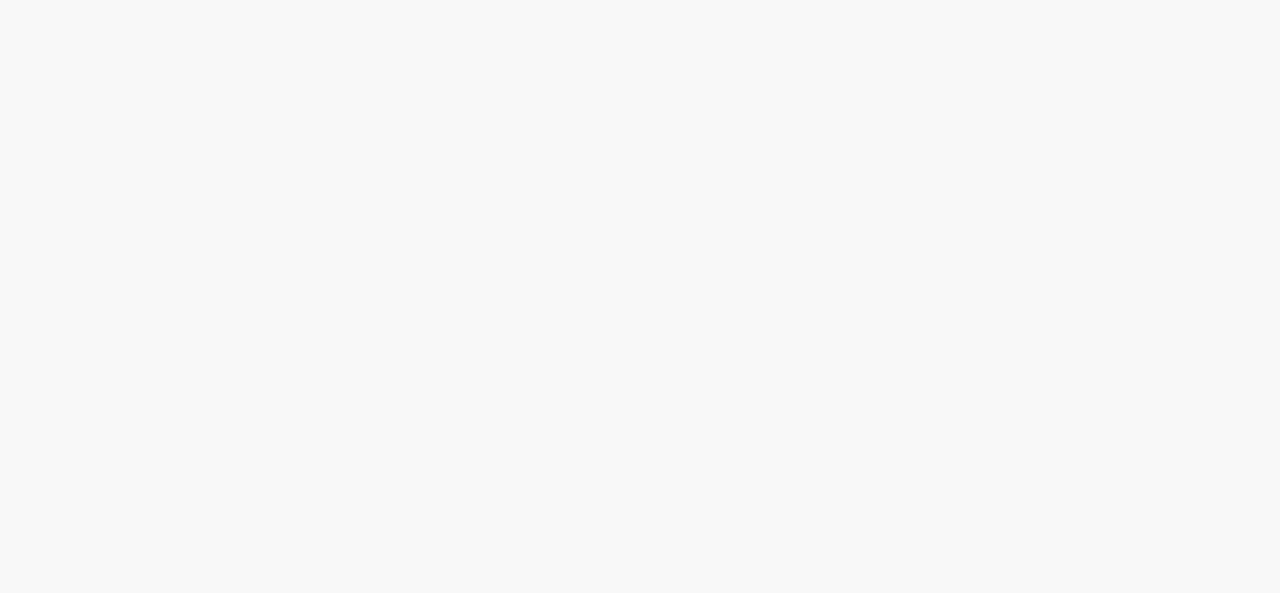 scroll, scrollTop: 0, scrollLeft: 0, axis: both 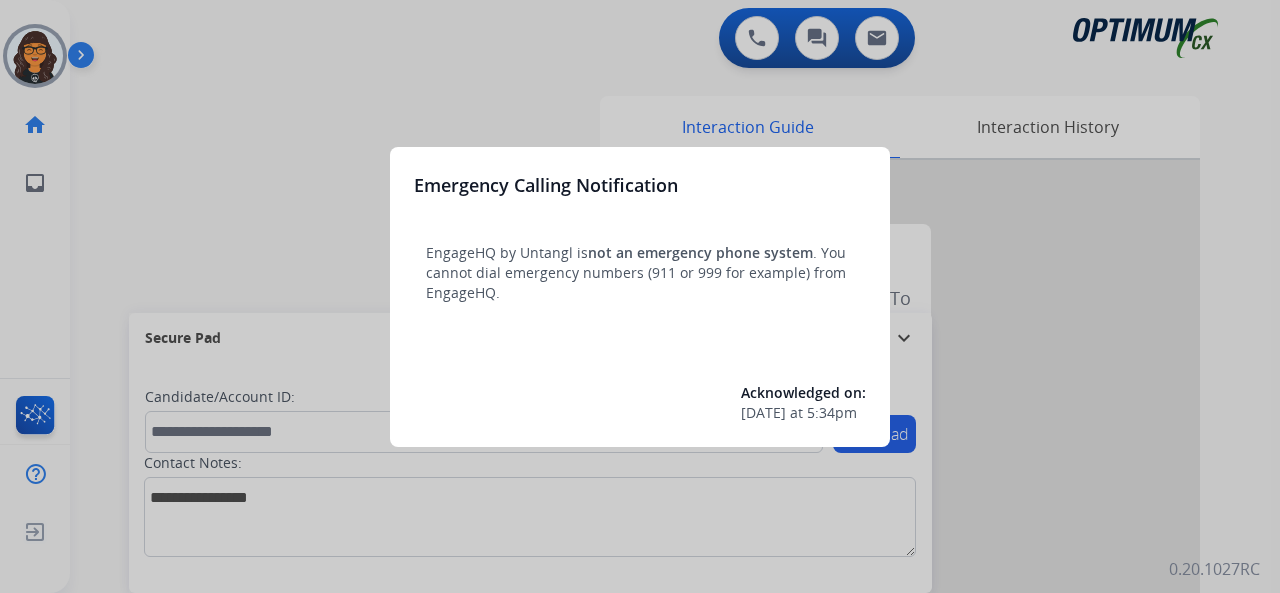 click at bounding box center (640, 296) 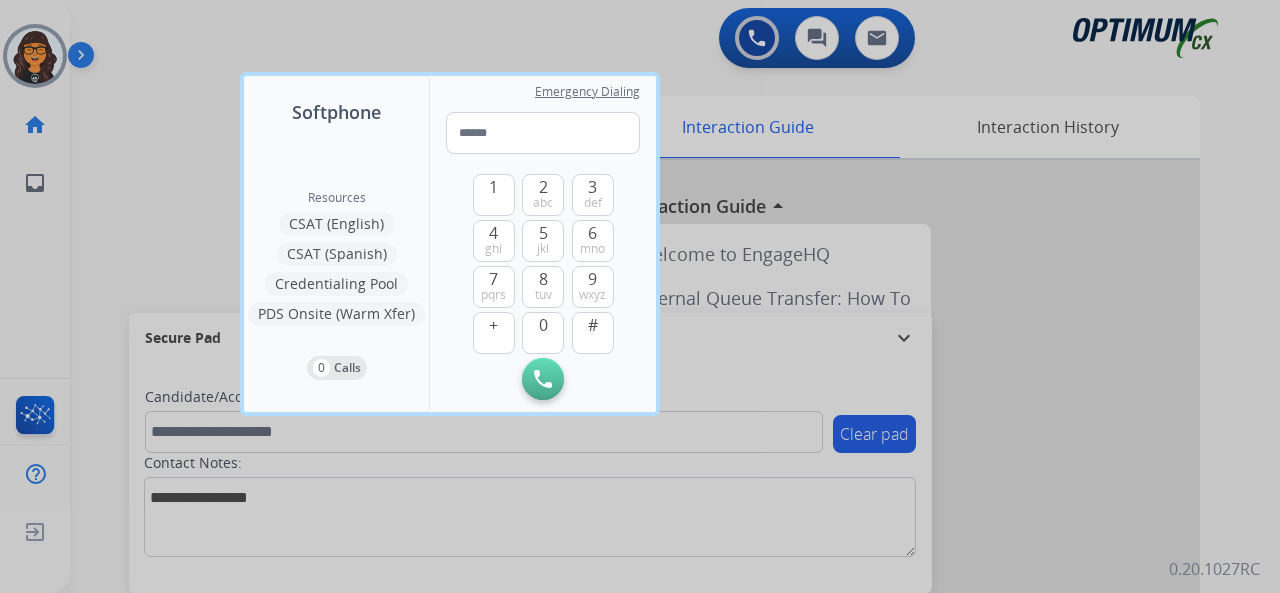 click at bounding box center [640, 296] 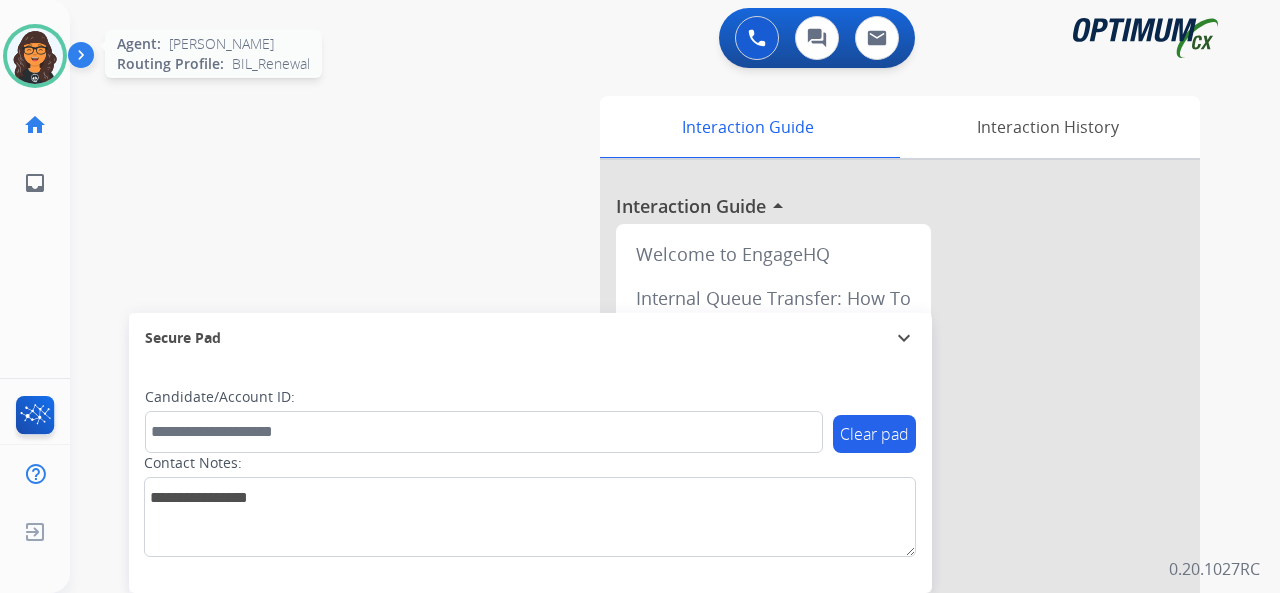 click at bounding box center (35, 56) 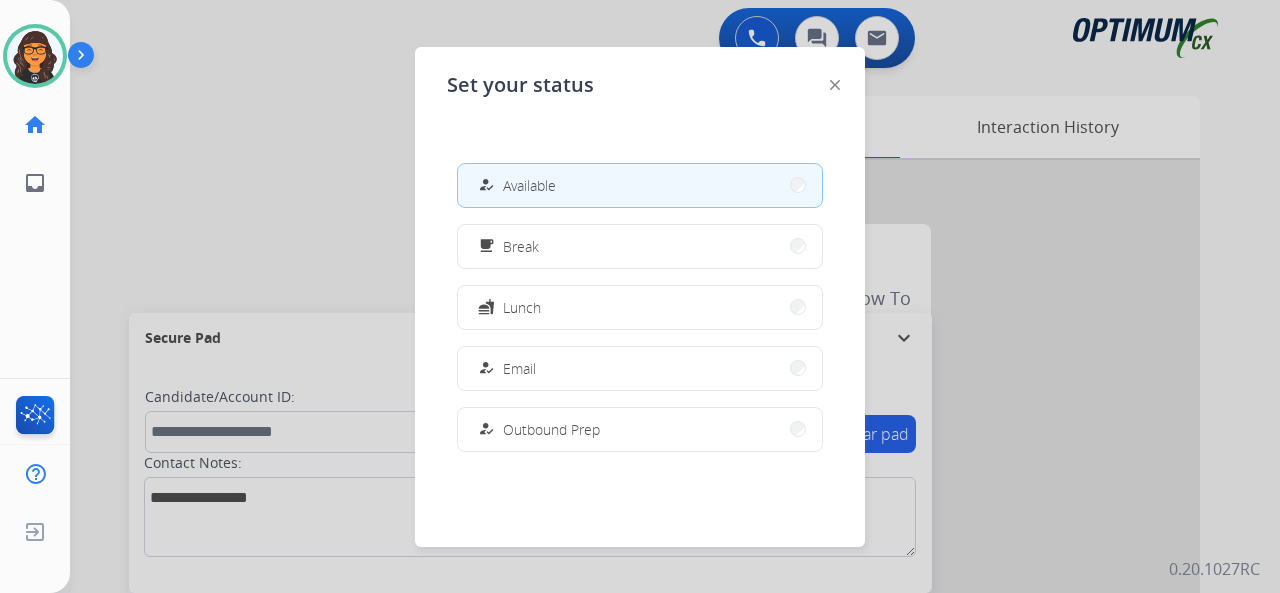click 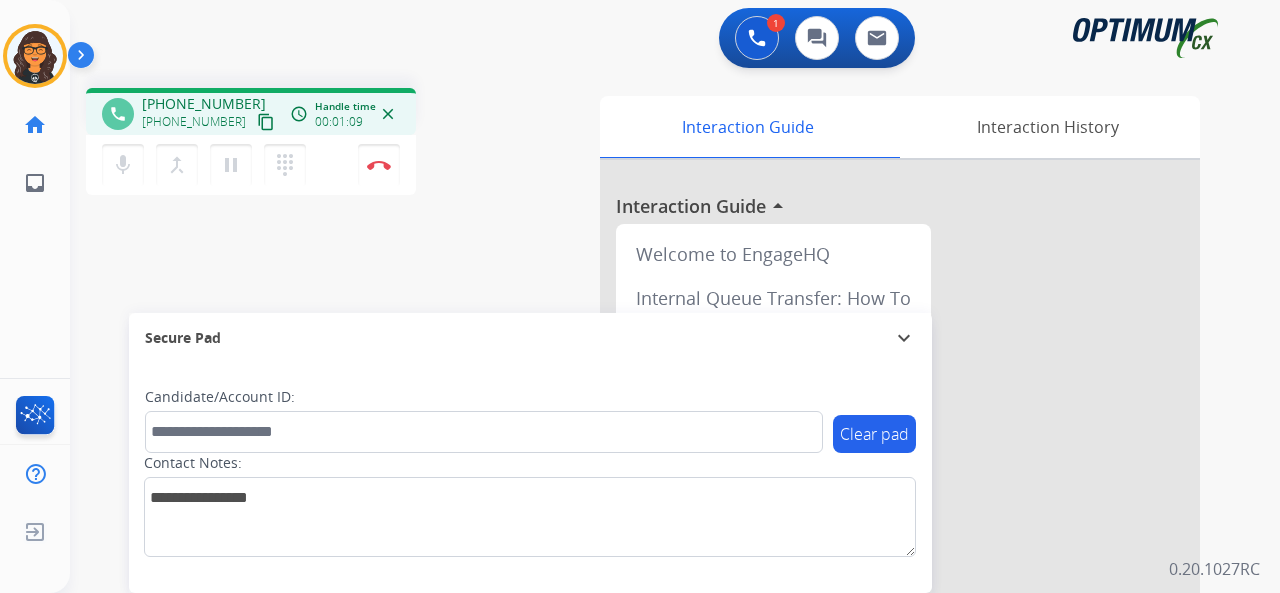 click on "content_copy" at bounding box center [266, 122] 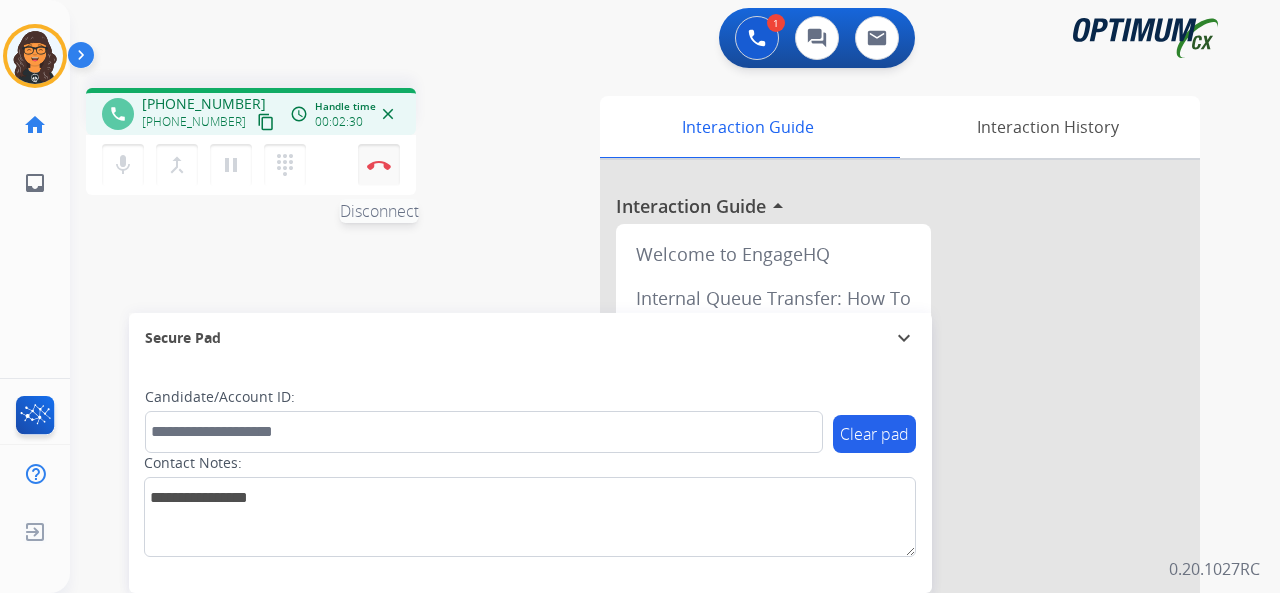 click at bounding box center (379, 165) 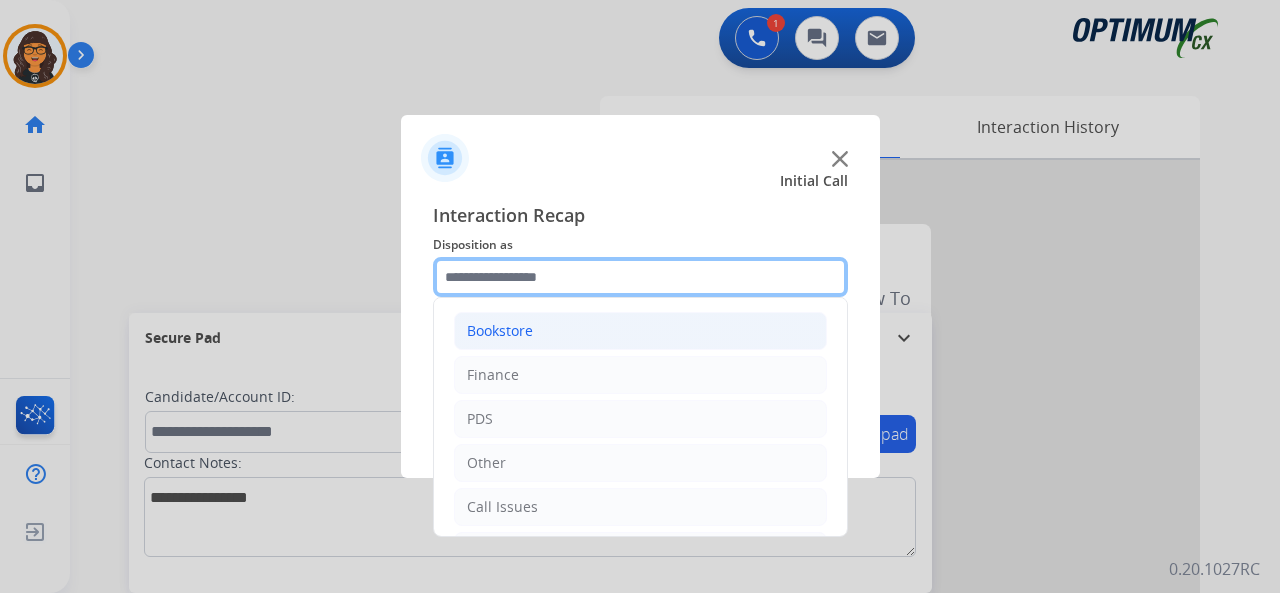 drag, startPoint x: 520, startPoint y: 270, endPoint x: 534, endPoint y: 319, distance: 50.96077 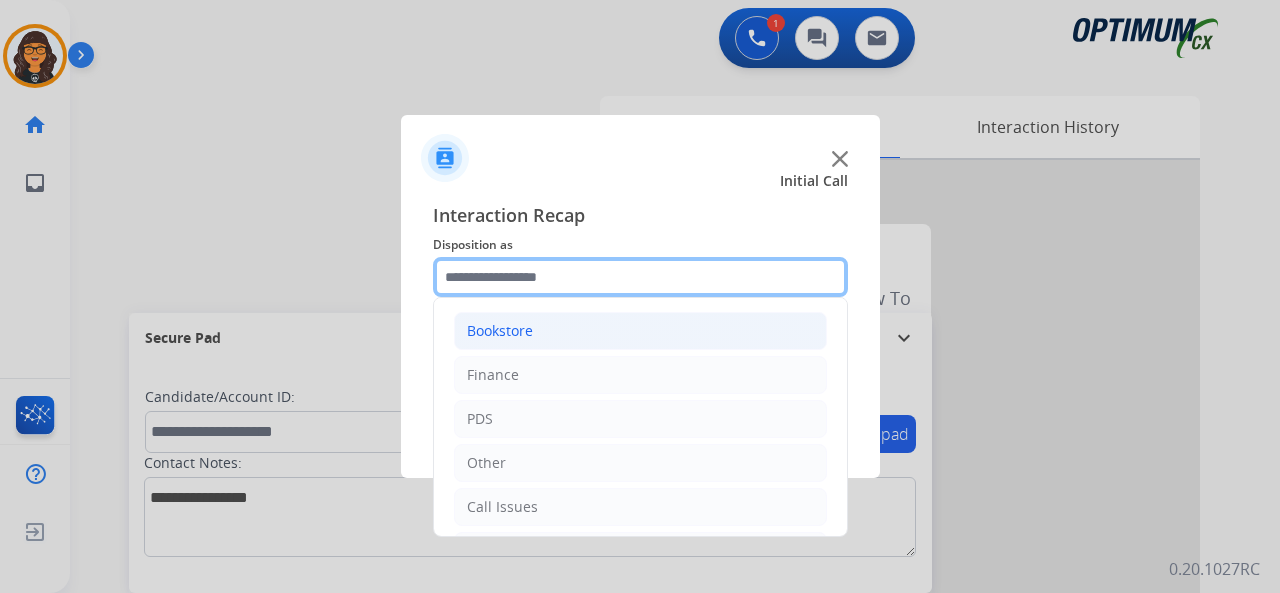 click 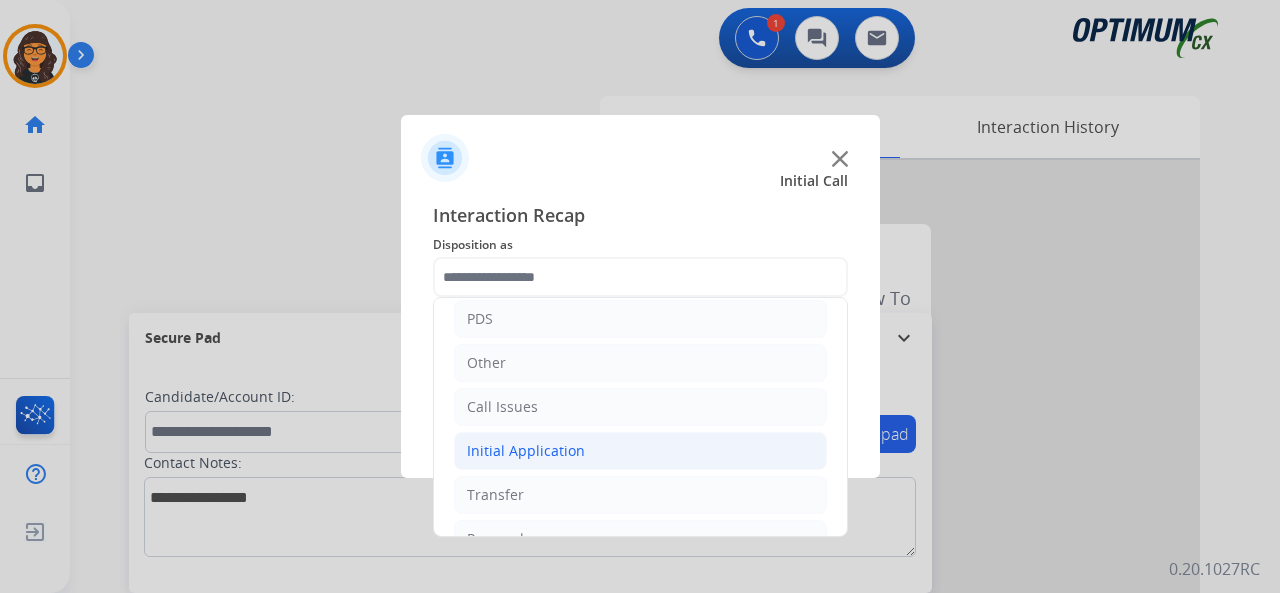 click on "Initial Application" 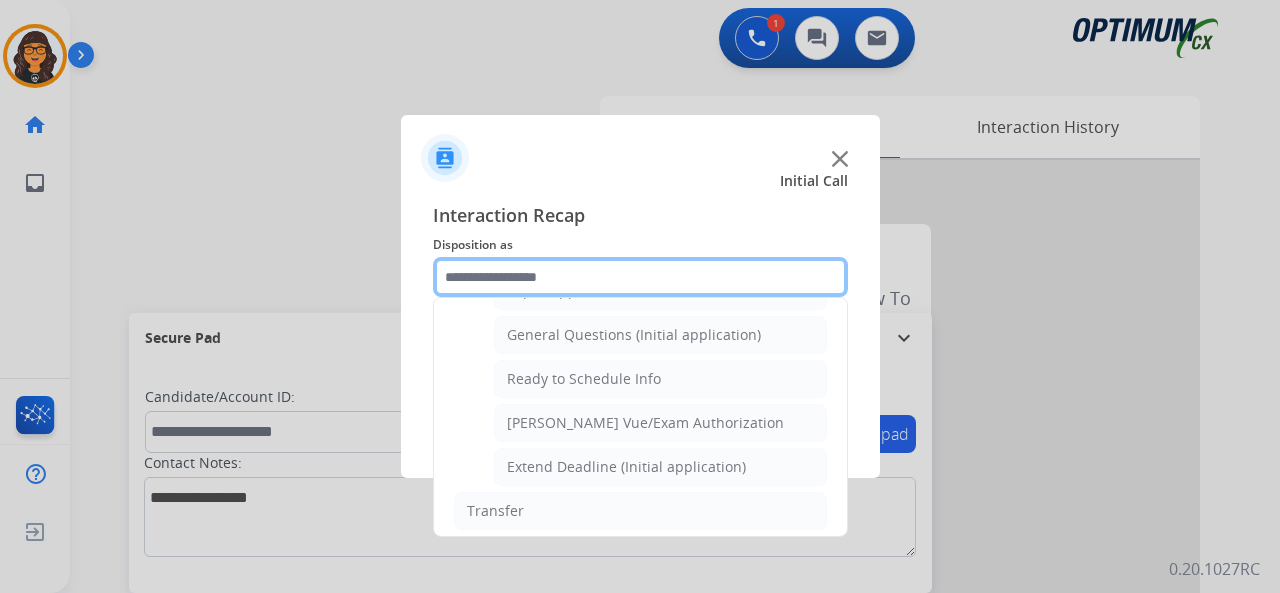 scroll, scrollTop: 1190, scrollLeft: 0, axis: vertical 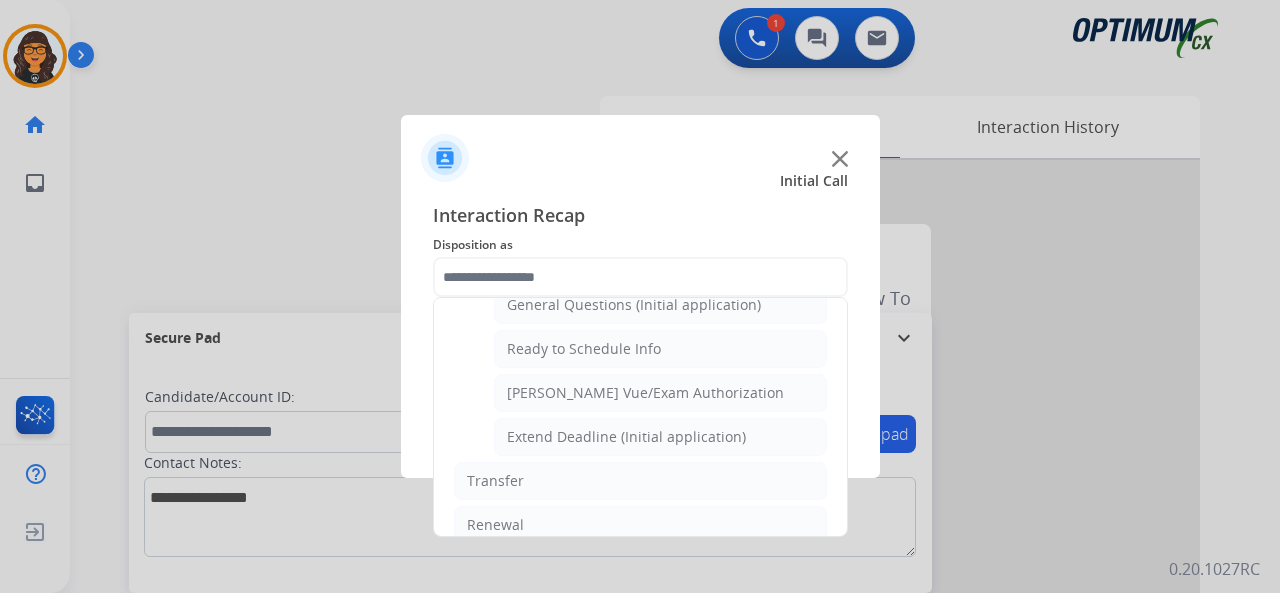 drag, startPoint x: 610, startPoint y: 329, endPoint x: 604, endPoint y: 351, distance: 22.803509 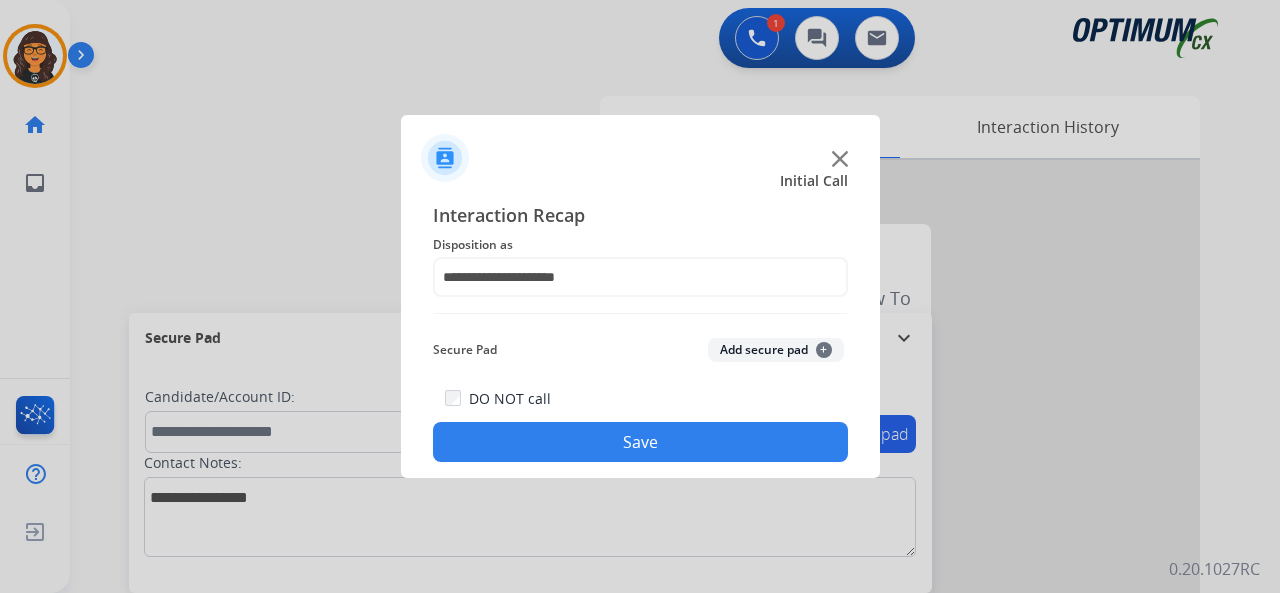 drag, startPoint x: 586, startPoint y: 433, endPoint x: 564, endPoint y: 395, distance: 43.908997 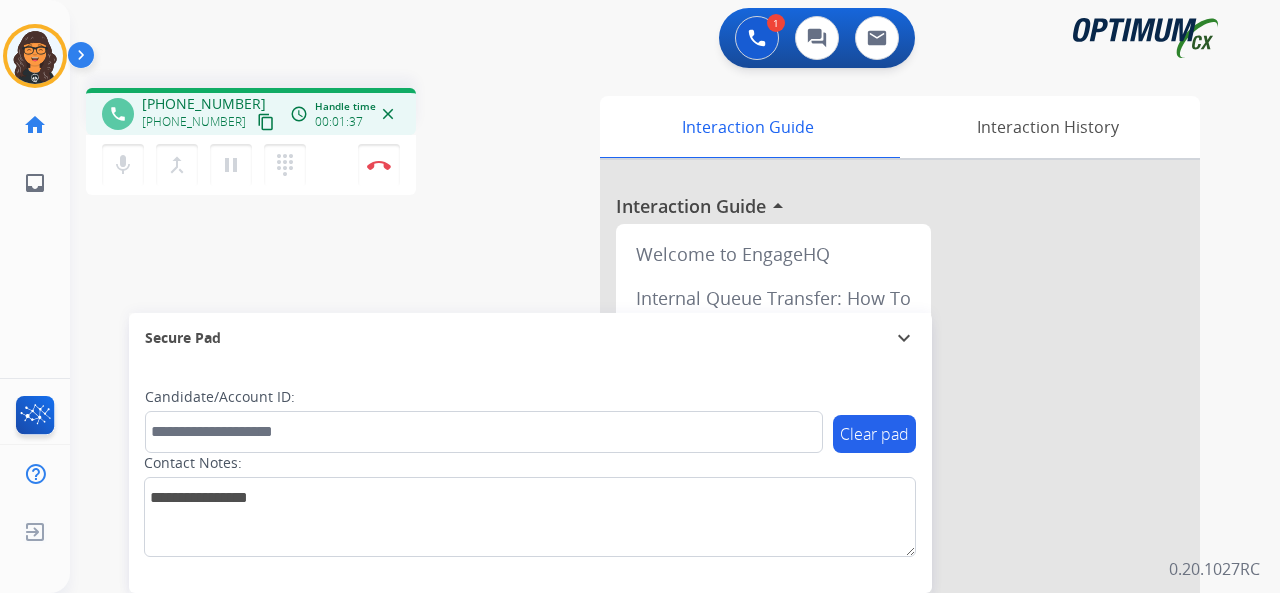 click on "content_copy" at bounding box center (266, 122) 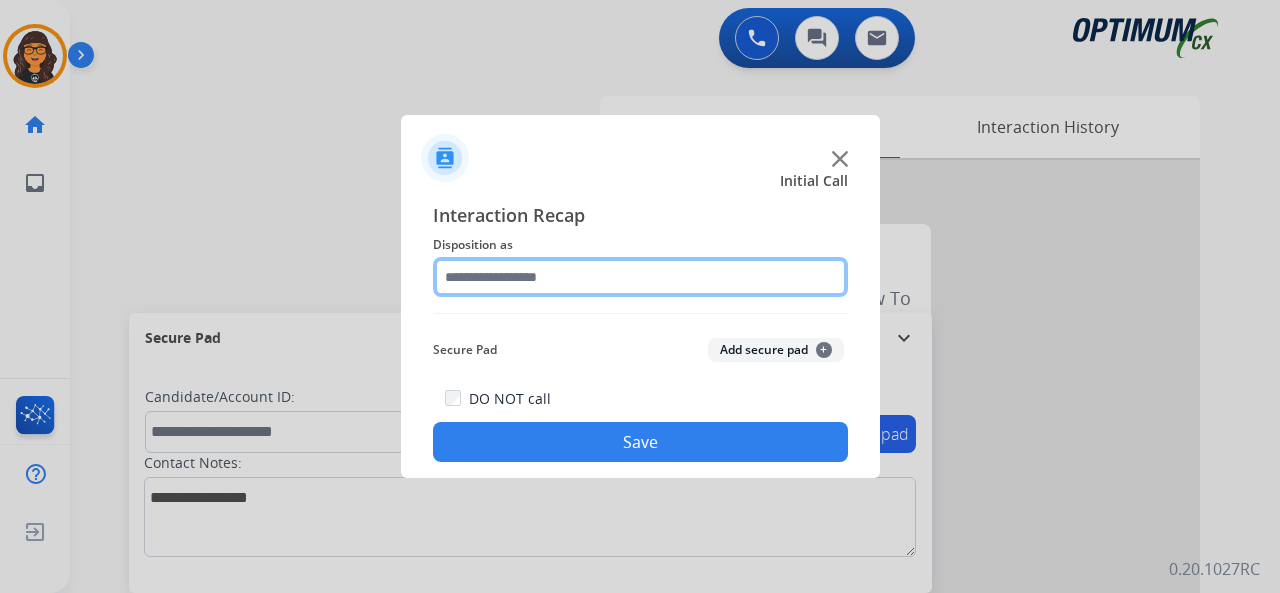 click 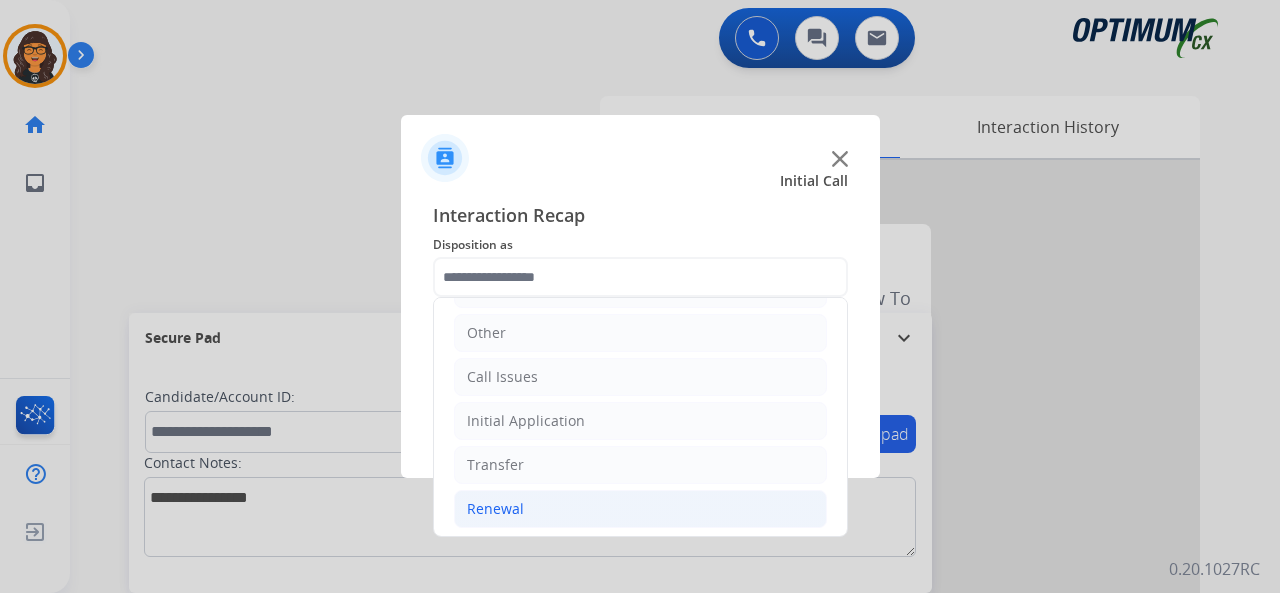 click on "Renewal" 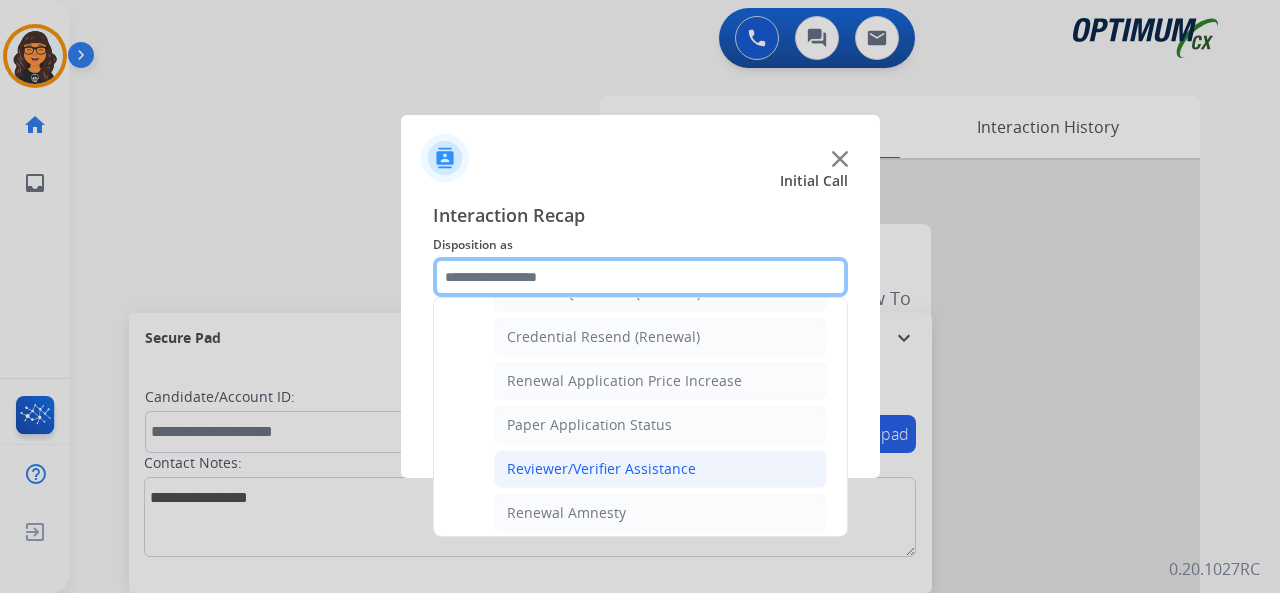 scroll, scrollTop: 730, scrollLeft: 0, axis: vertical 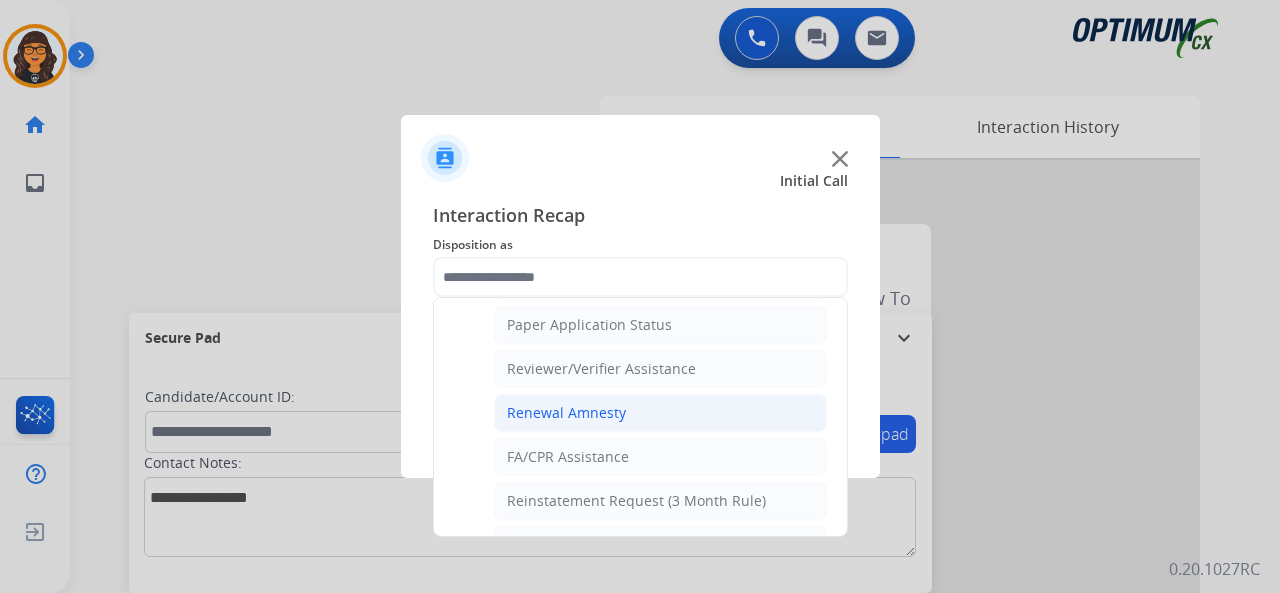 click on "Renewal Amnesty" 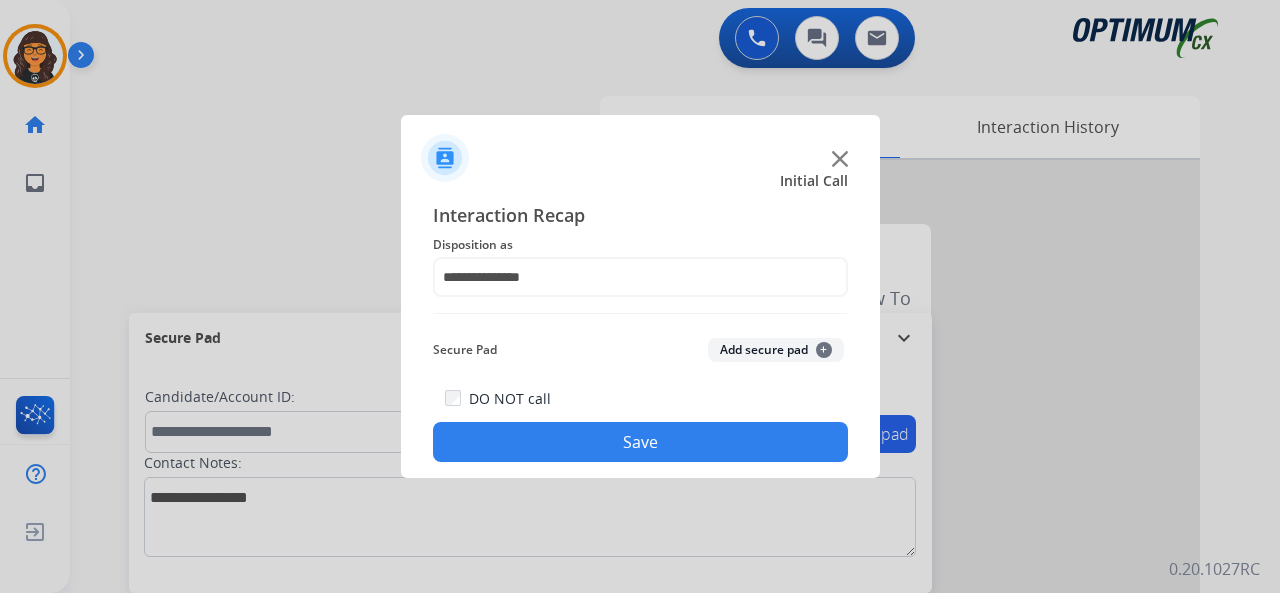 click on "Save" 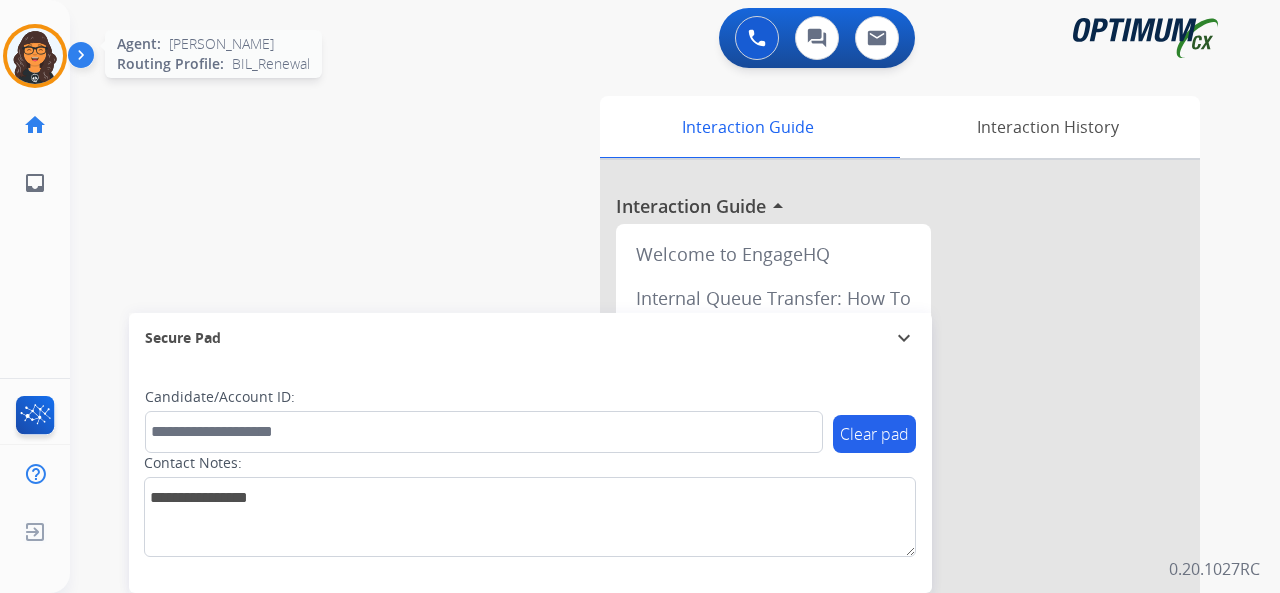 click at bounding box center [35, 56] 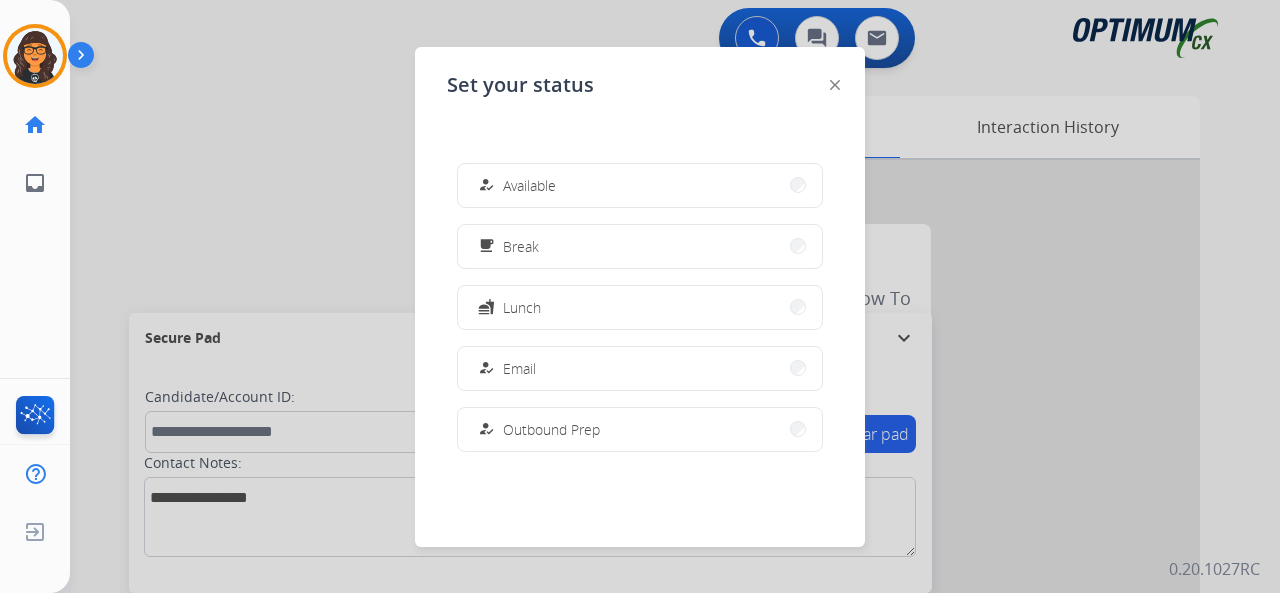 click on "how_to_reg Available" at bounding box center [640, 185] 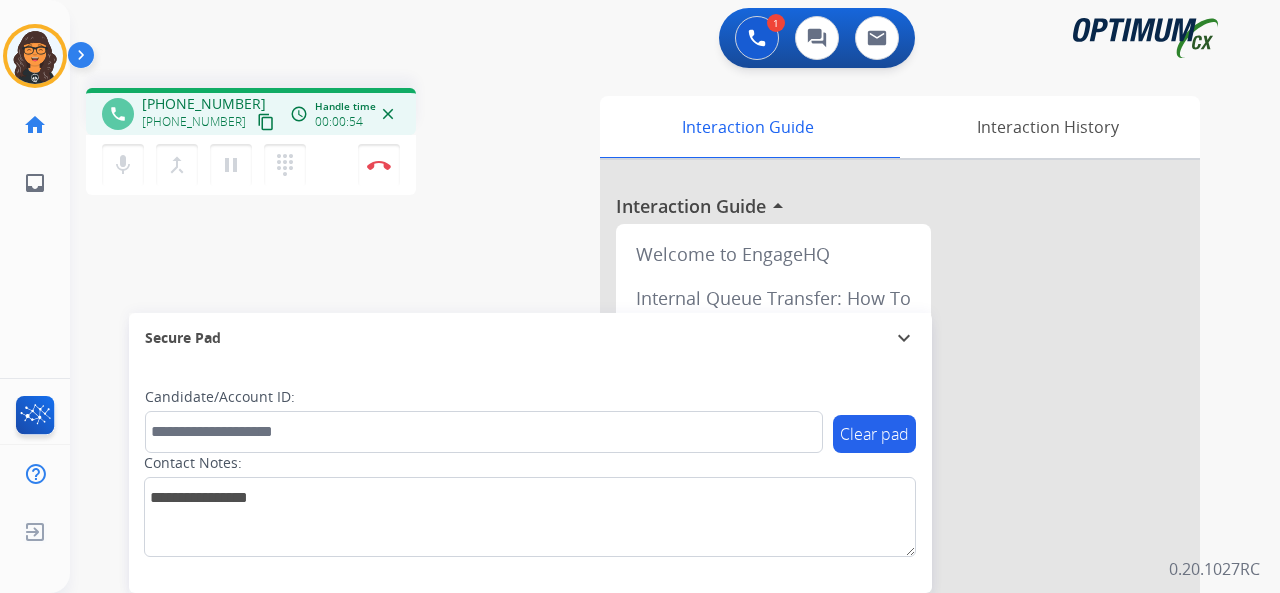 click on "content_copy" at bounding box center [266, 122] 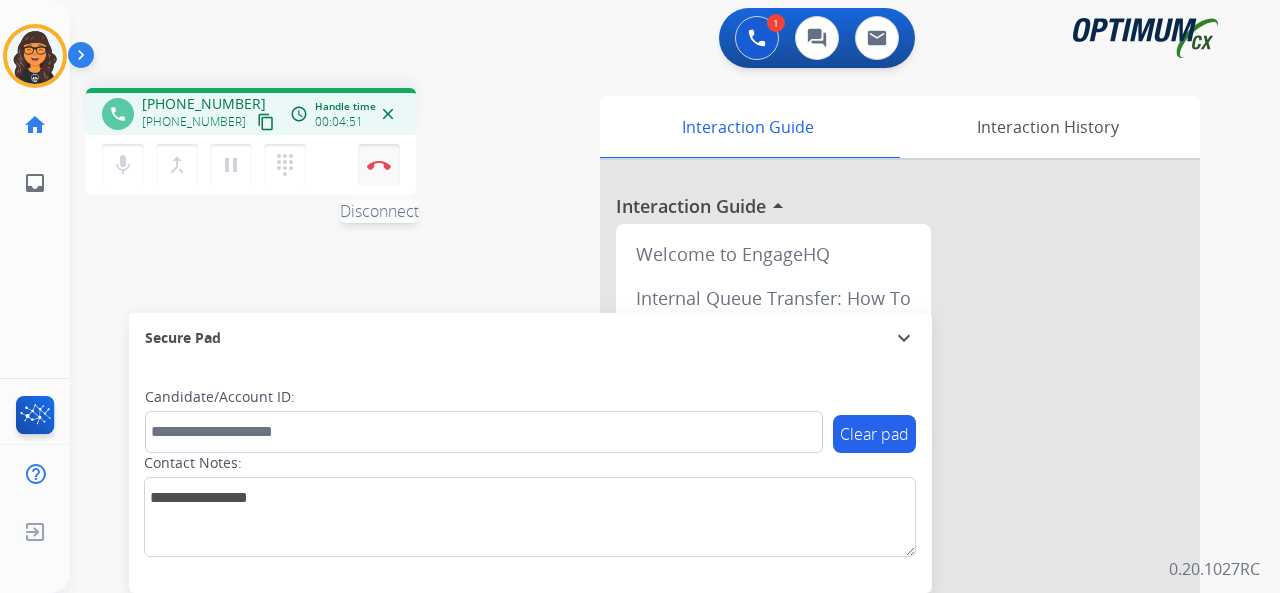 click at bounding box center (379, 165) 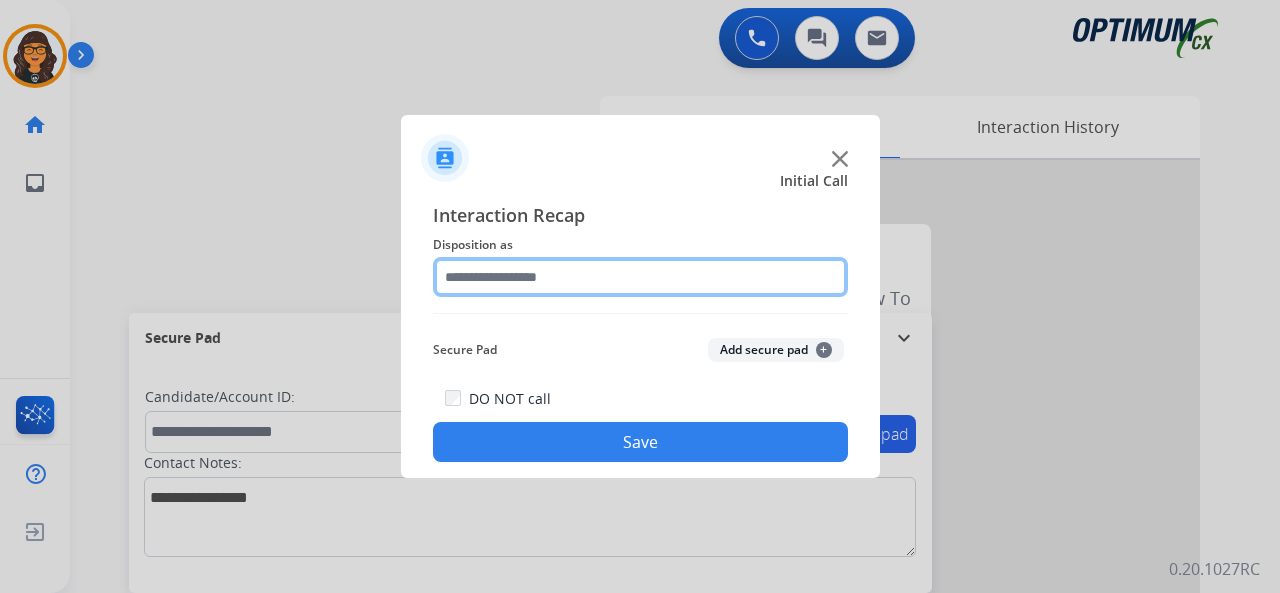 click 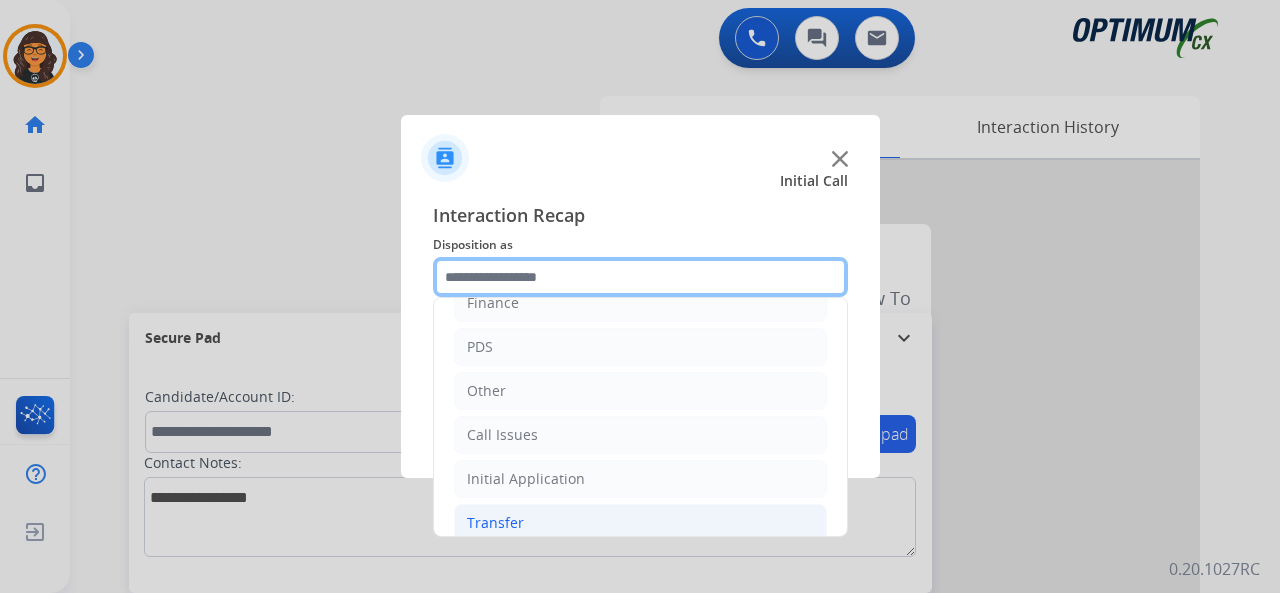 scroll, scrollTop: 130, scrollLeft: 0, axis: vertical 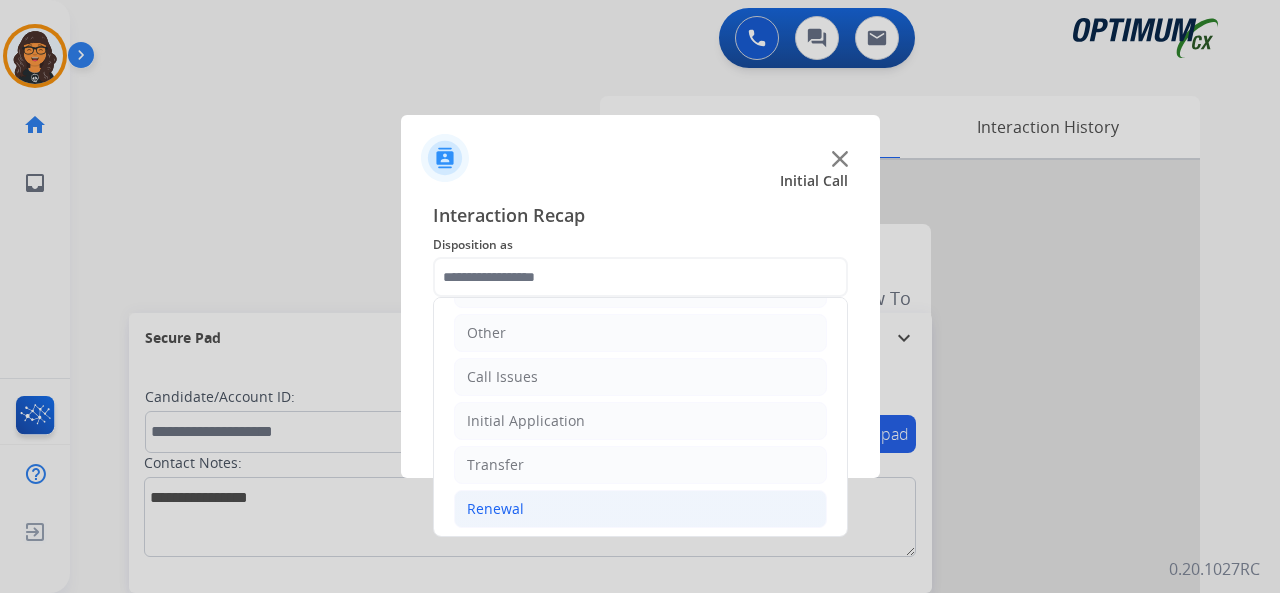 click on "Renewal" 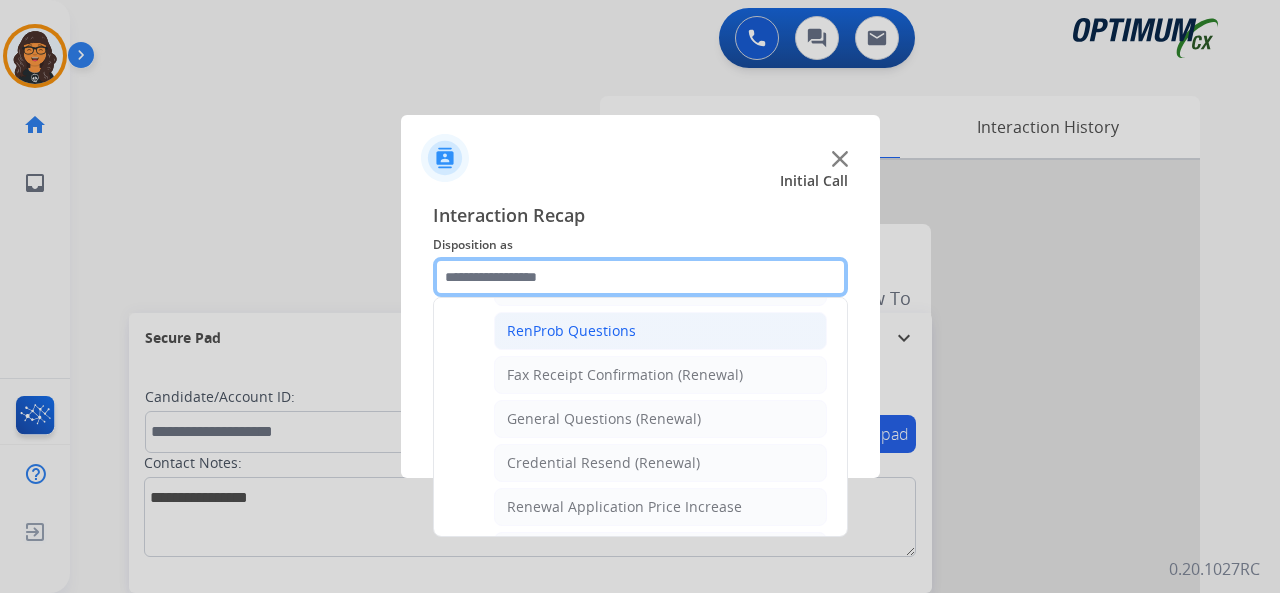 scroll, scrollTop: 530, scrollLeft: 0, axis: vertical 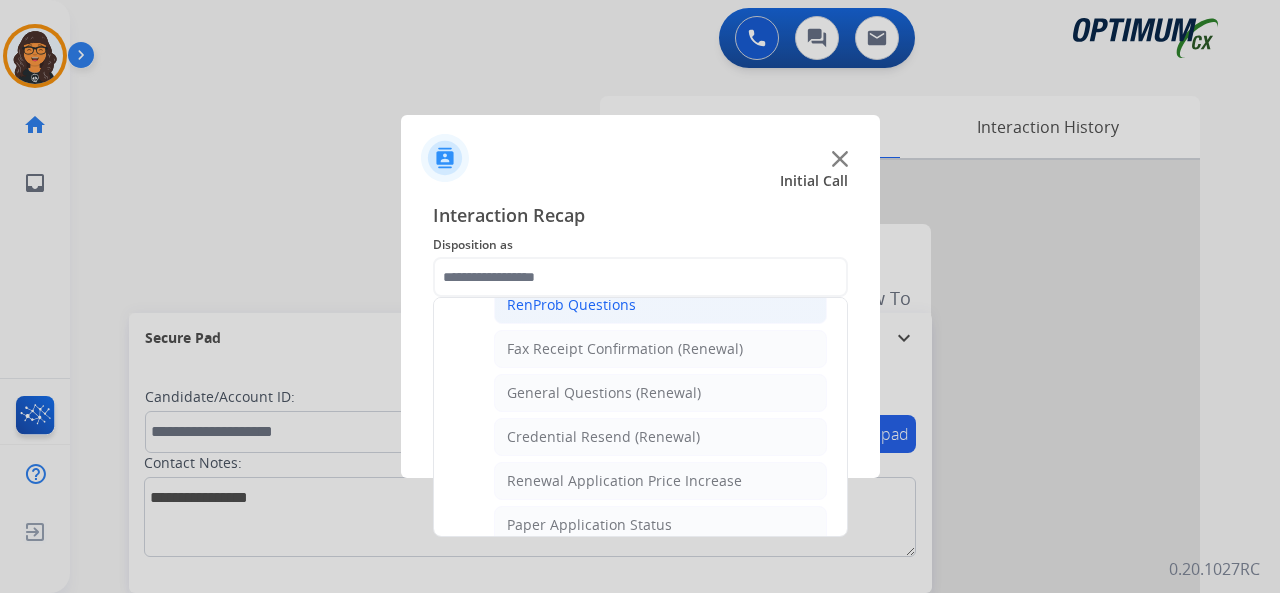 click on "General Questions (Renewal)" 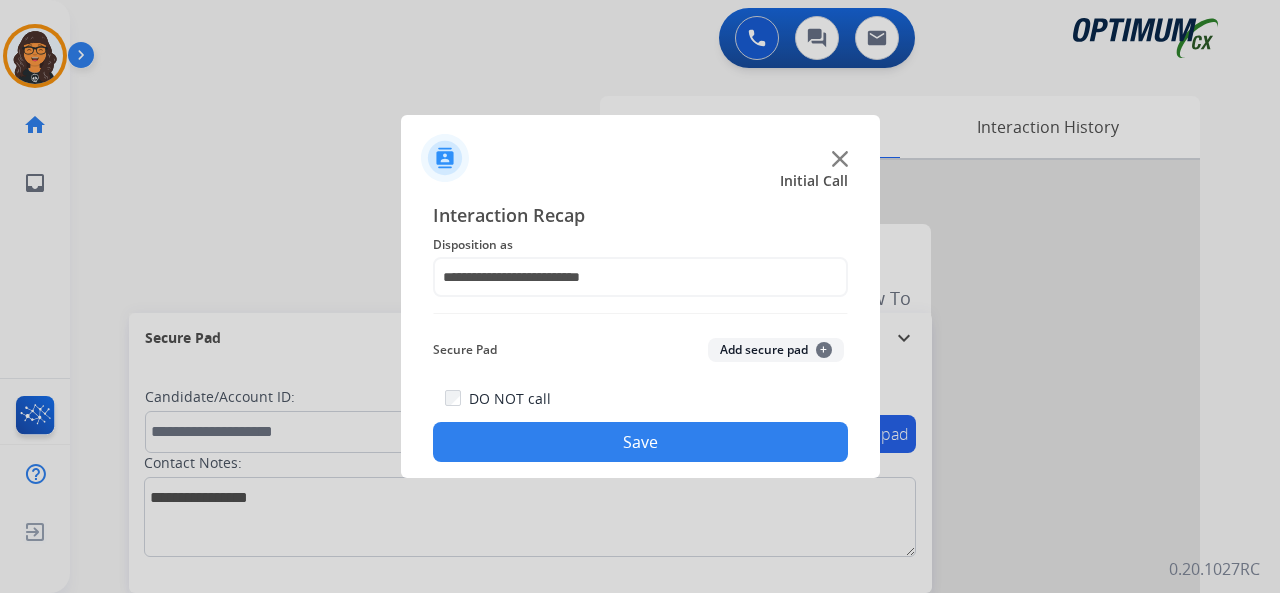 drag, startPoint x: 608, startPoint y: 446, endPoint x: 430, endPoint y: 217, distance: 290.0431 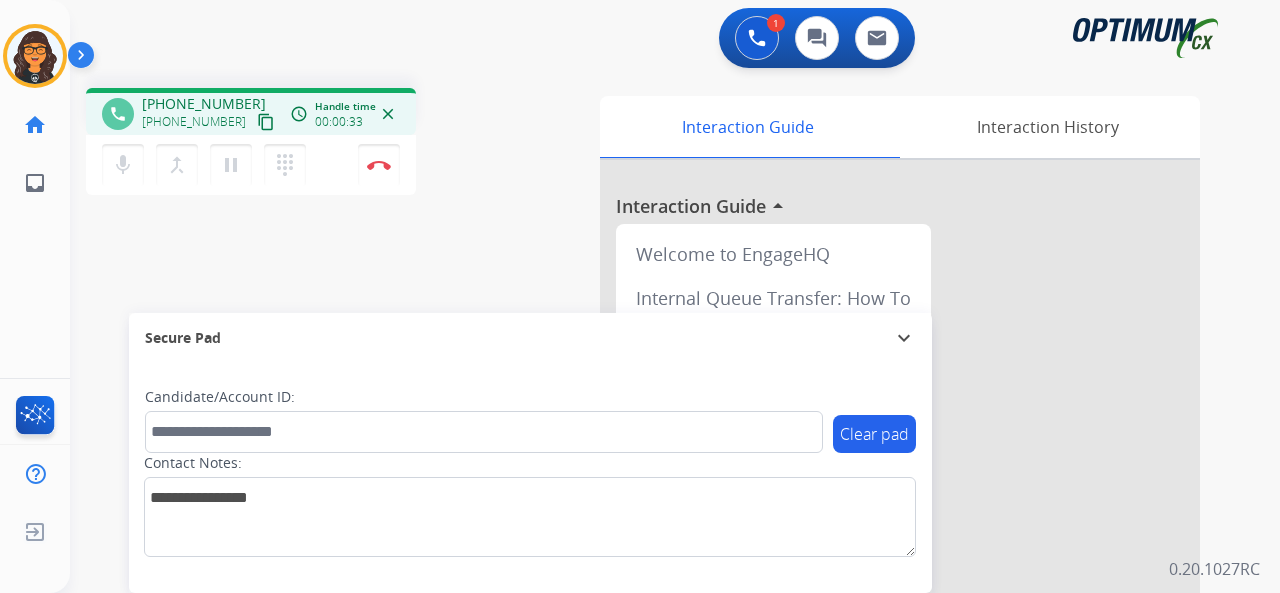 click on "content_copy" at bounding box center (266, 122) 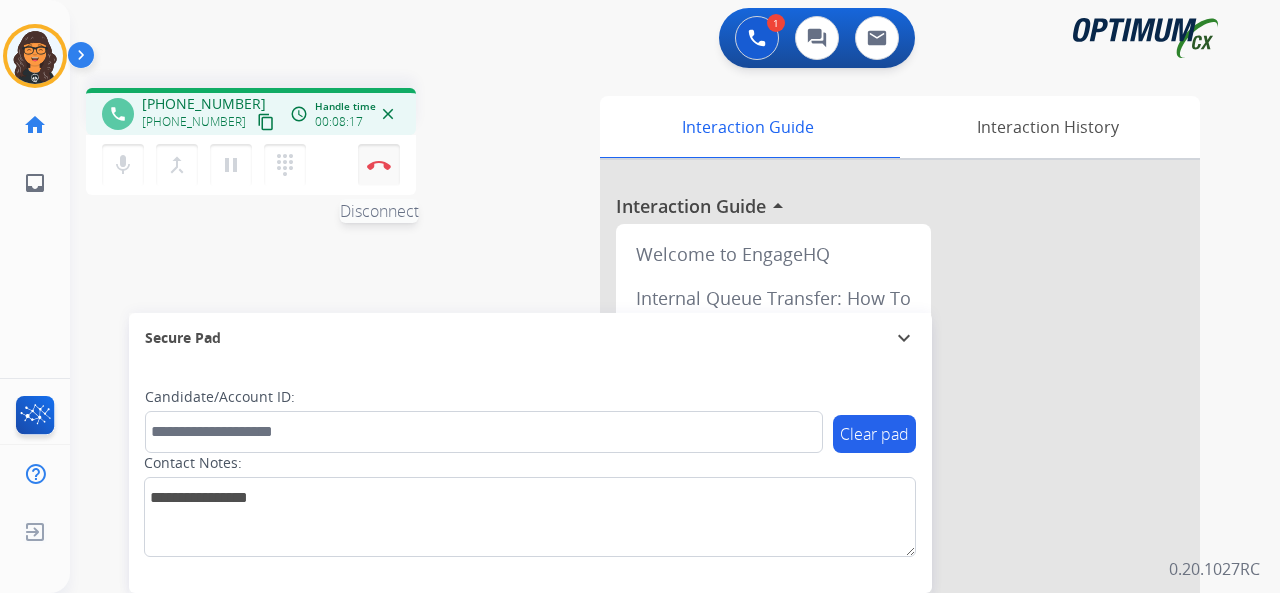 click at bounding box center [379, 165] 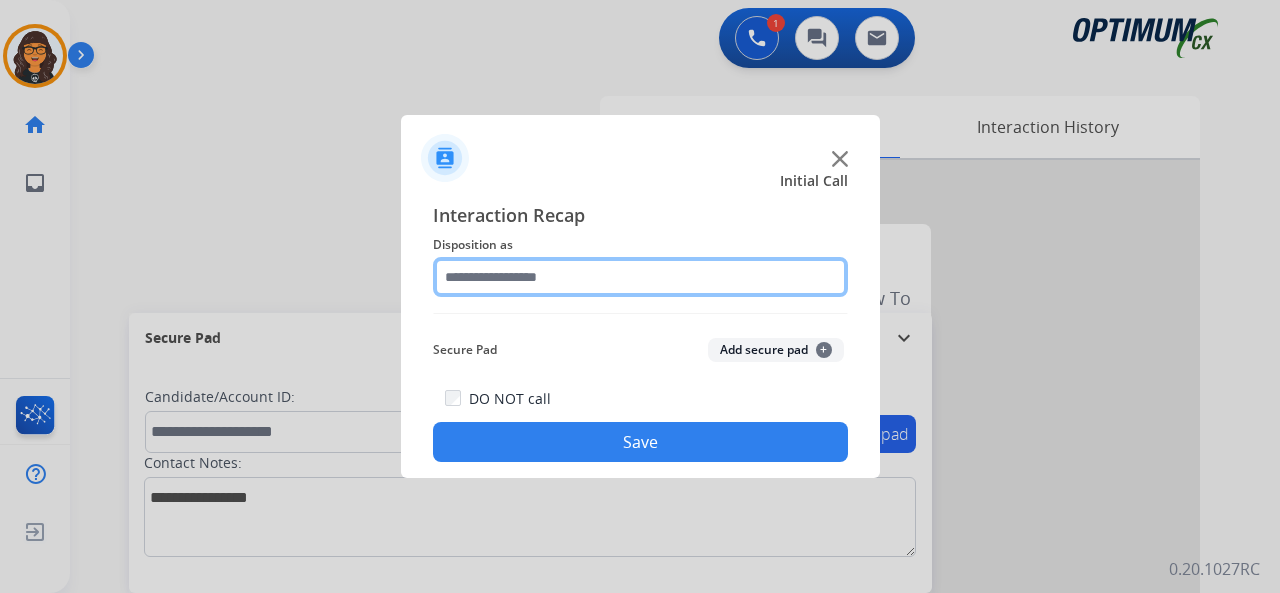 drag, startPoint x: 480, startPoint y: 287, endPoint x: 489, endPoint y: 295, distance: 12.0415945 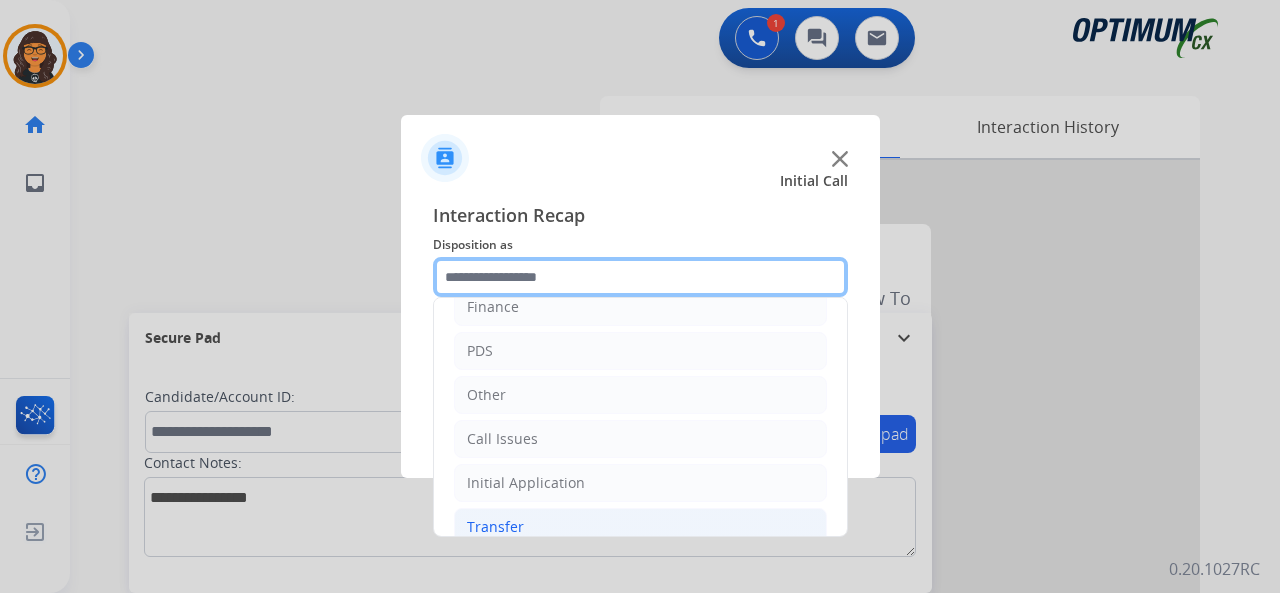 scroll, scrollTop: 130, scrollLeft: 0, axis: vertical 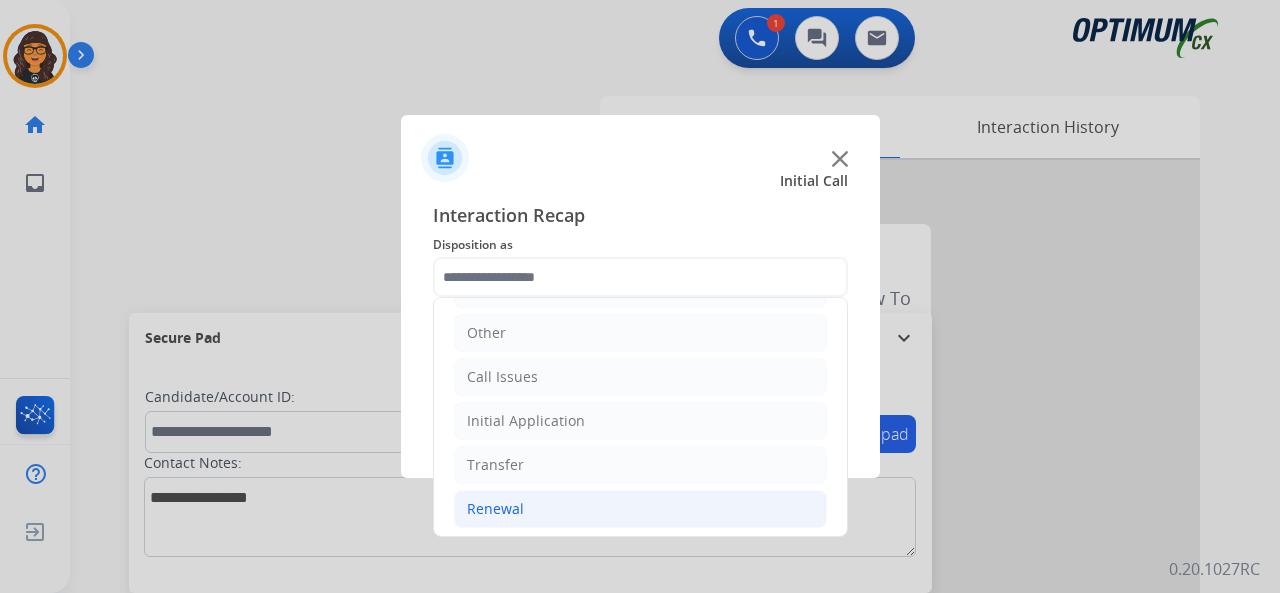 click on "Renewal" 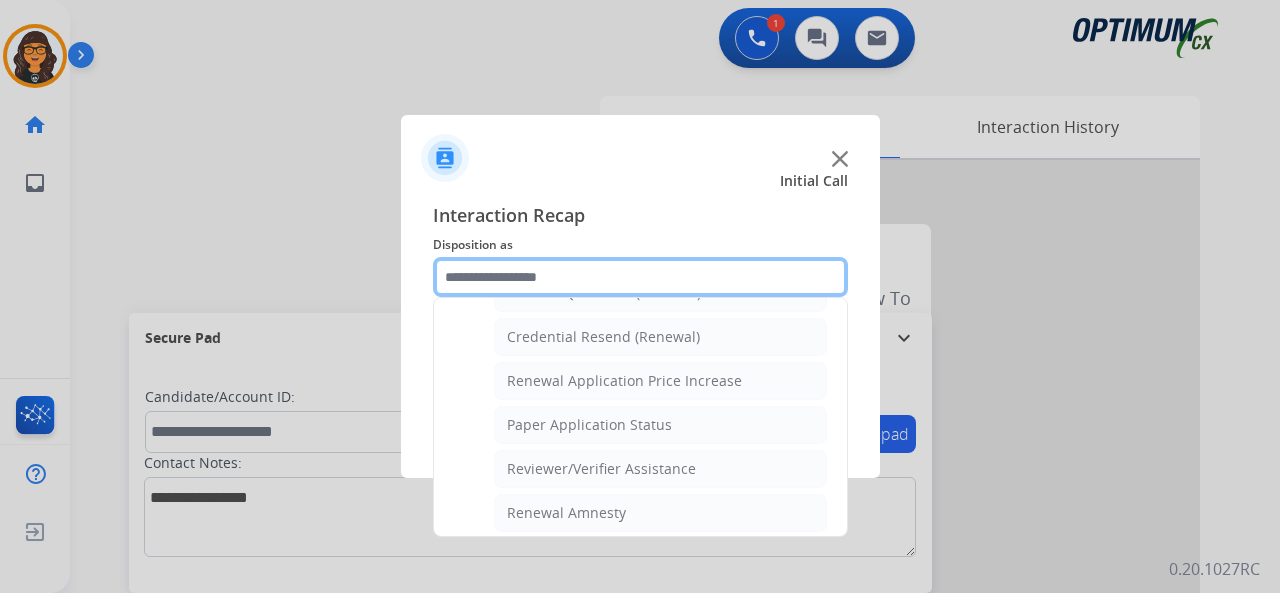 scroll, scrollTop: 730, scrollLeft: 0, axis: vertical 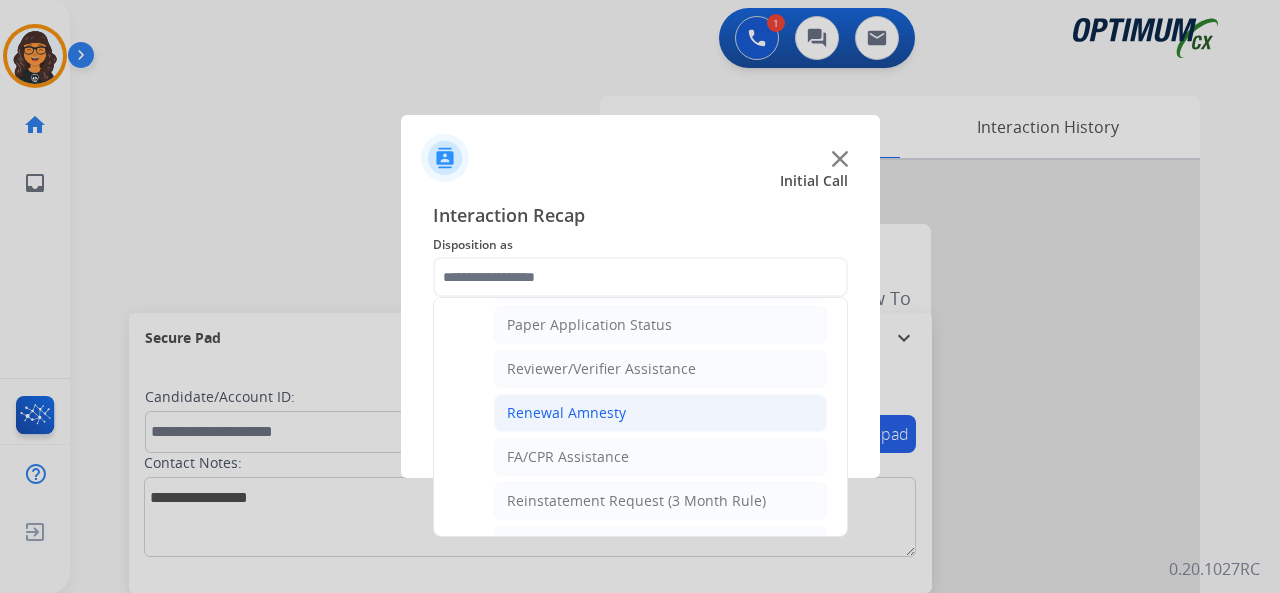 click on "Renewal Amnesty" 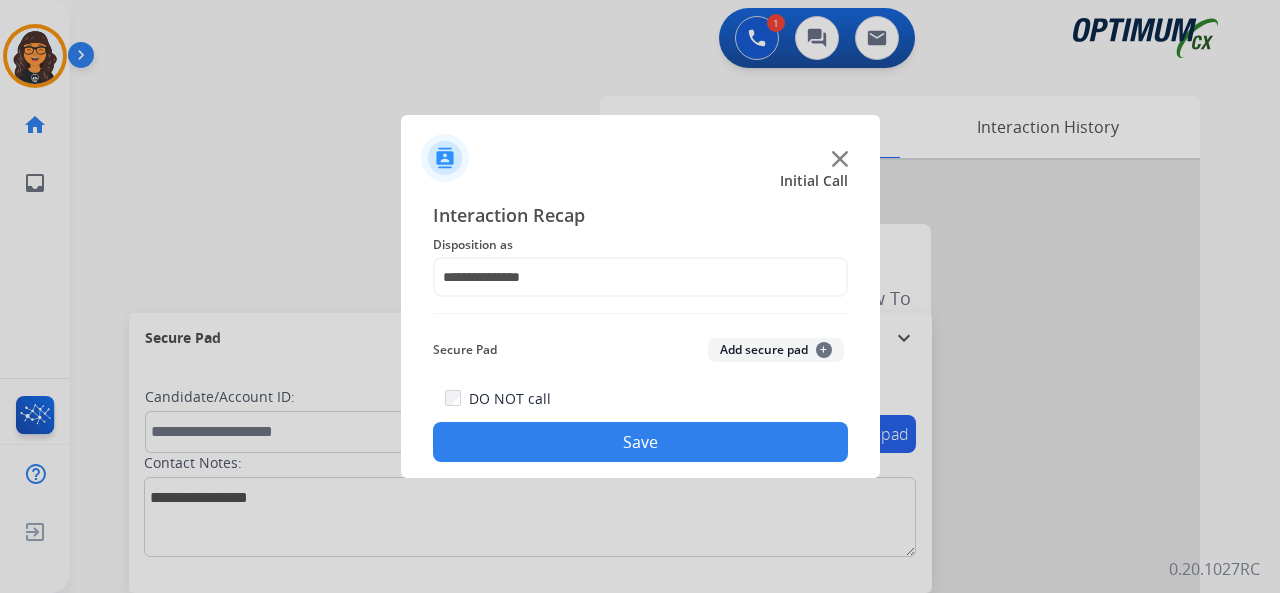 click on "Save" 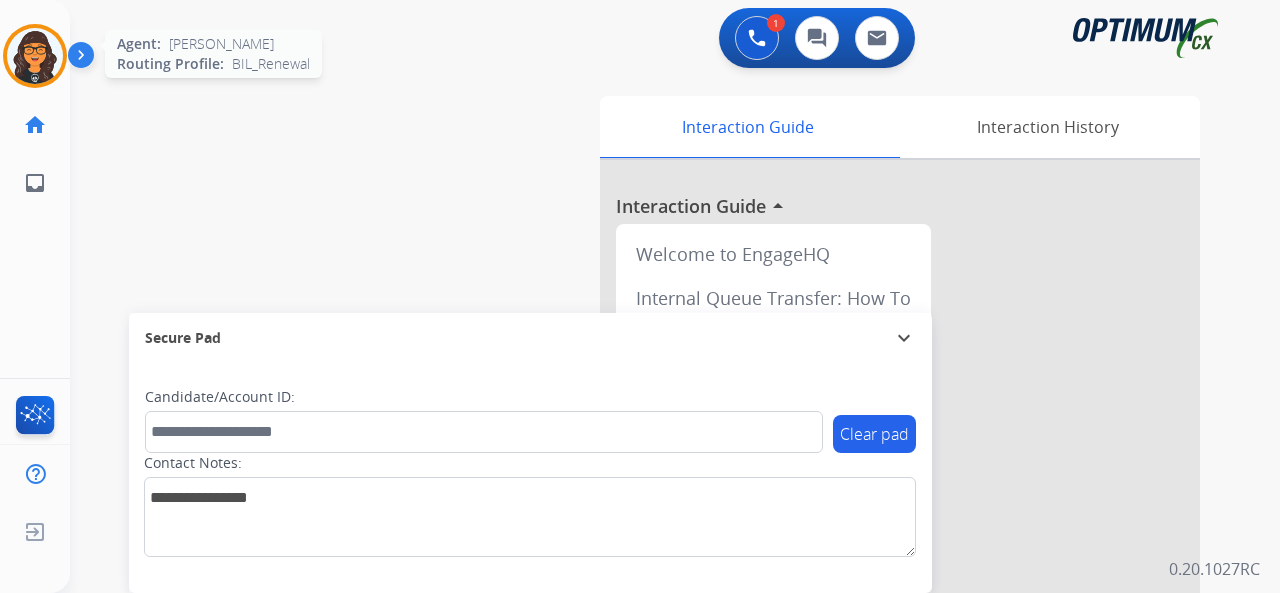 drag, startPoint x: 26, startPoint y: 52, endPoint x: 60, endPoint y: 61, distance: 35.17101 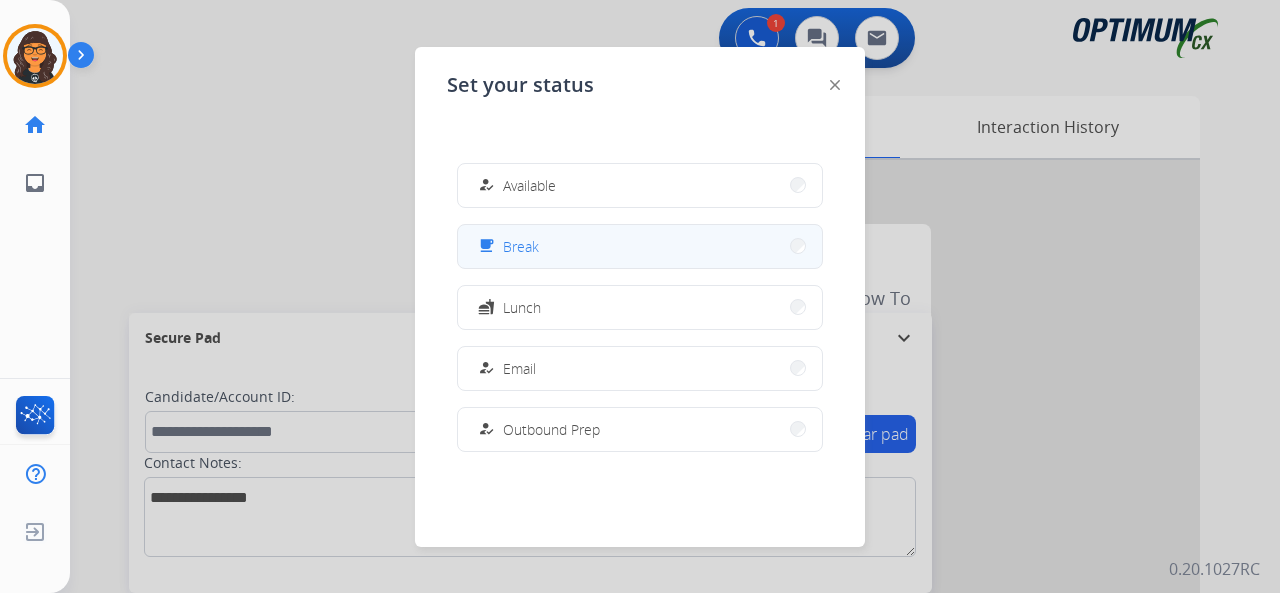 click on "Break" at bounding box center (521, 246) 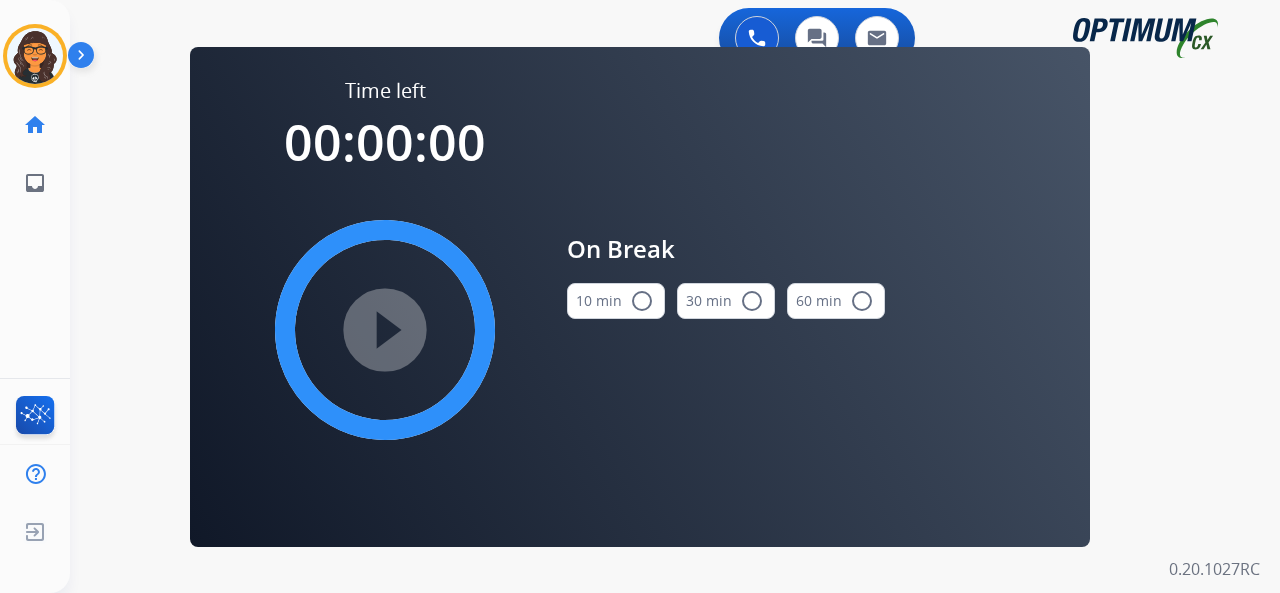 click on "10 min  radio_button_unchecked" at bounding box center (616, 301) 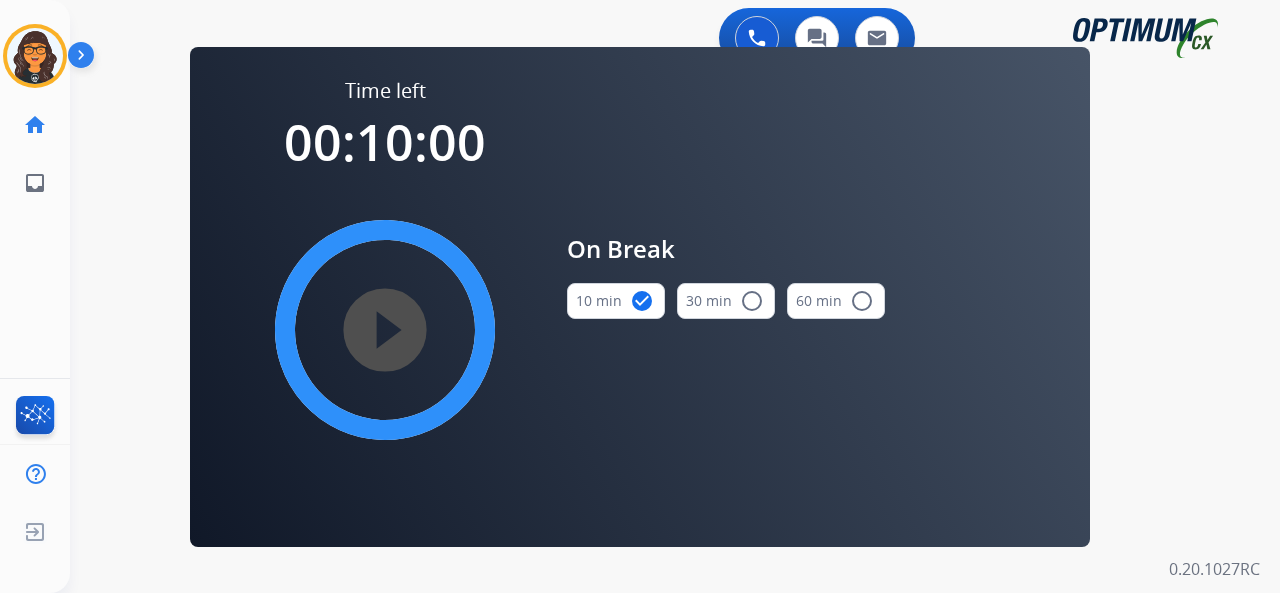 click on "play_circle_filled" at bounding box center [385, 330] 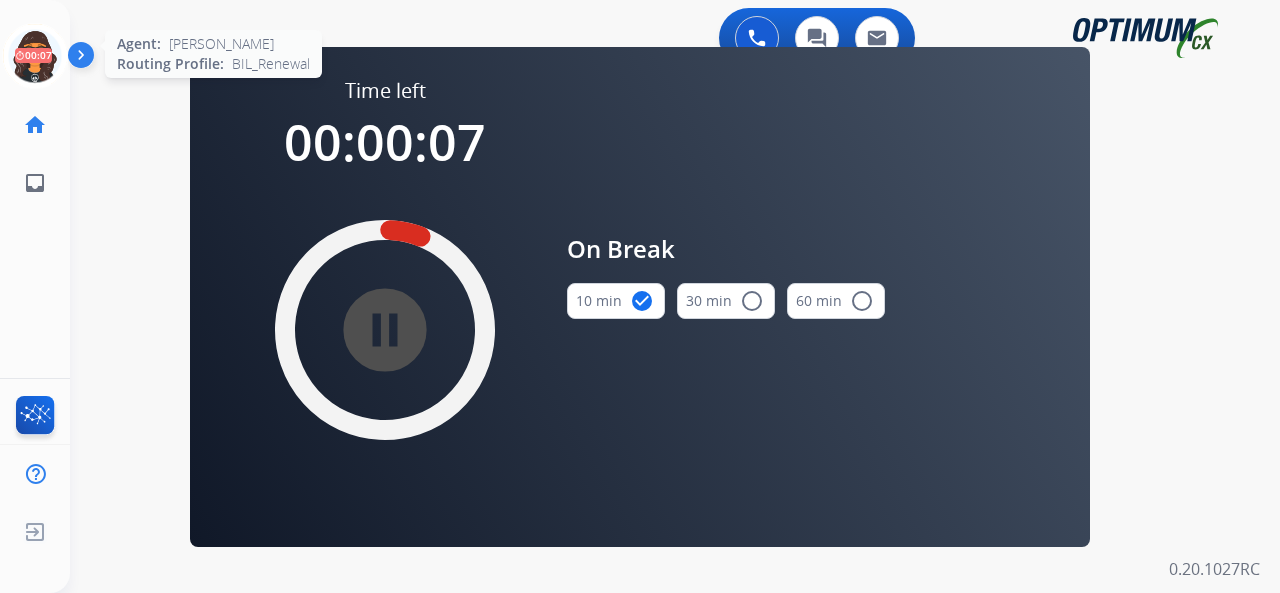 click 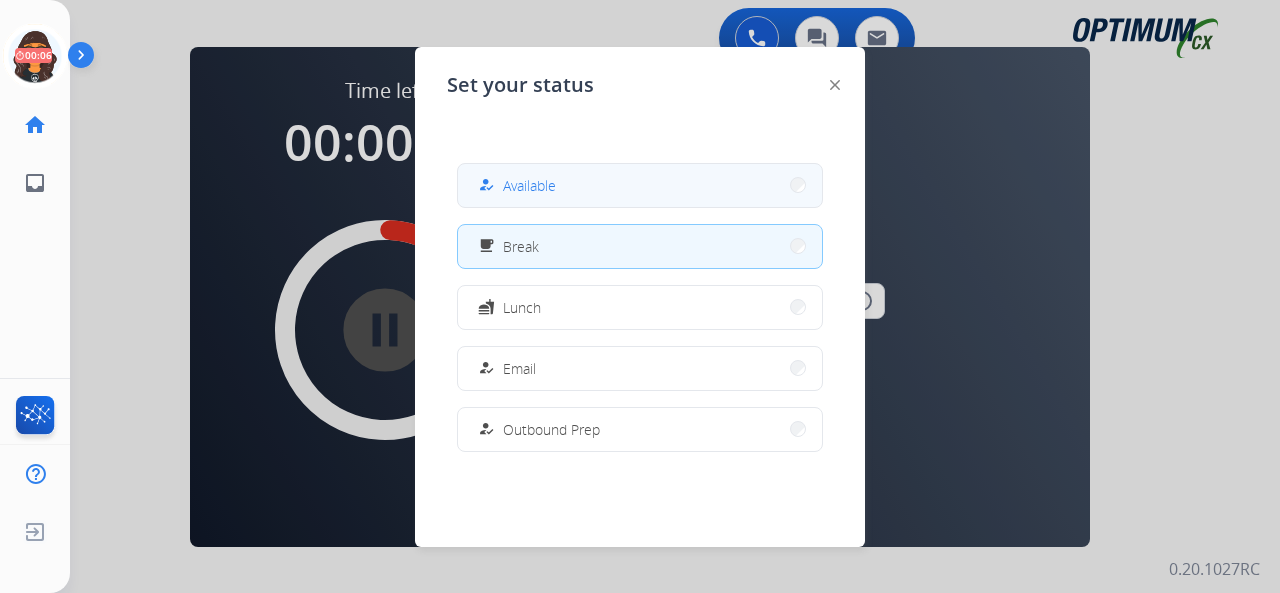 click on "Available" at bounding box center [529, 185] 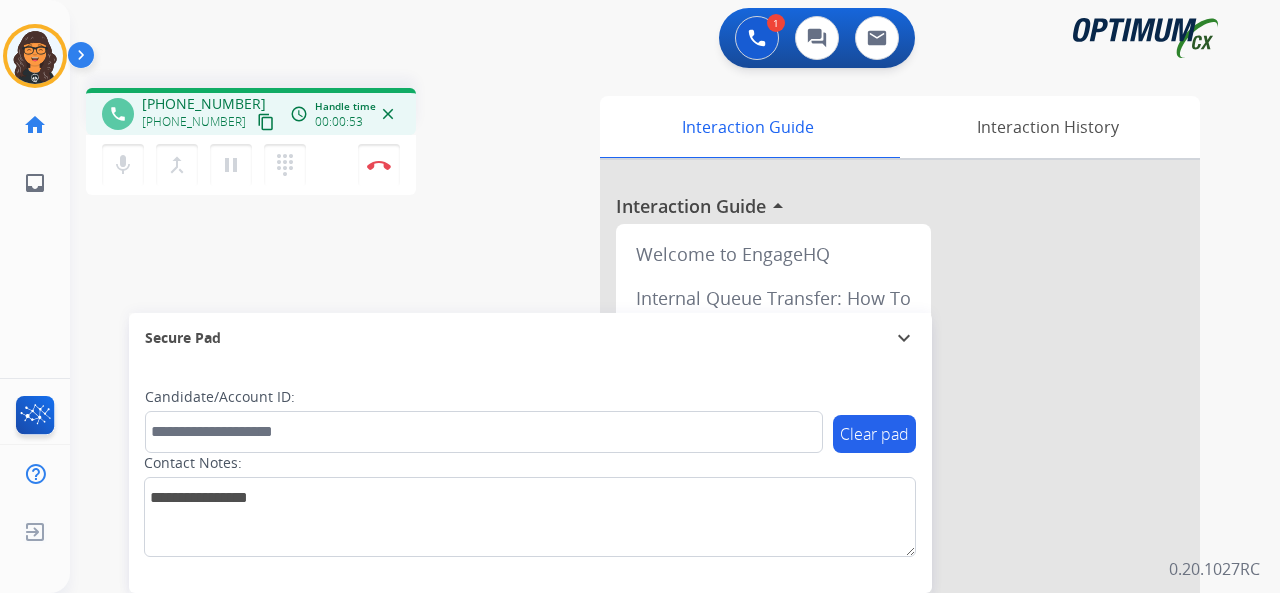 click on "content_copy" at bounding box center [266, 122] 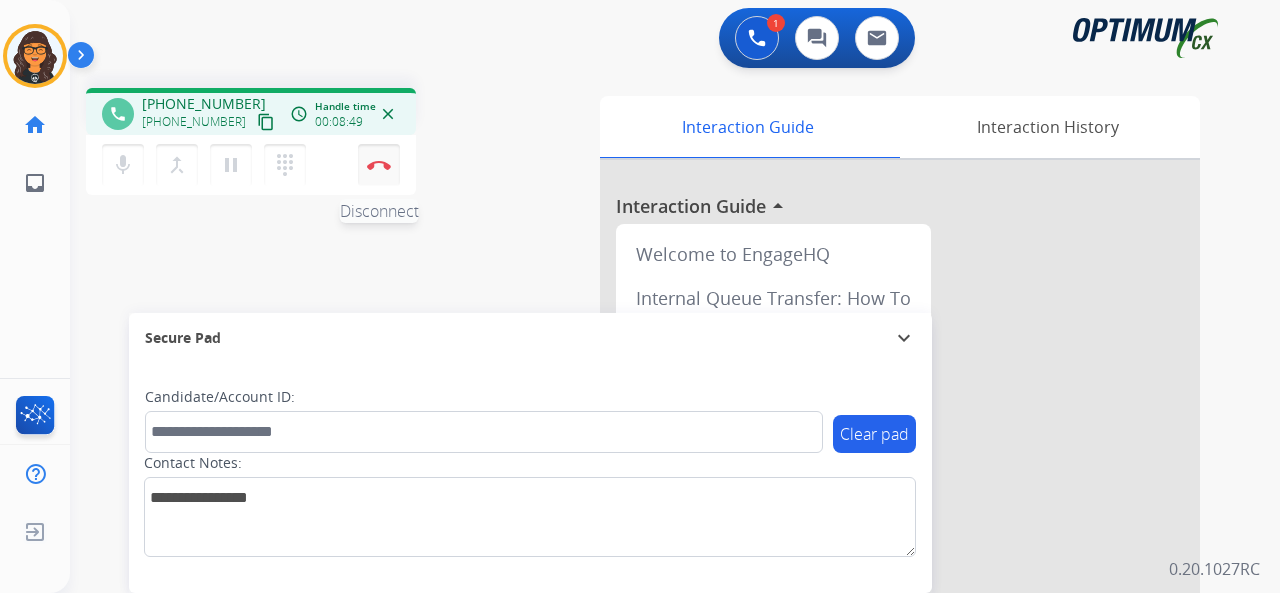 click on "Disconnect" at bounding box center [379, 165] 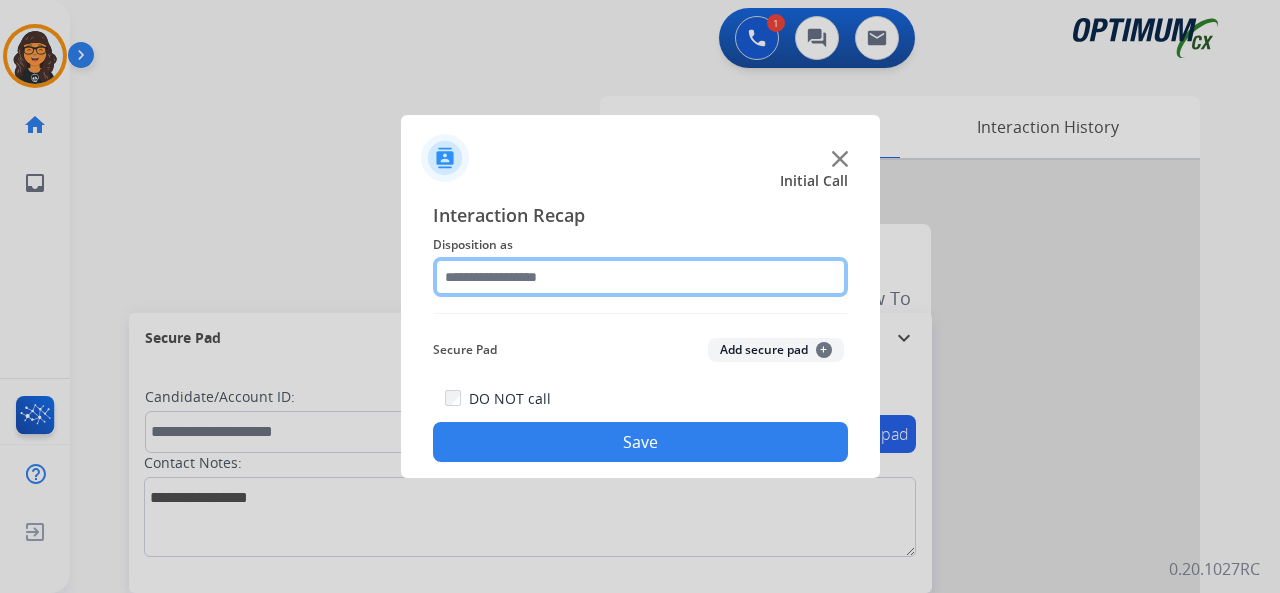 click 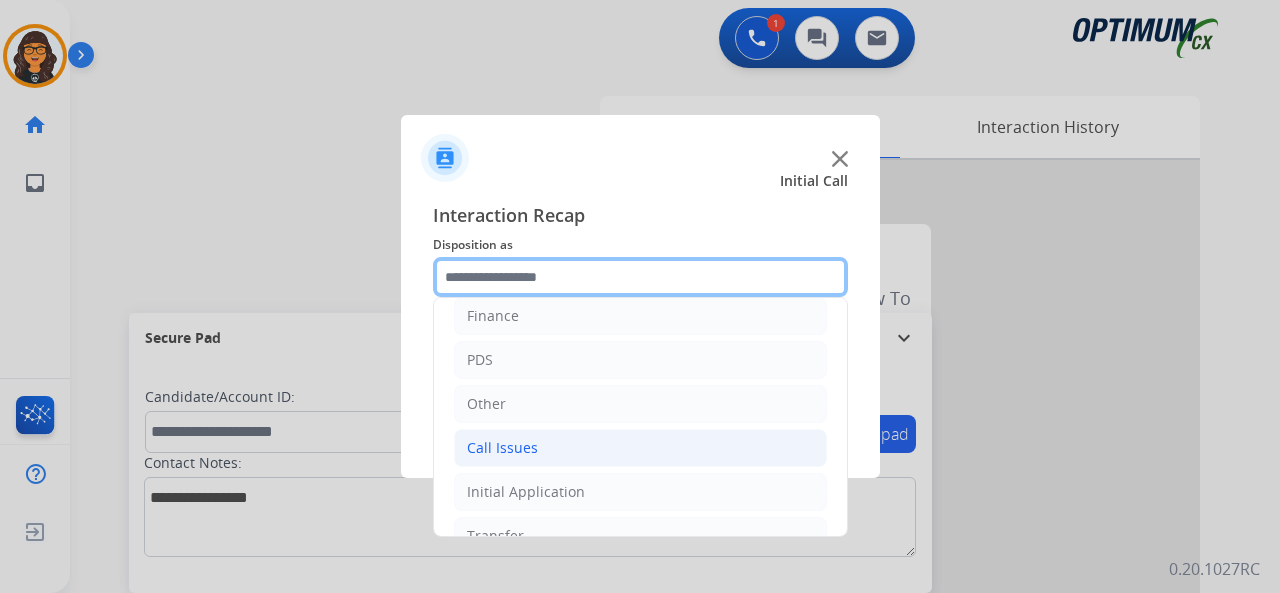 scroll, scrollTop: 100, scrollLeft: 0, axis: vertical 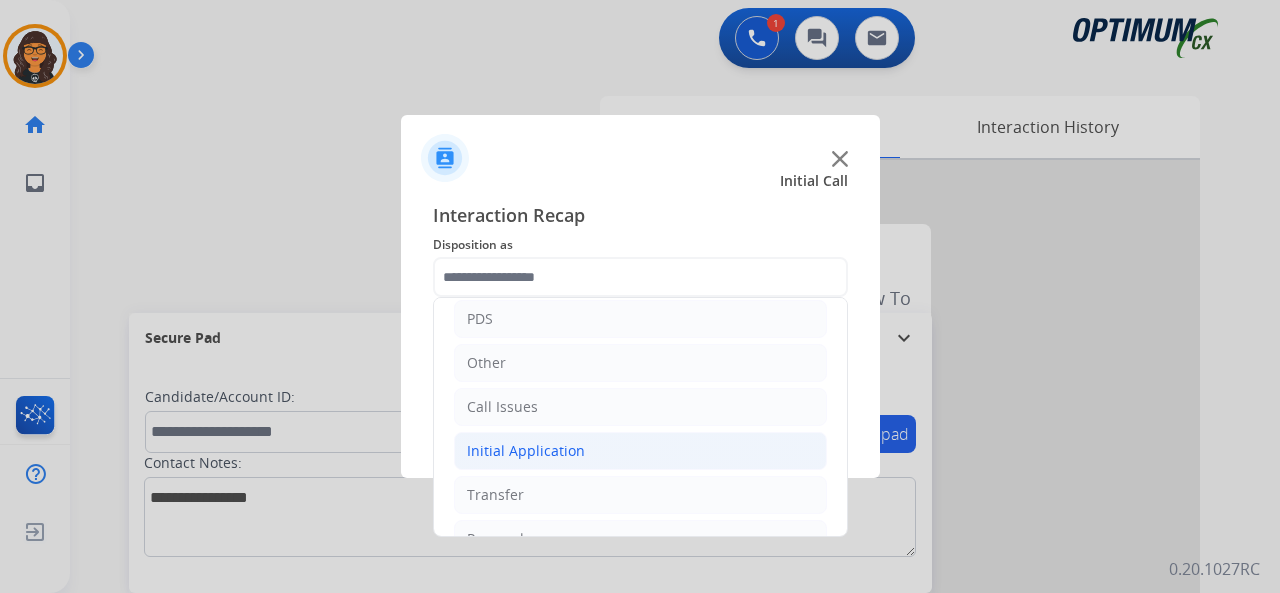 click on "Initial Application" 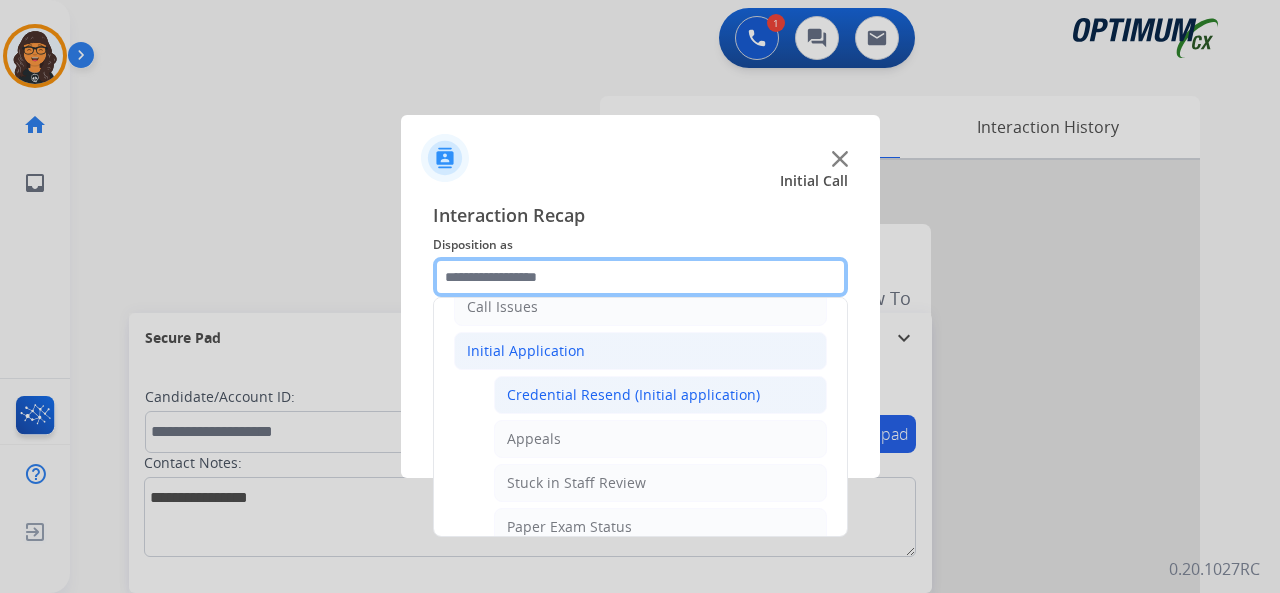 scroll, scrollTop: 300, scrollLeft: 0, axis: vertical 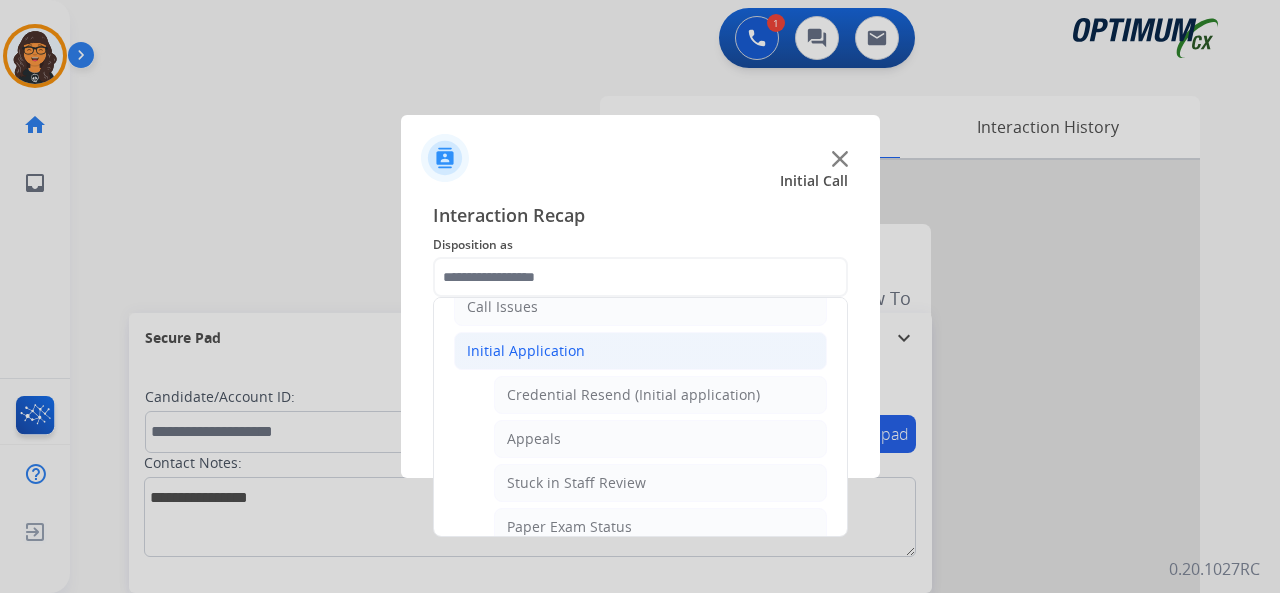 click on "Initial Application" 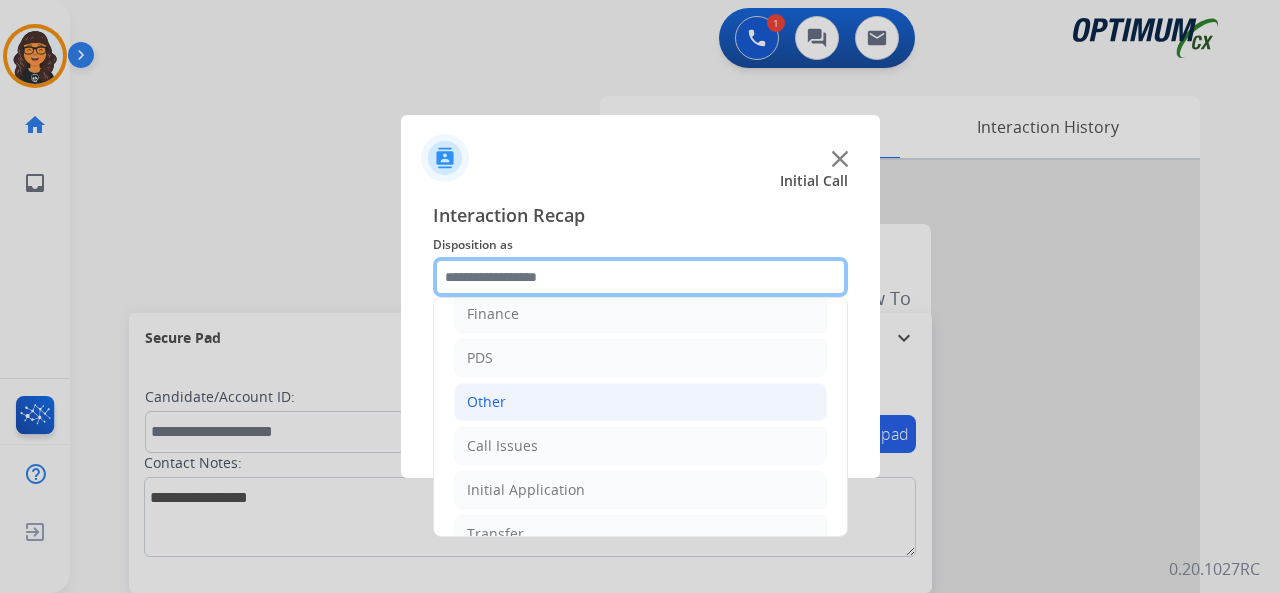 scroll, scrollTop: 30, scrollLeft: 0, axis: vertical 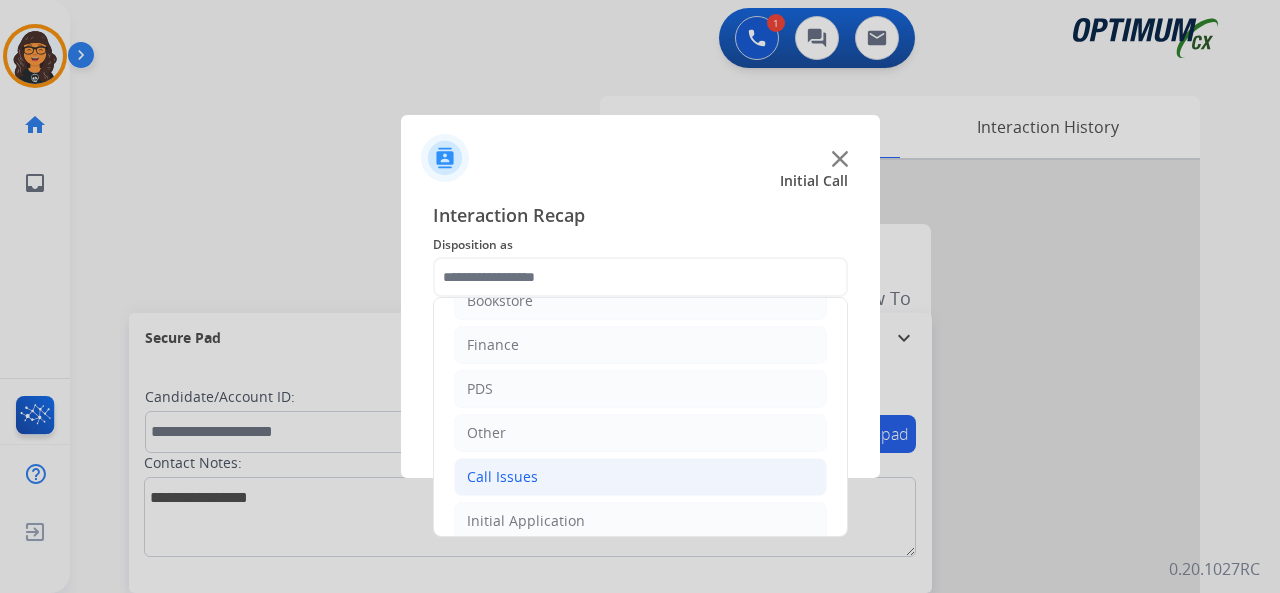 click on "Call Issues" 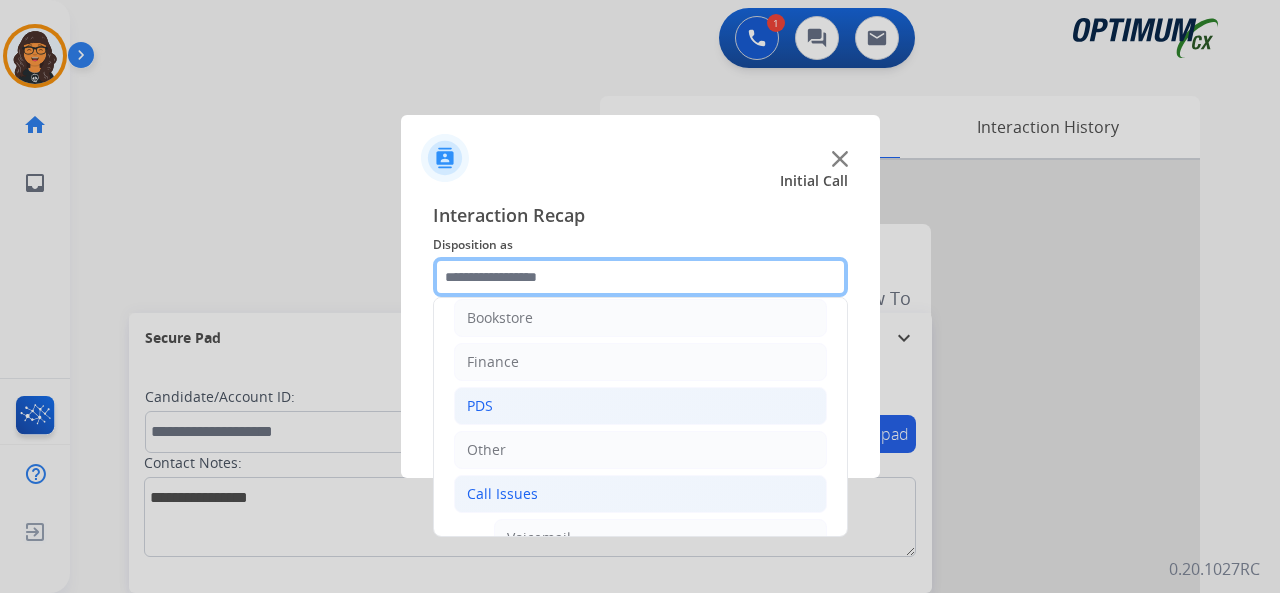 scroll, scrollTop: 0, scrollLeft: 0, axis: both 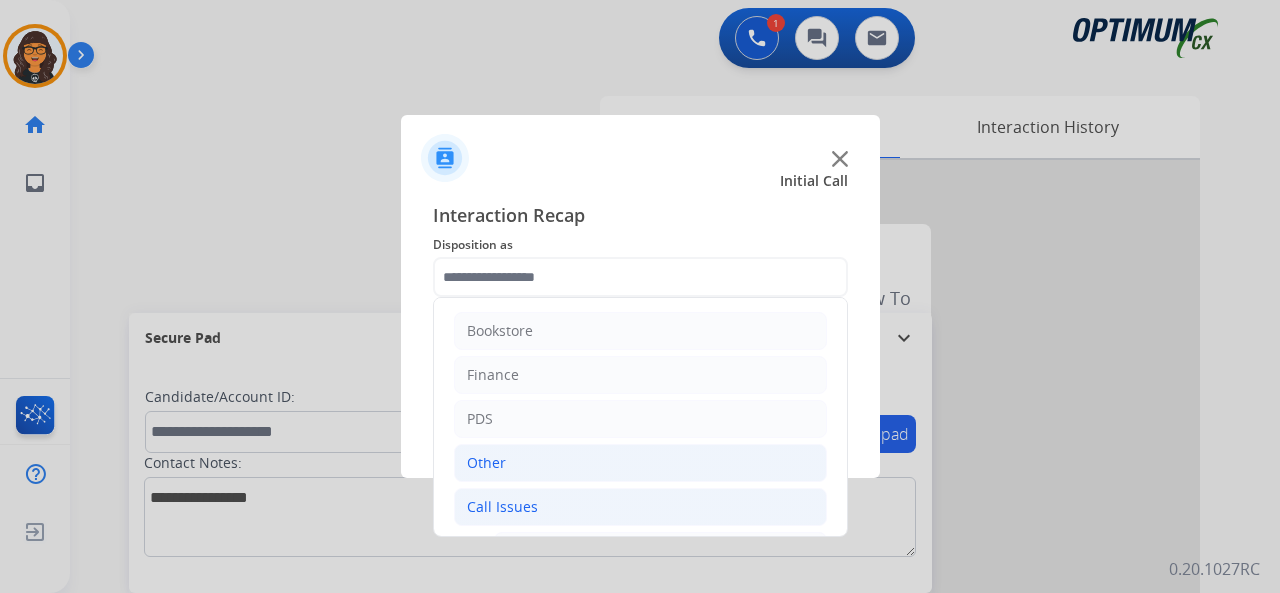 click on "Other" 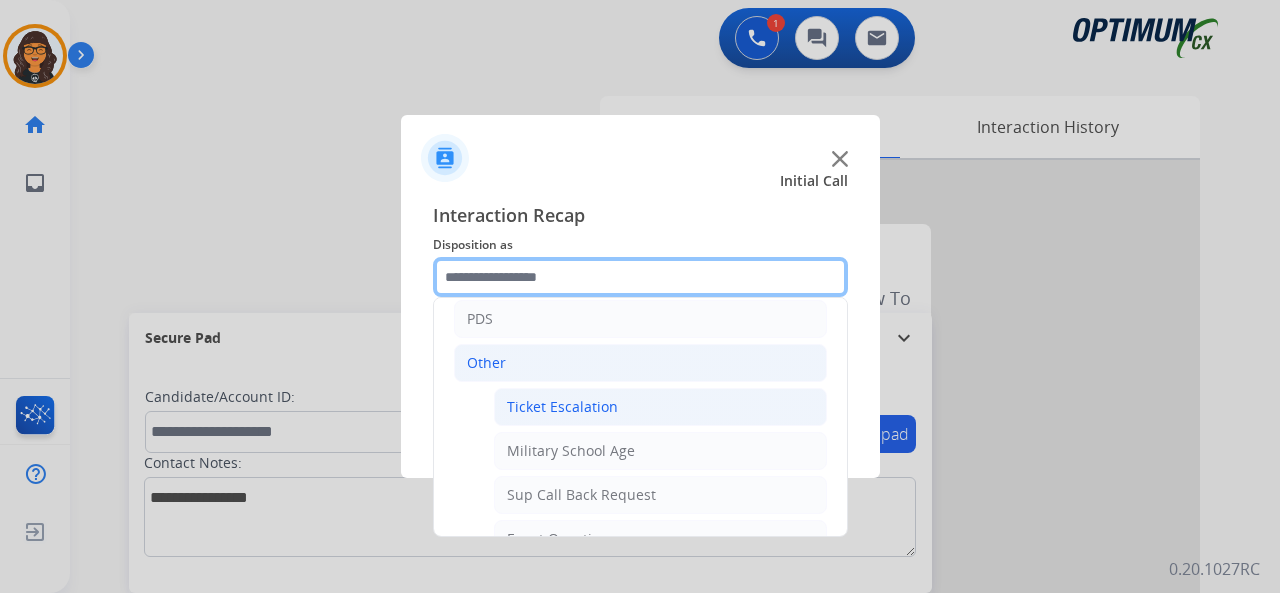 scroll, scrollTop: 200, scrollLeft: 0, axis: vertical 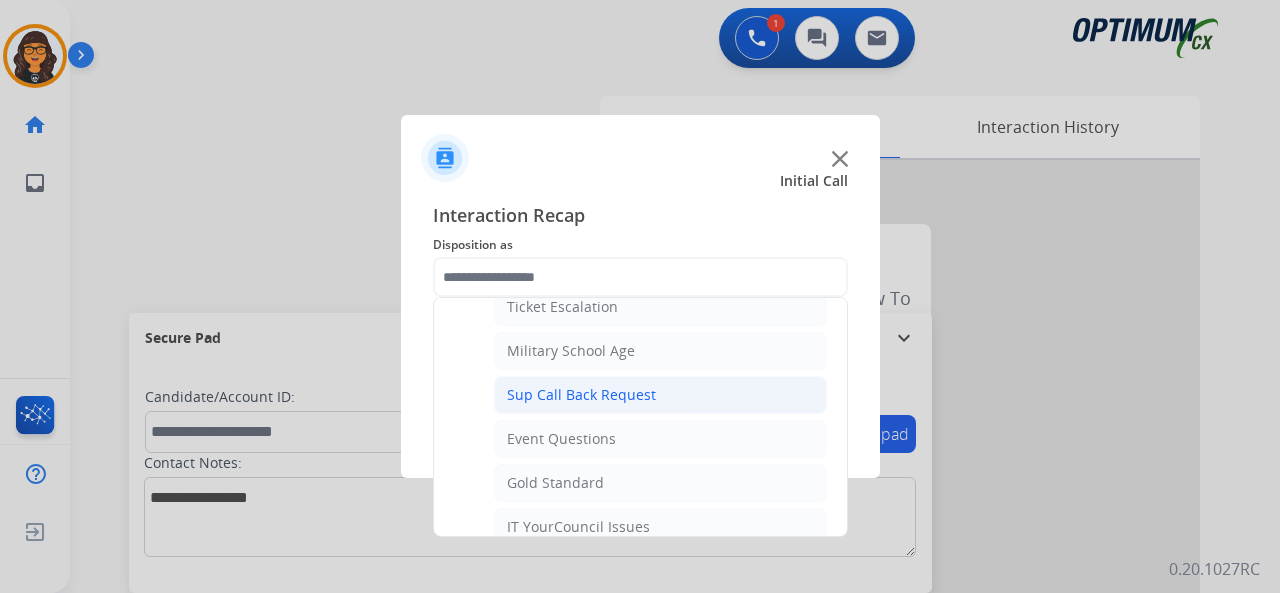 click on "Sup Call Back Request" 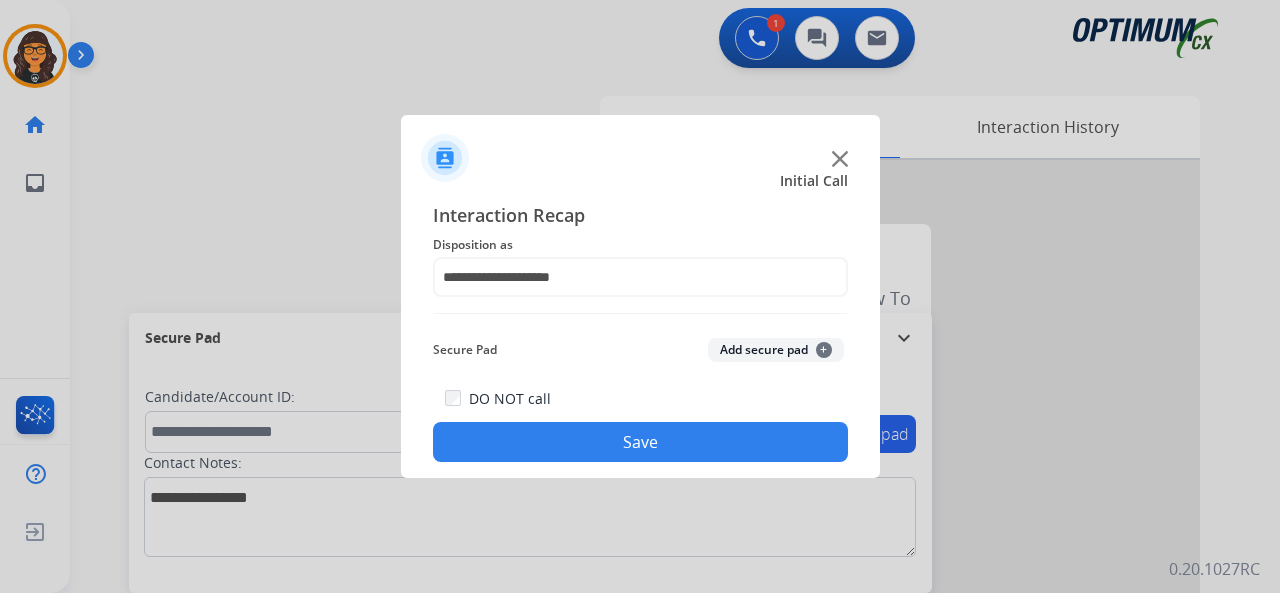 click on "Save" 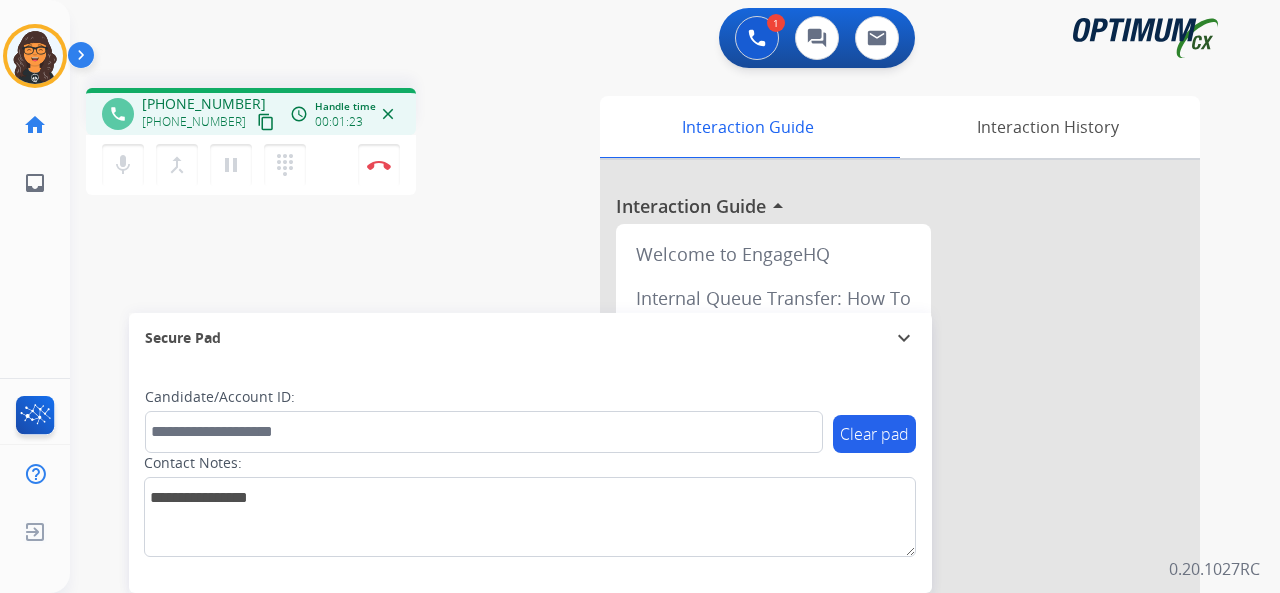 click on "content_copy" at bounding box center (266, 122) 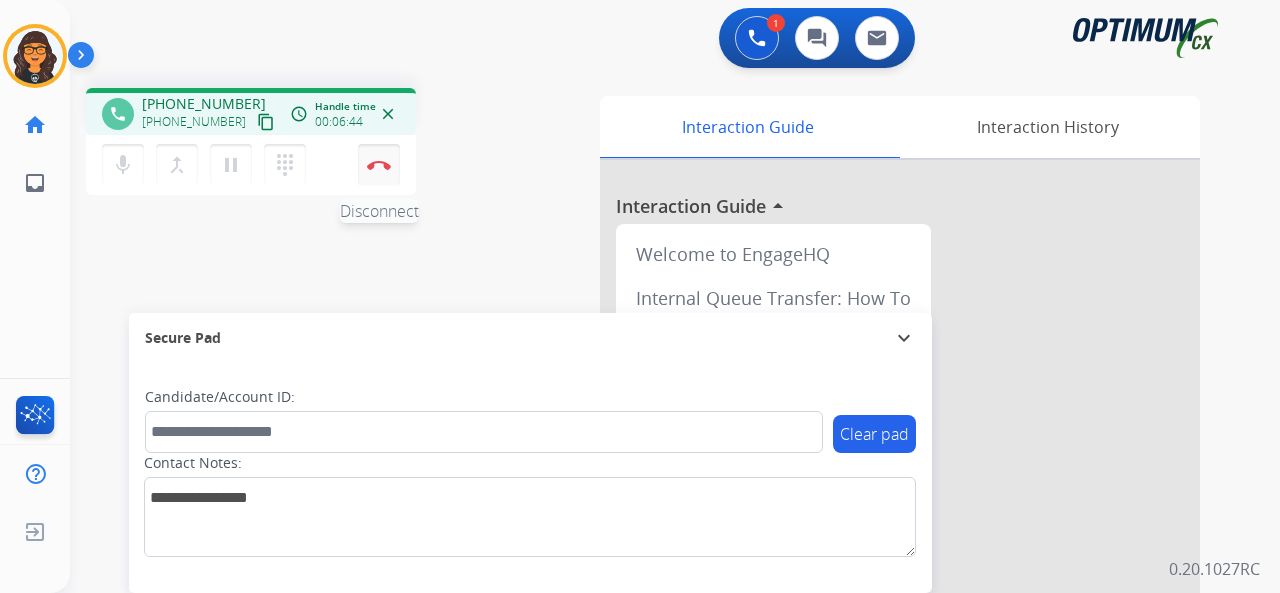 click at bounding box center (379, 165) 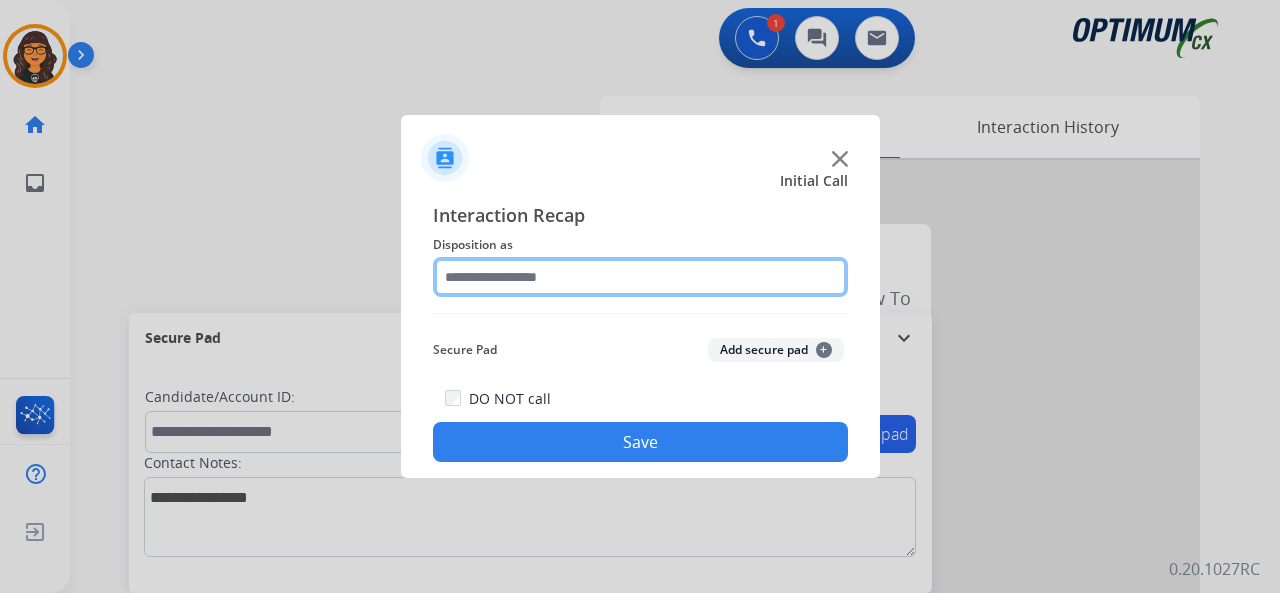 click 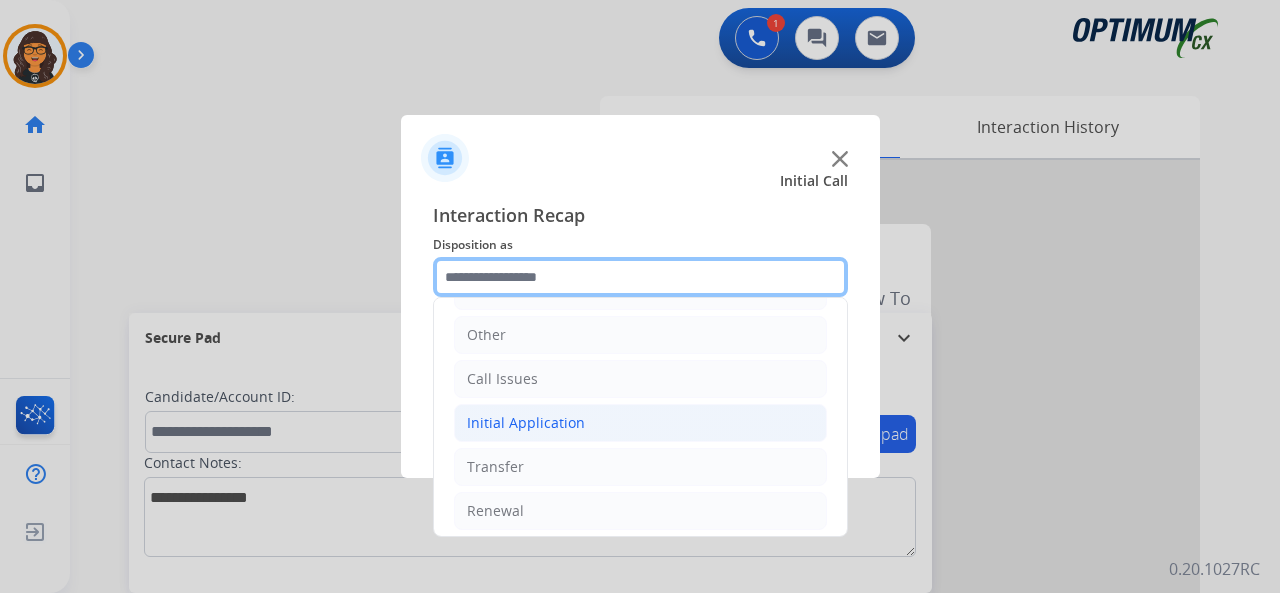 scroll, scrollTop: 130, scrollLeft: 0, axis: vertical 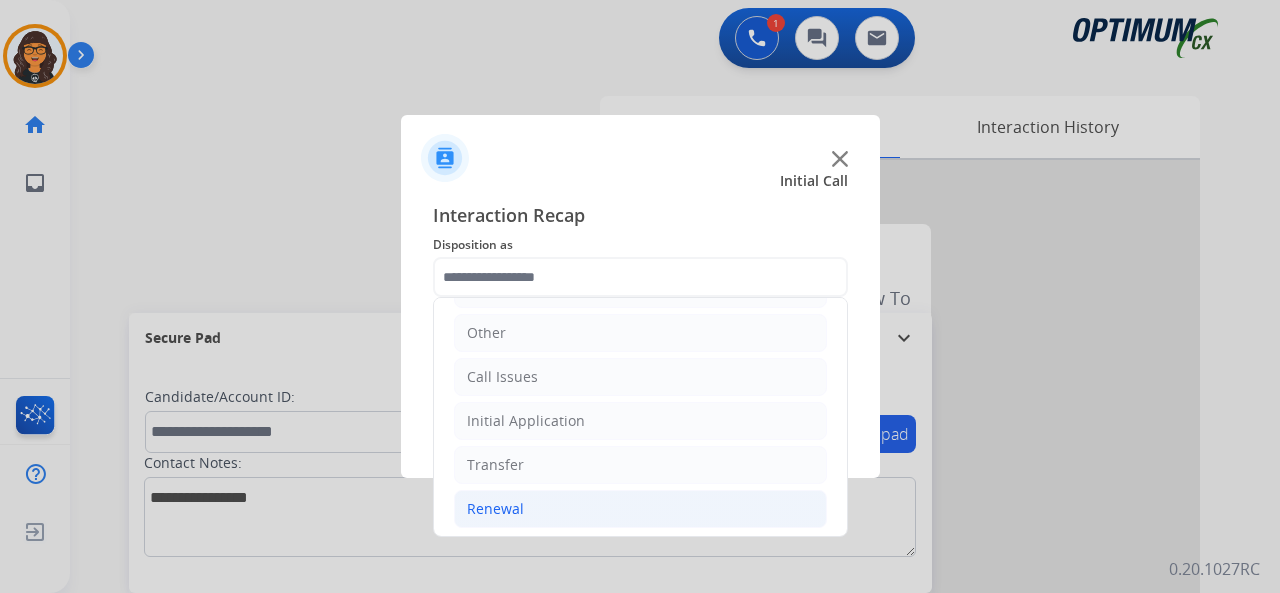 click on "Renewal" 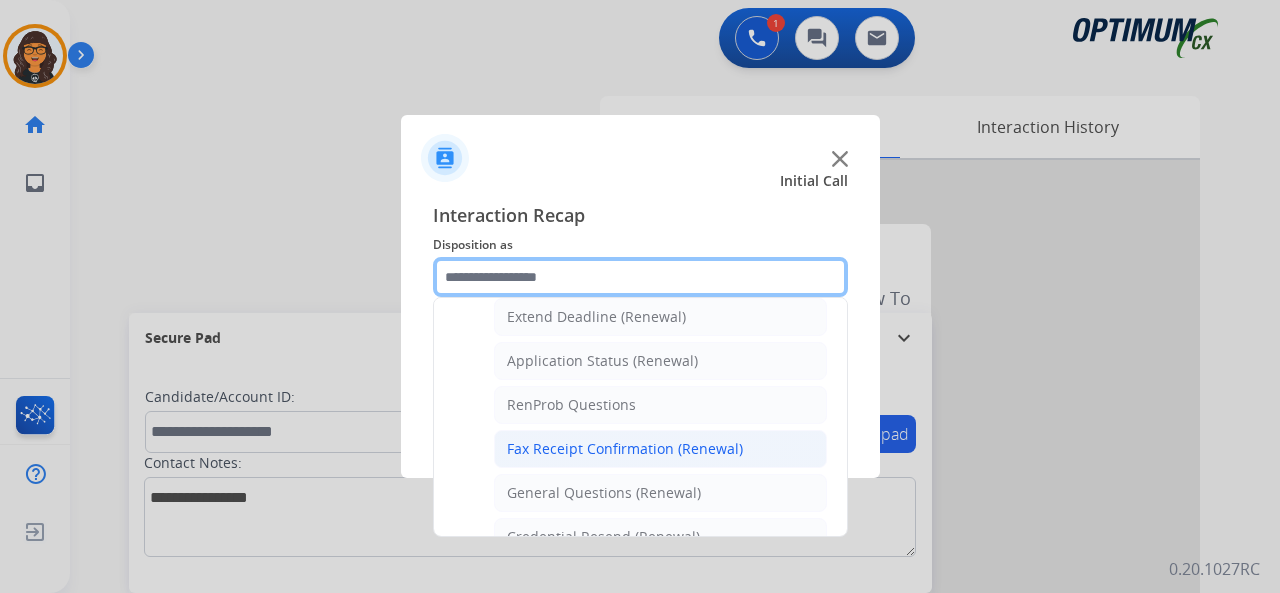scroll, scrollTop: 630, scrollLeft: 0, axis: vertical 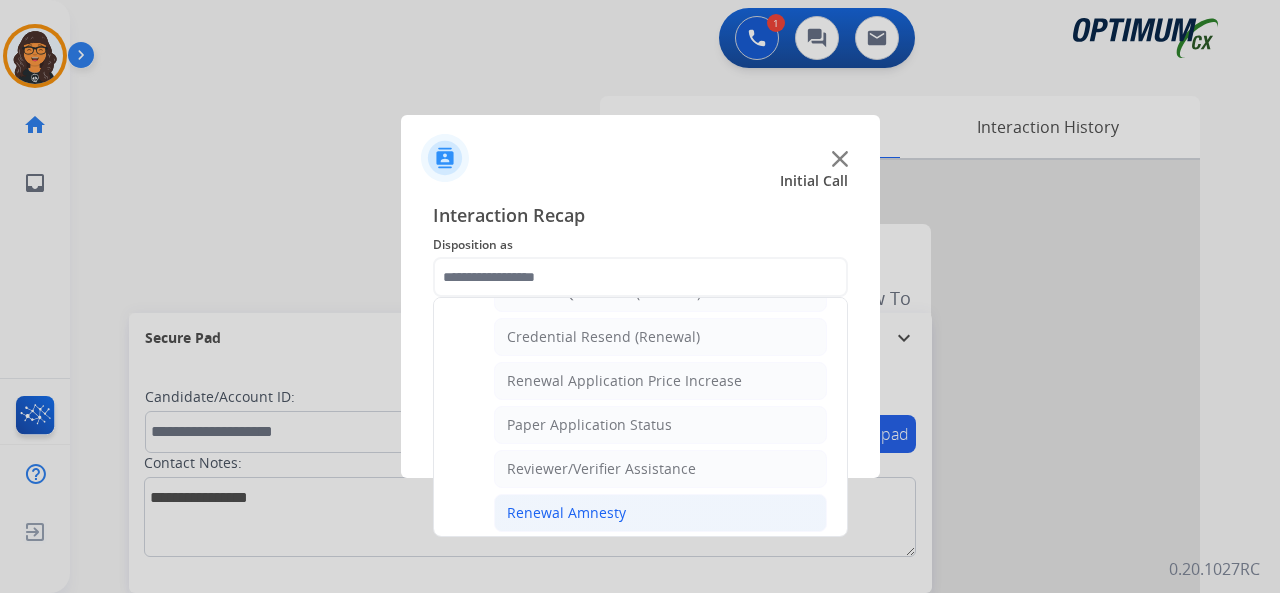 click on "Renewal Amnesty" 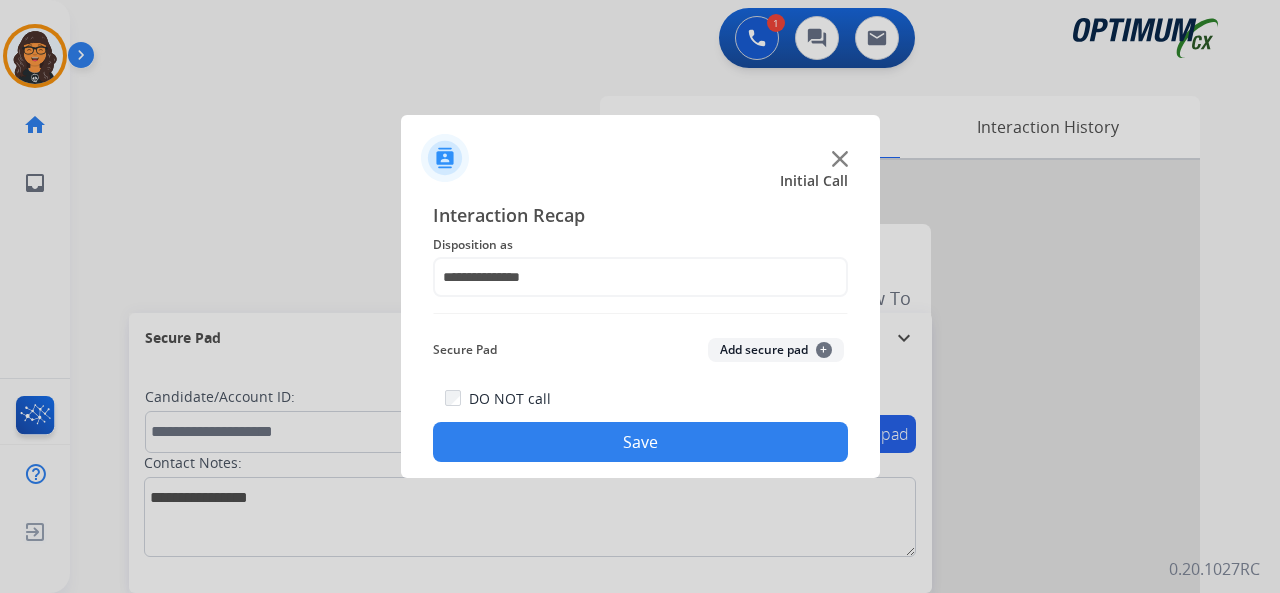 click on "Save" 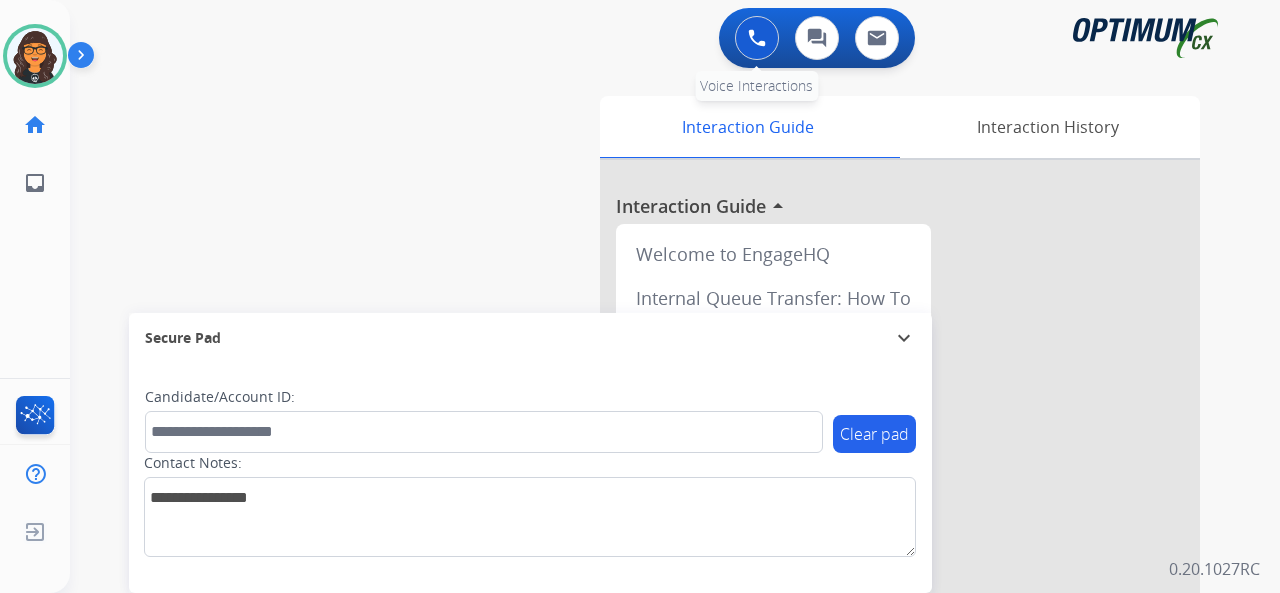 click at bounding box center (757, 38) 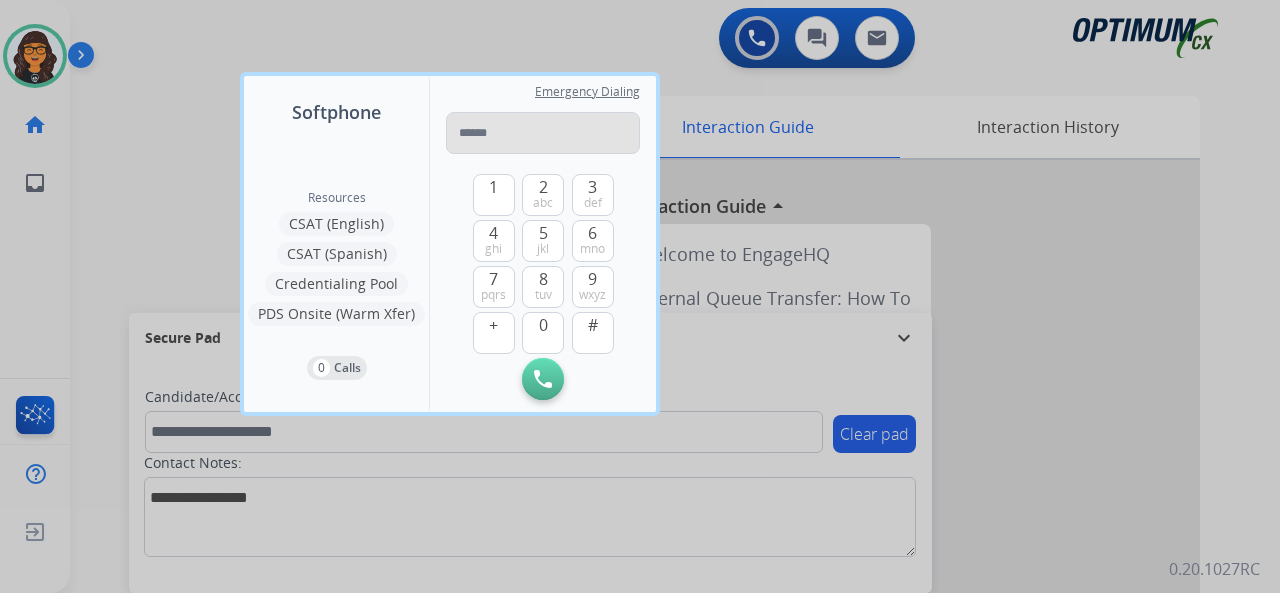 click at bounding box center (543, 133) 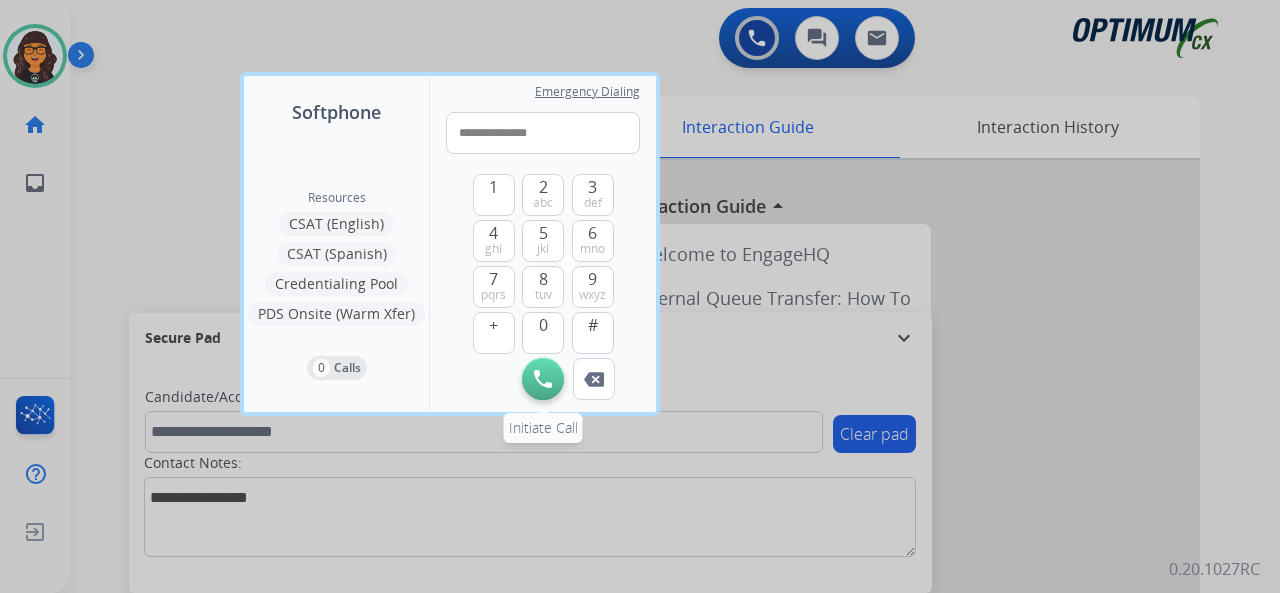 type on "**********" 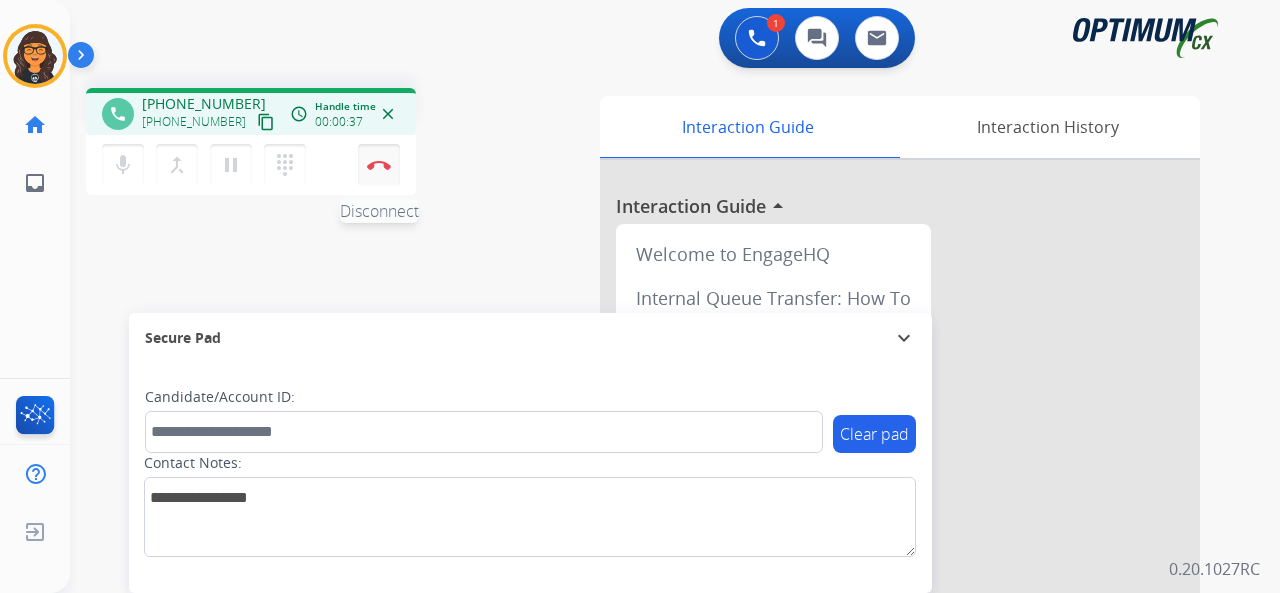 click at bounding box center [379, 165] 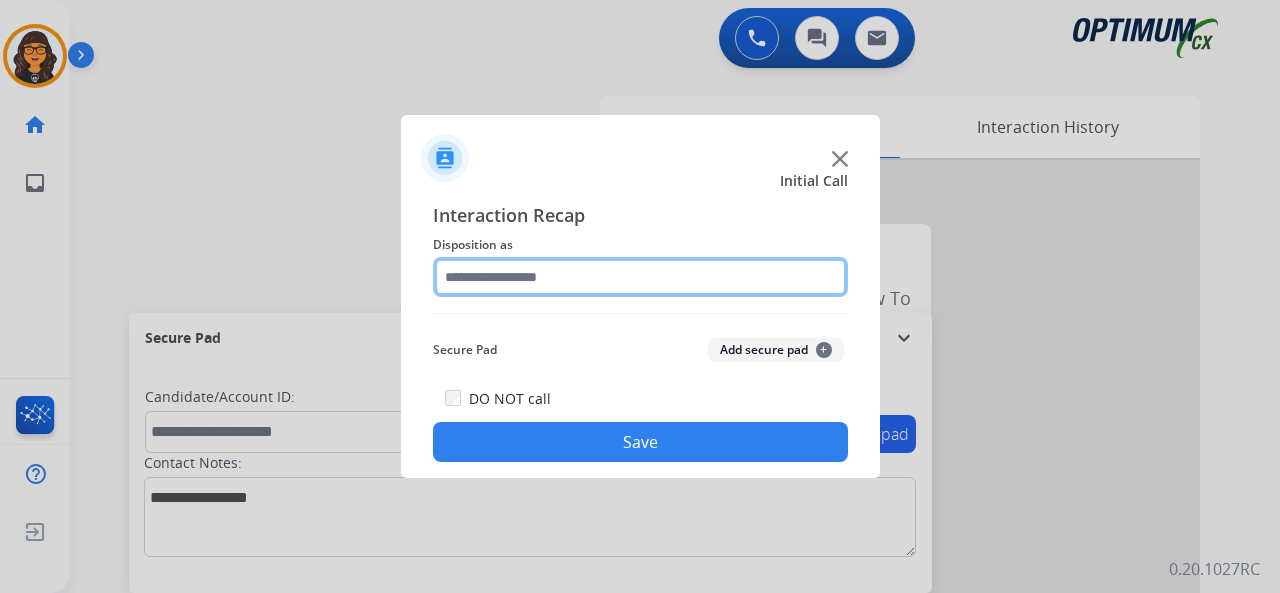 click 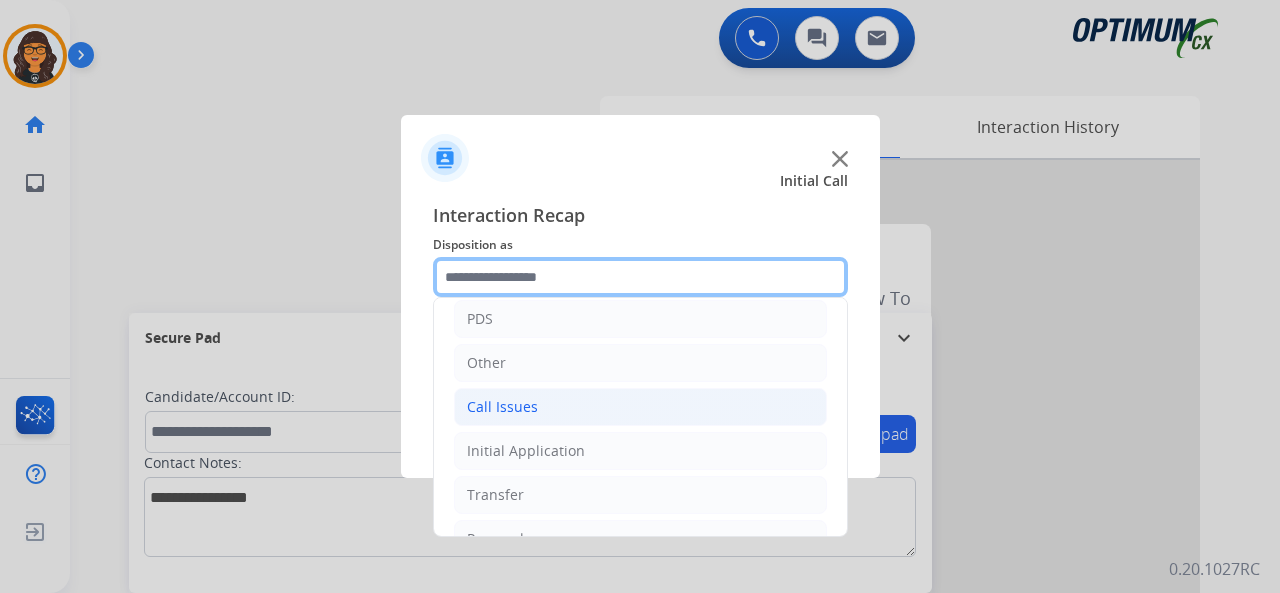 scroll, scrollTop: 130, scrollLeft: 0, axis: vertical 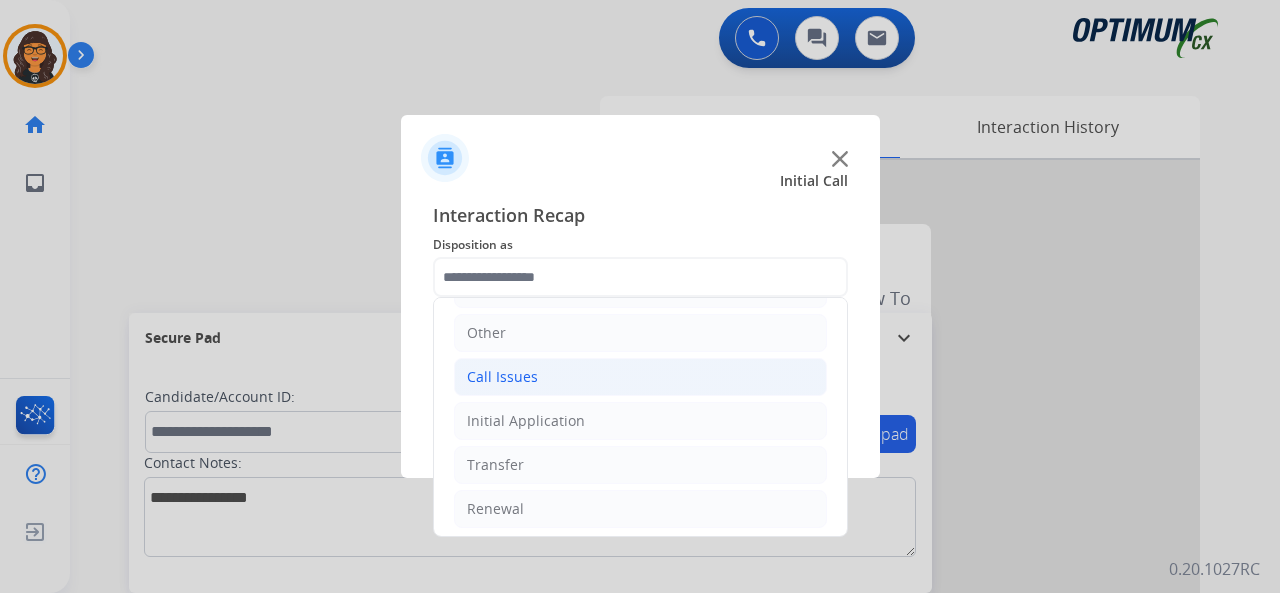 click on "Call Issues" 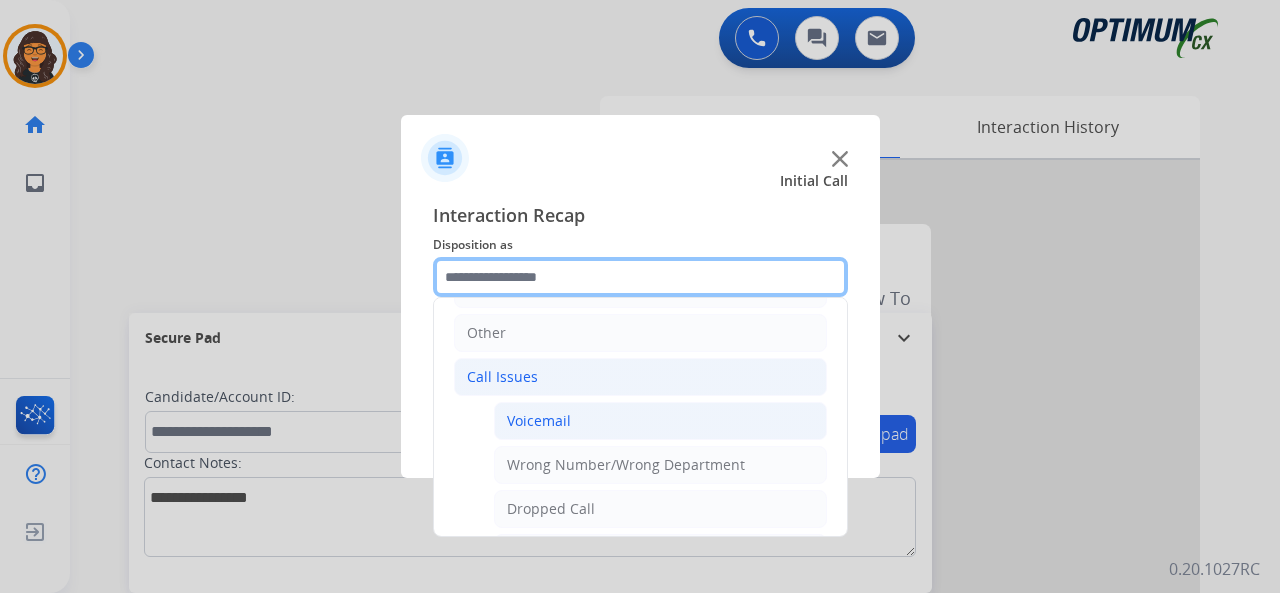 scroll, scrollTop: 230, scrollLeft: 0, axis: vertical 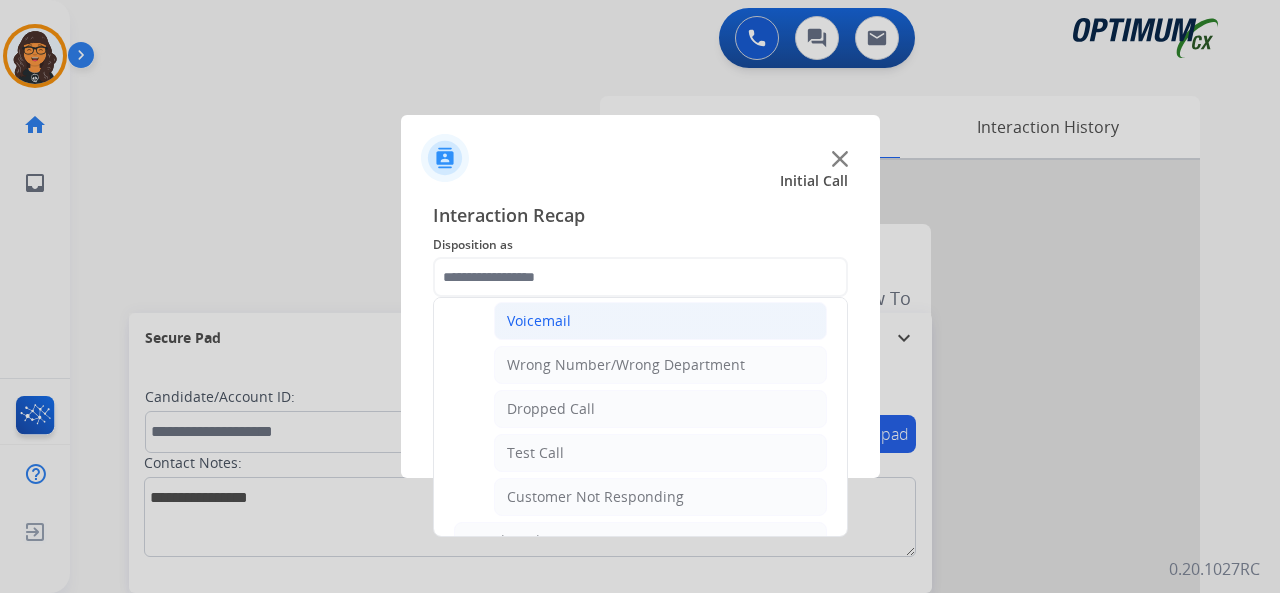 click on "Voicemail" 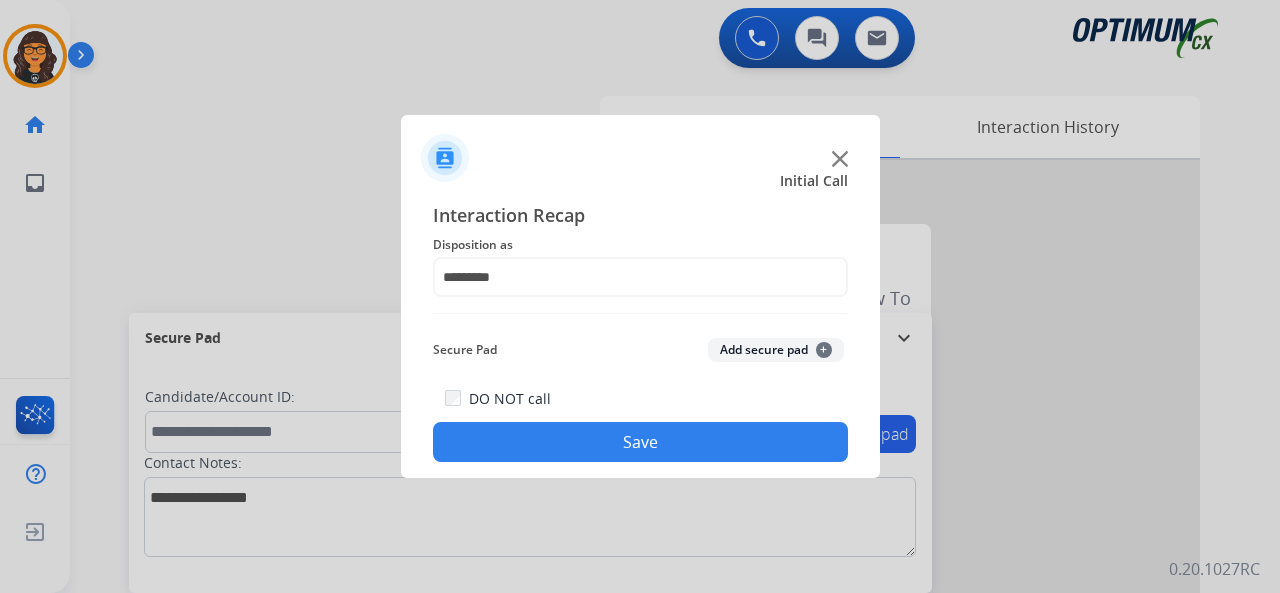 click on "Save" 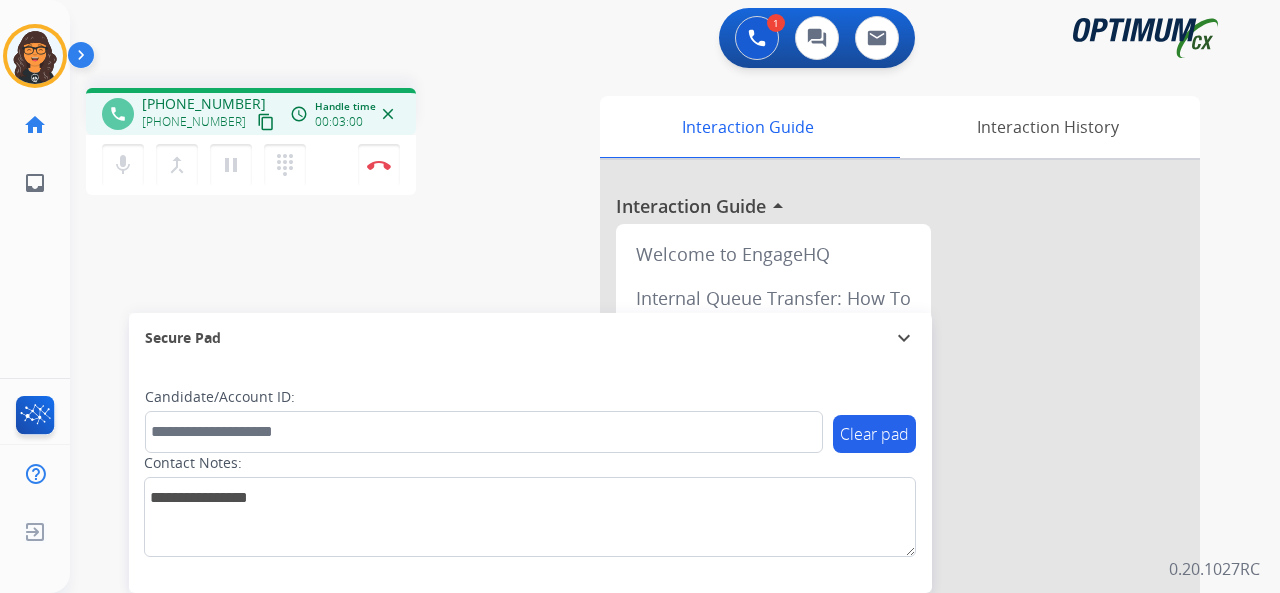 click on "content_copy" at bounding box center (266, 122) 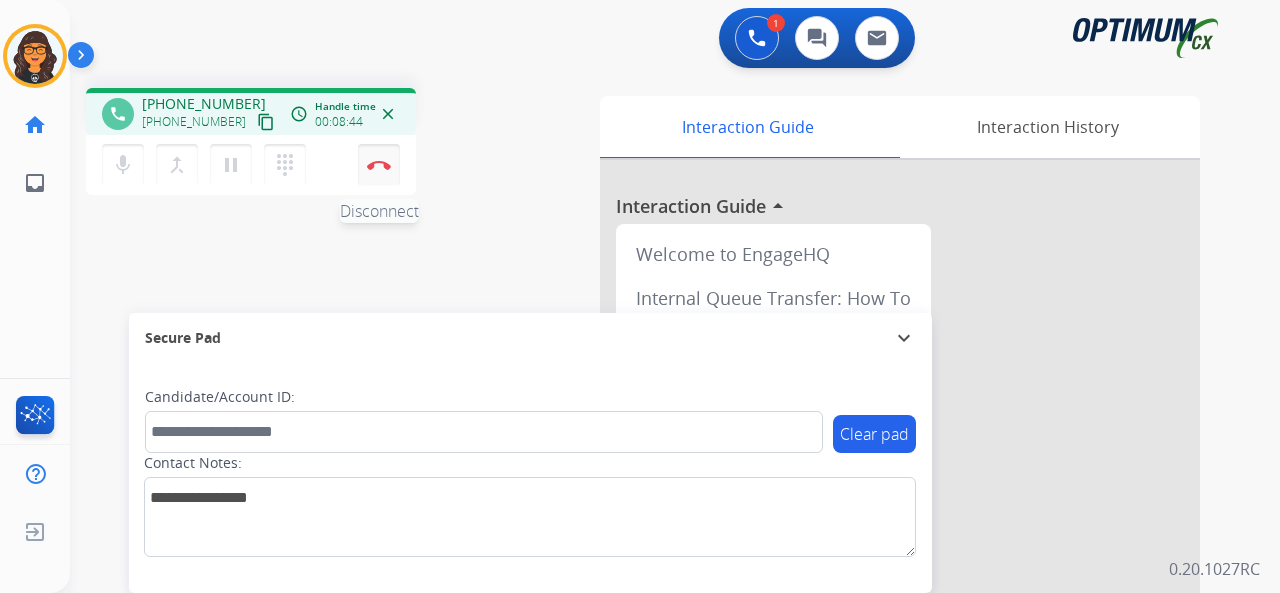 click at bounding box center [379, 165] 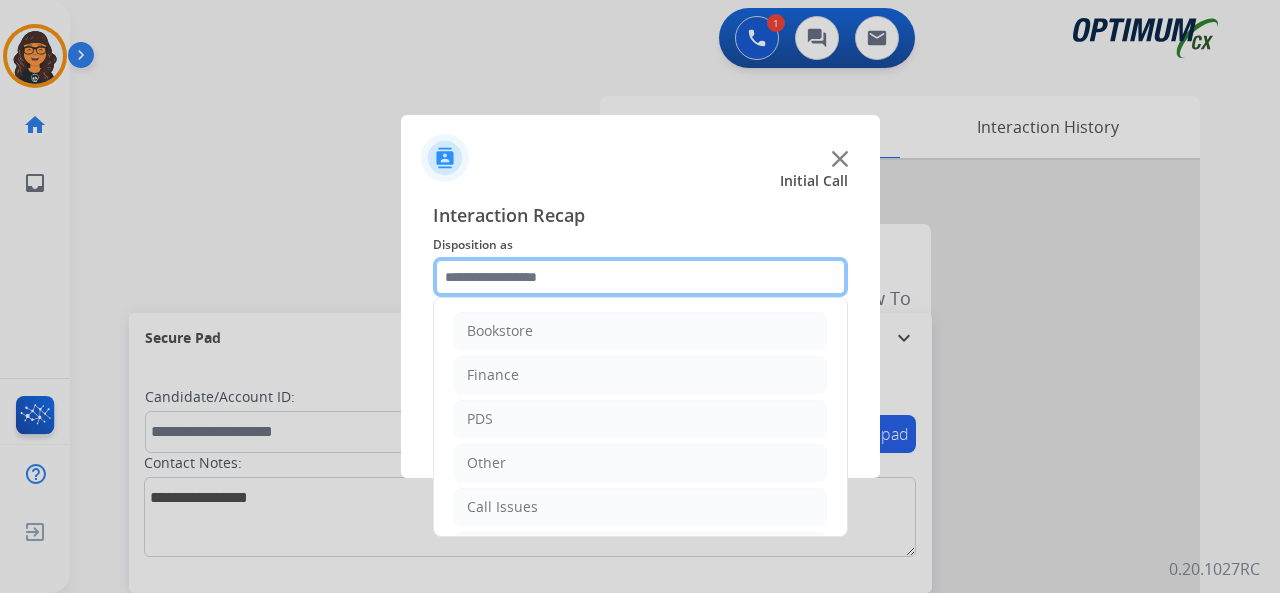 click 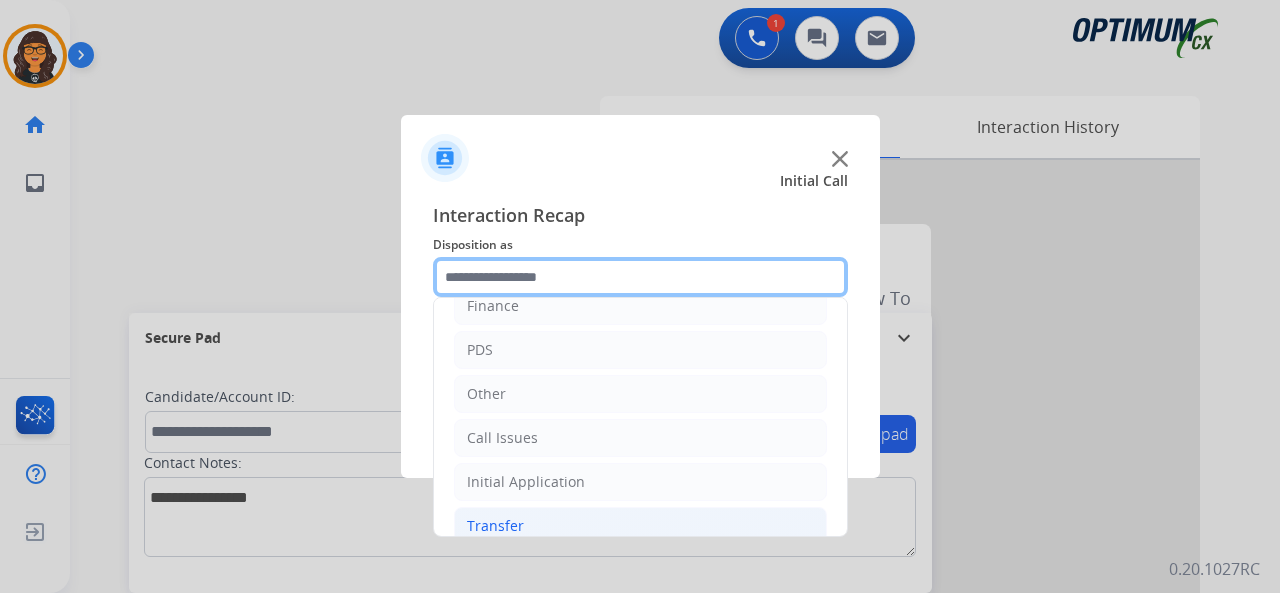 scroll, scrollTop: 130, scrollLeft: 0, axis: vertical 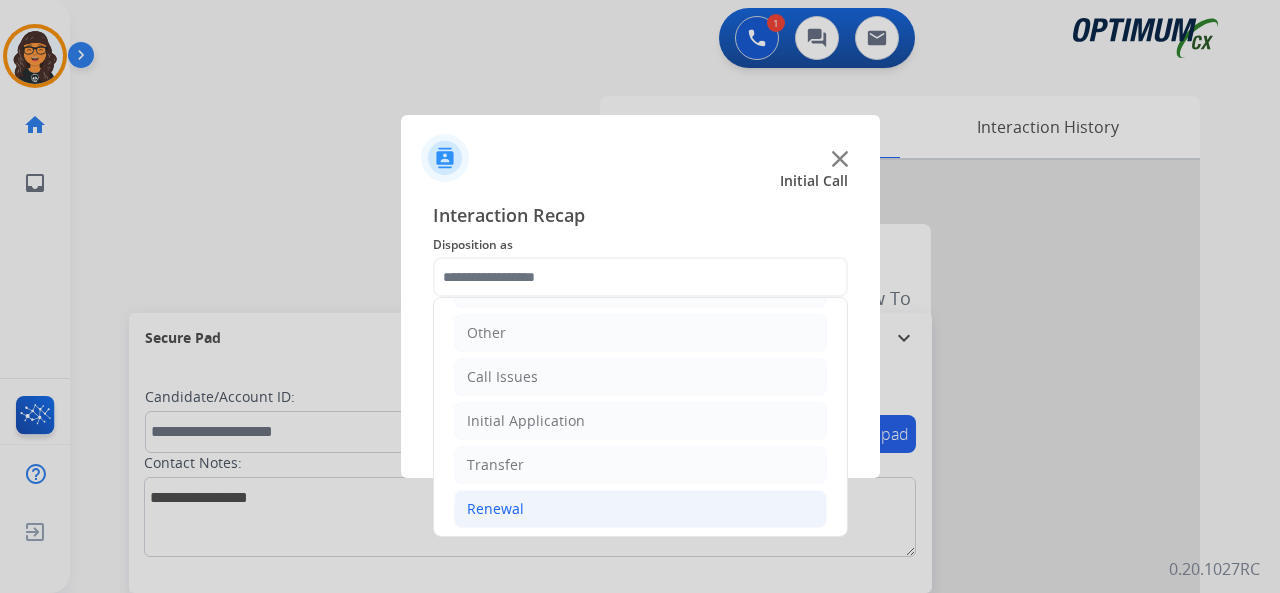 click on "Renewal" 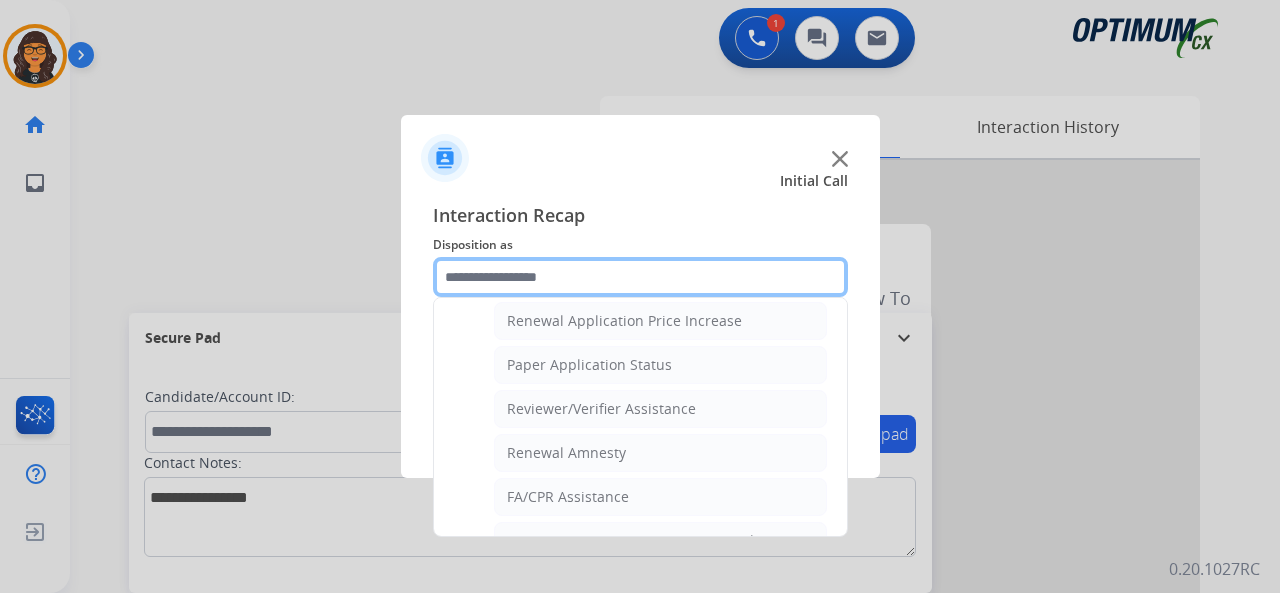 scroll, scrollTop: 730, scrollLeft: 0, axis: vertical 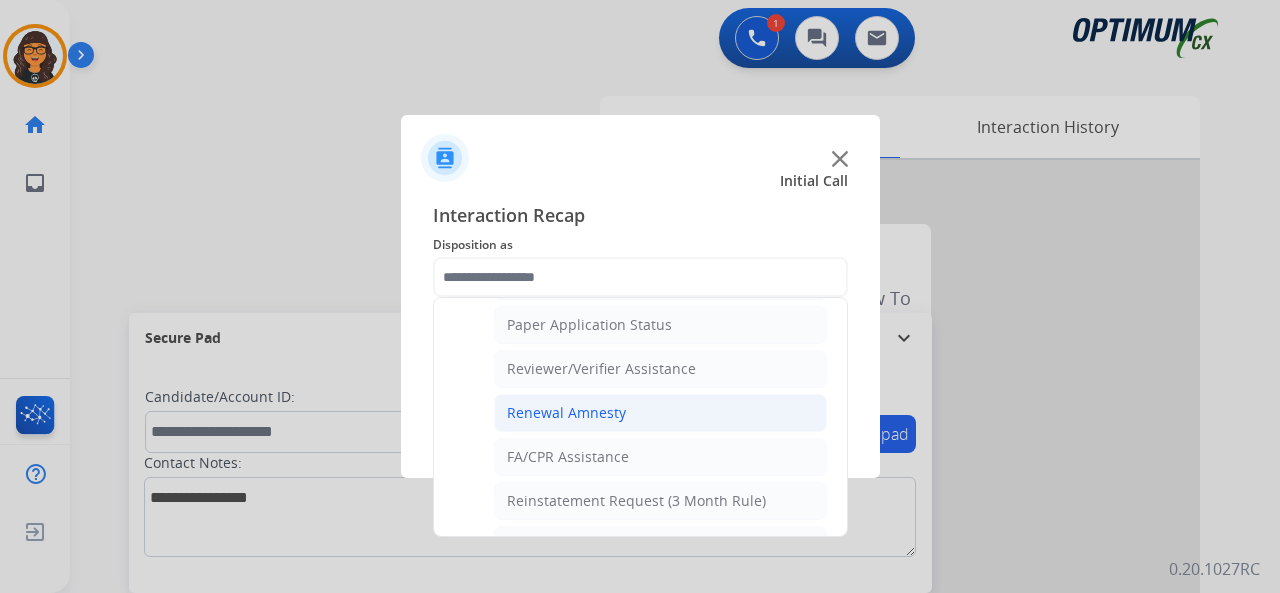 click on "Renewal Amnesty" 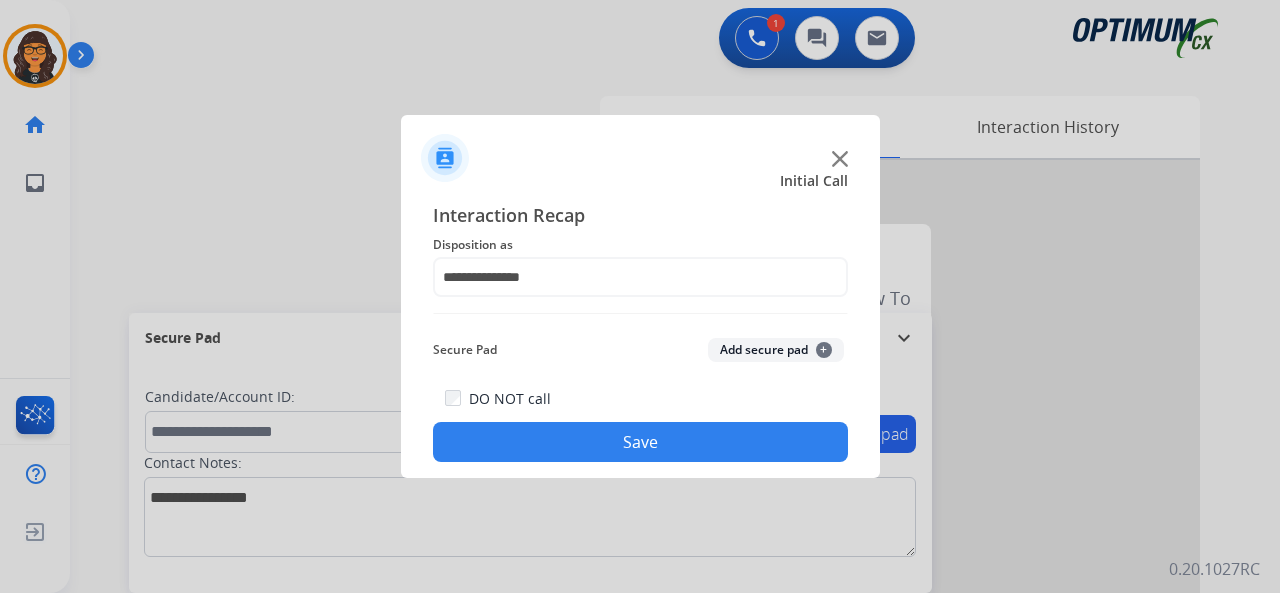 click on "Save" 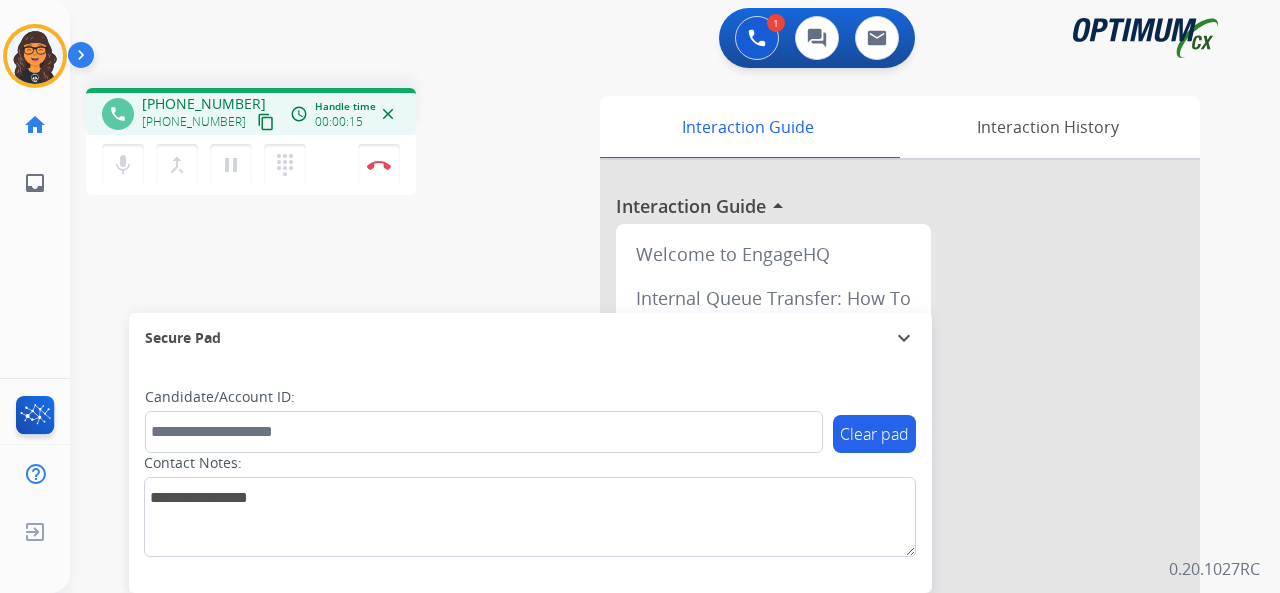 drag, startPoint x: 248, startPoint y: 122, endPoint x: 236, endPoint y: 61, distance: 62.169125 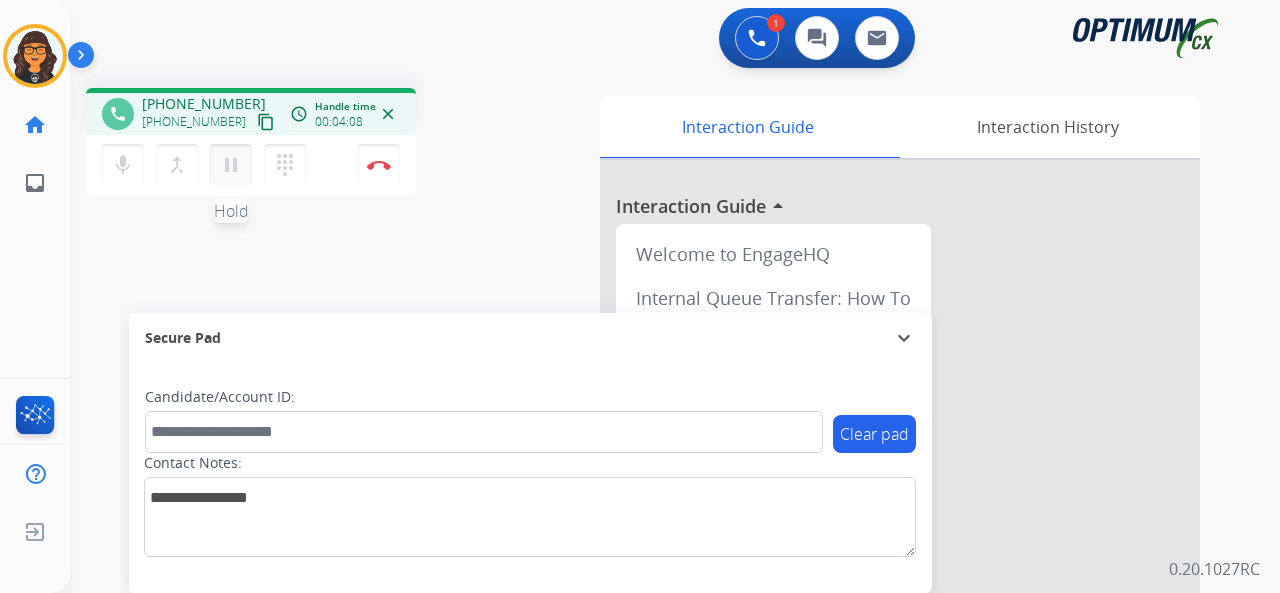 click on "pause" at bounding box center (231, 165) 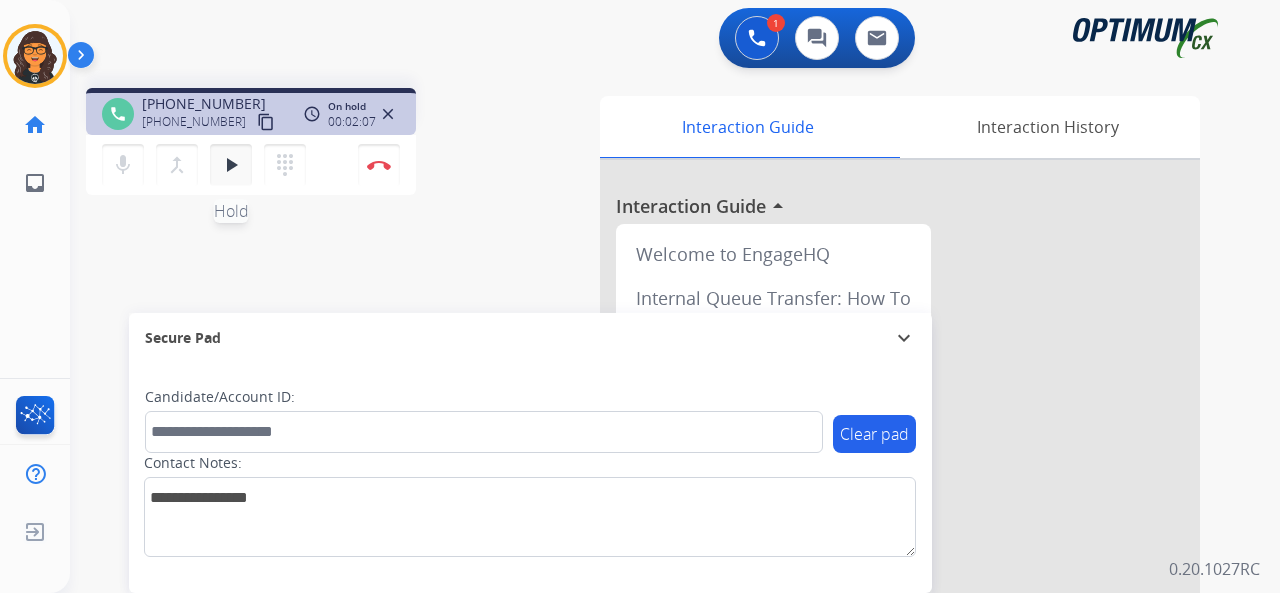 click on "play_arrow" at bounding box center [231, 165] 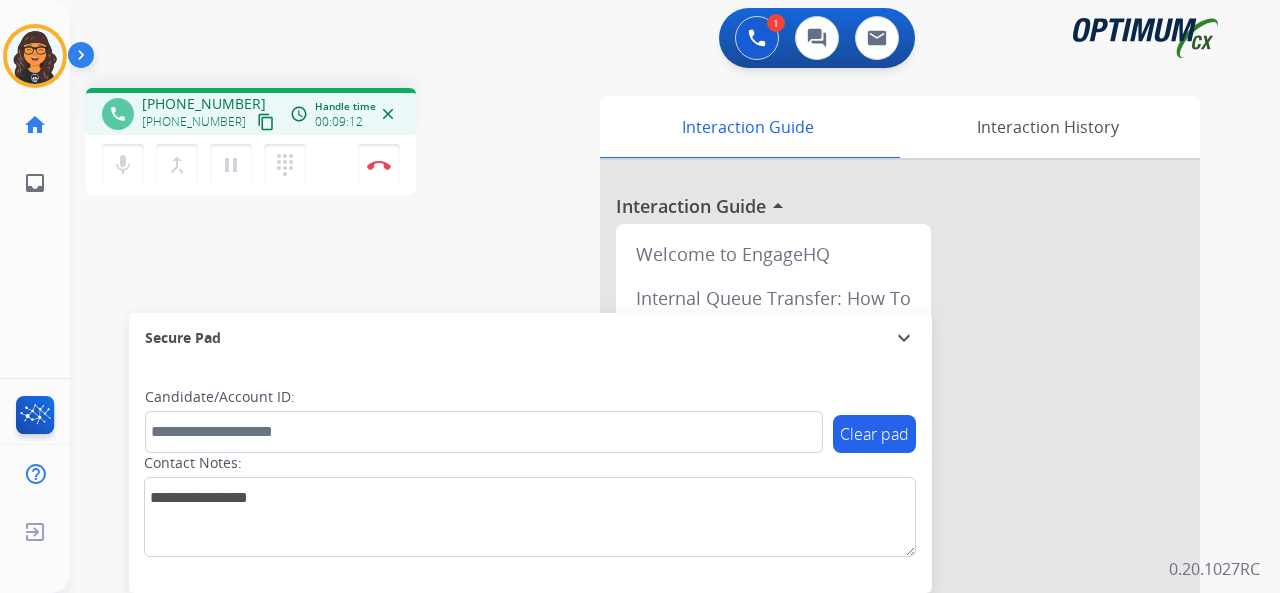 click on "content_copy" at bounding box center [266, 122] 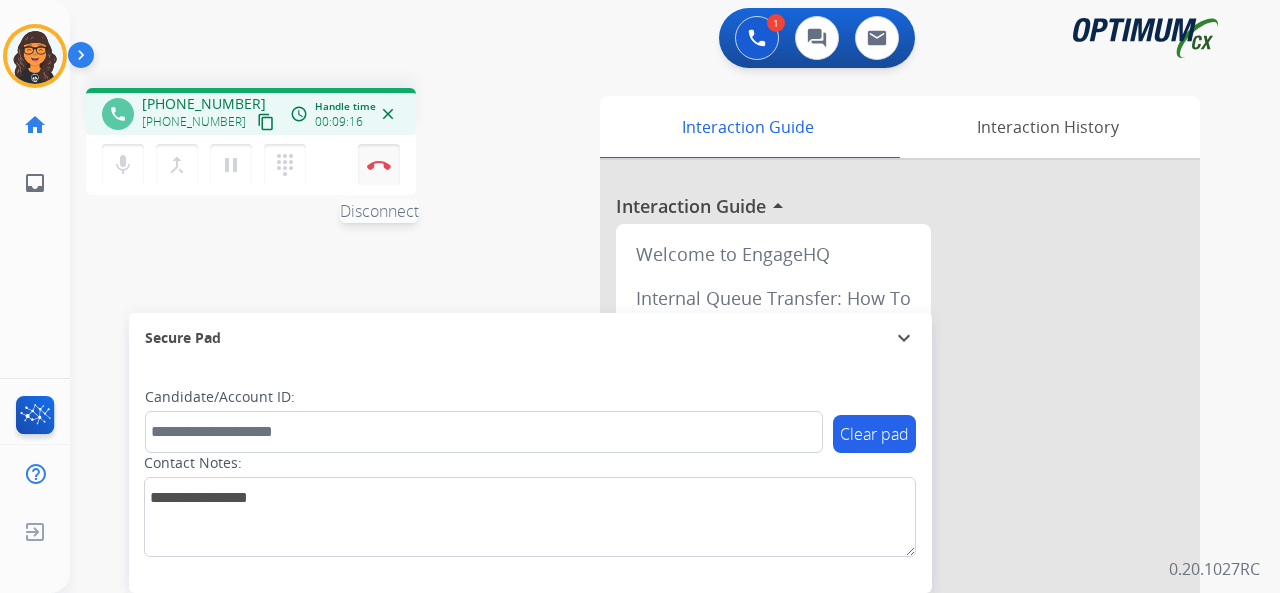 click at bounding box center [379, 165] 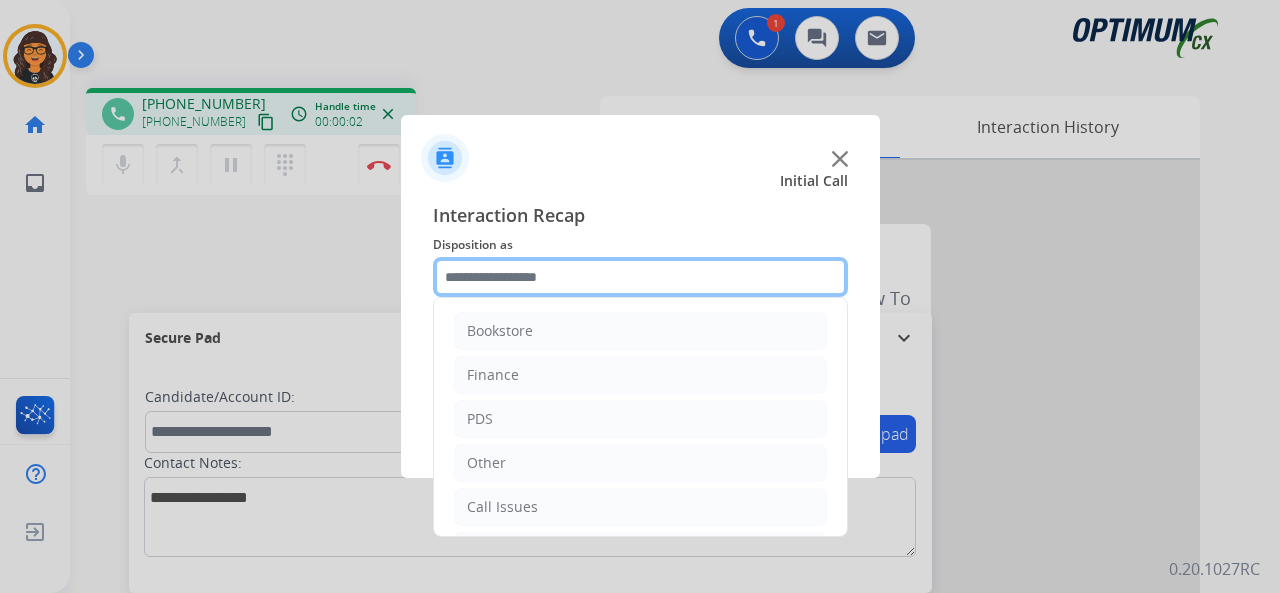 click 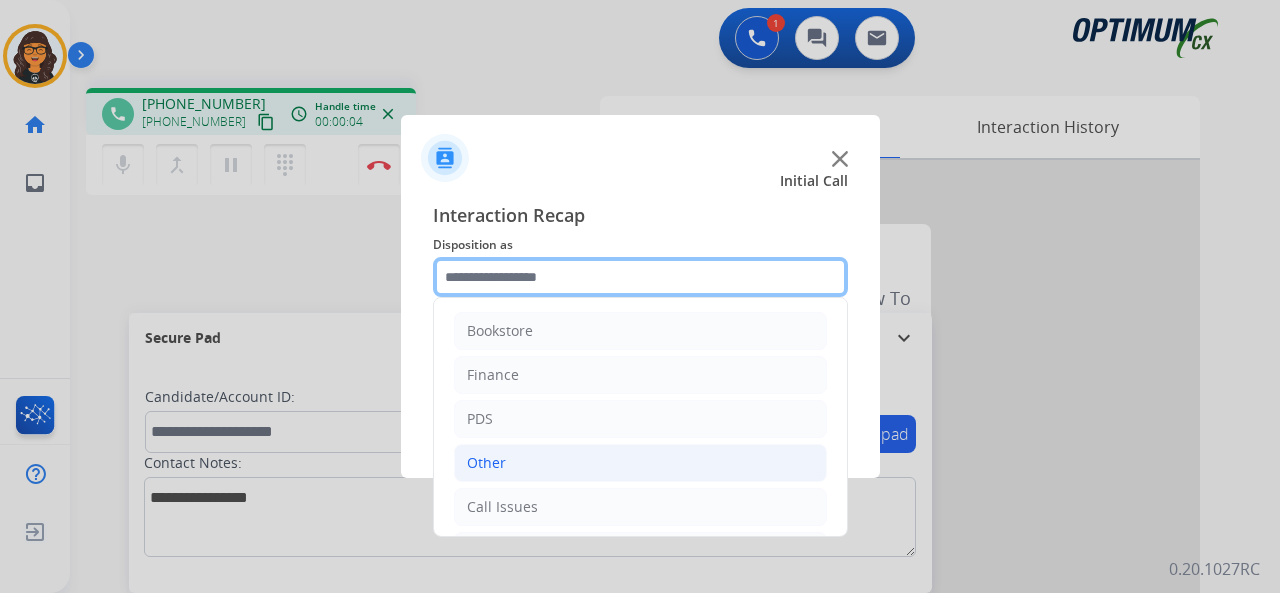 scroll, scrollTop: 100, scrollLeft: 0, axis: vertical 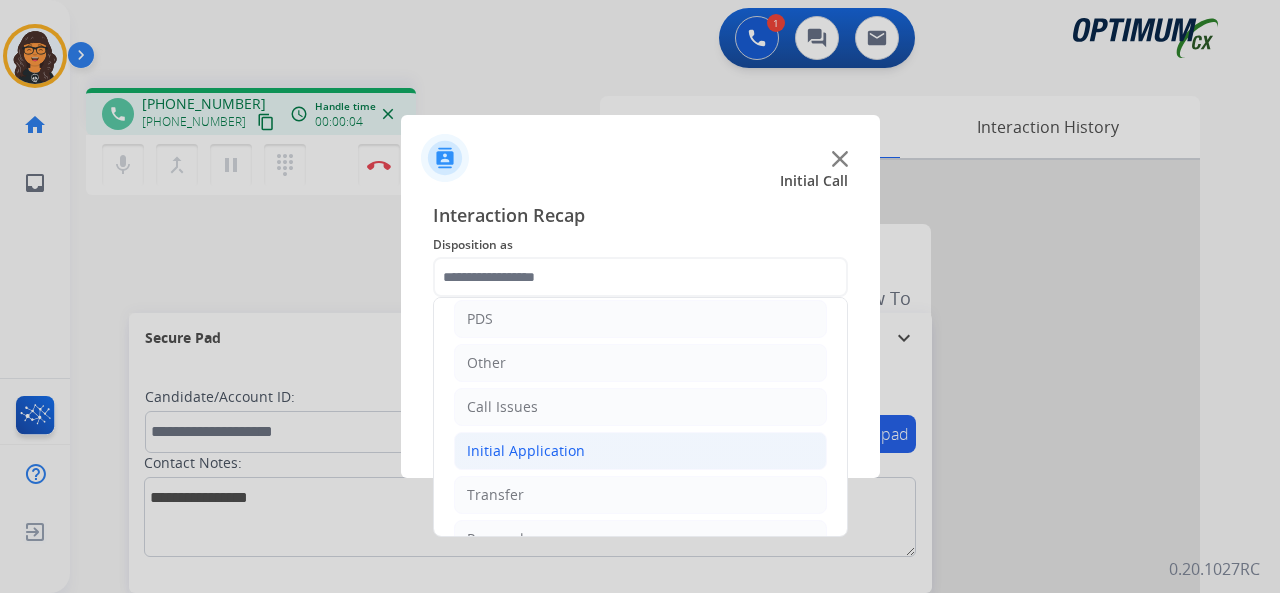 click on "Initial Application" 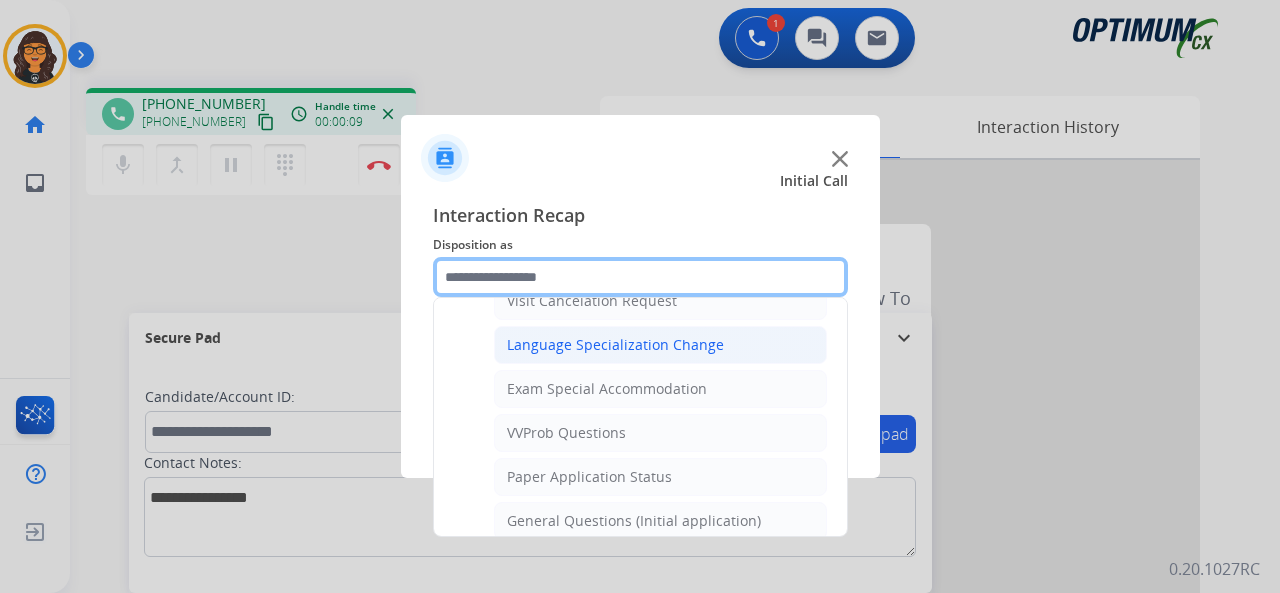 scroll, scrollTop: 1000, scrollLeft: 0, axis: vertical 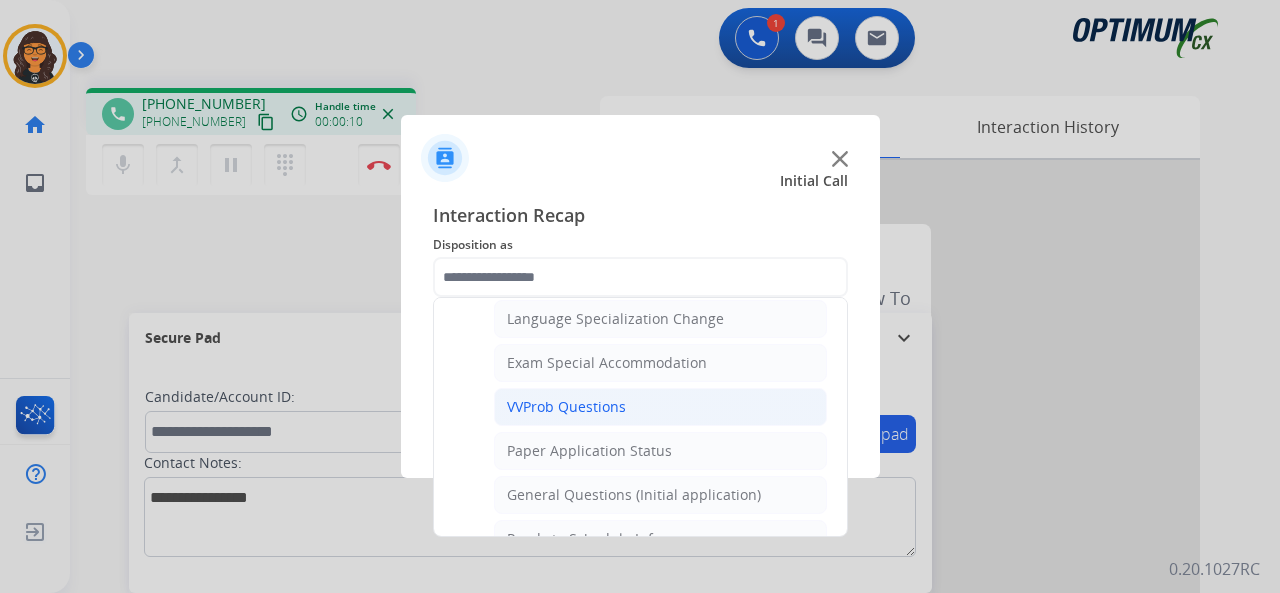 click on "VVProb Questions" 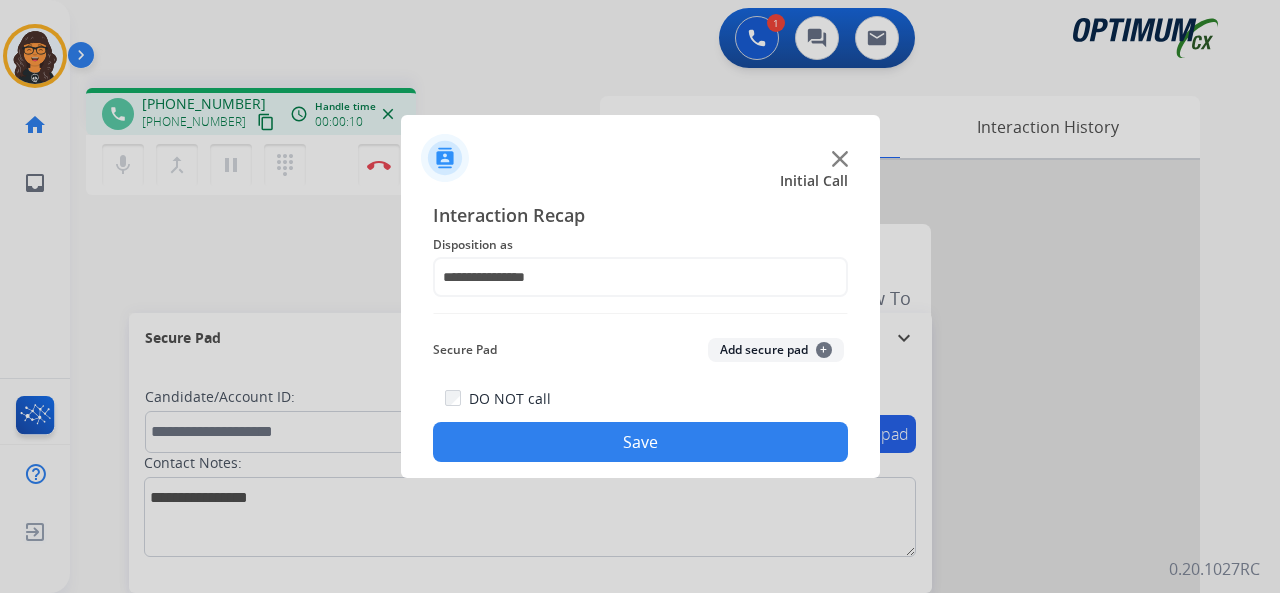 click on "Save" 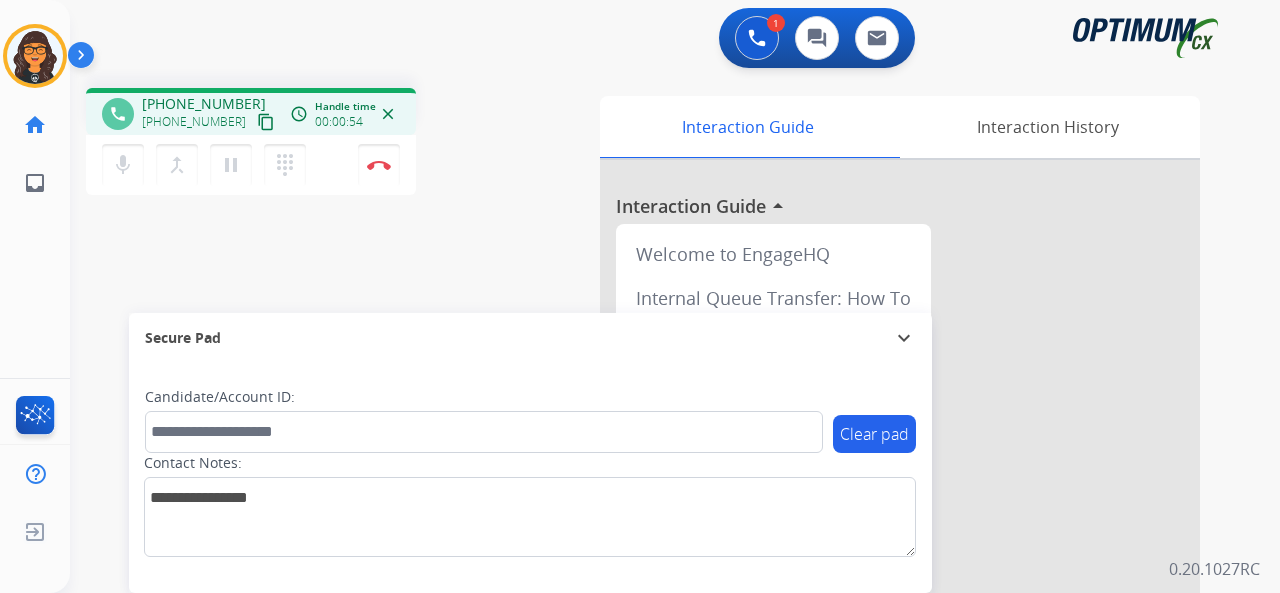 click on "content_copy" at bounding box center (266, 122) 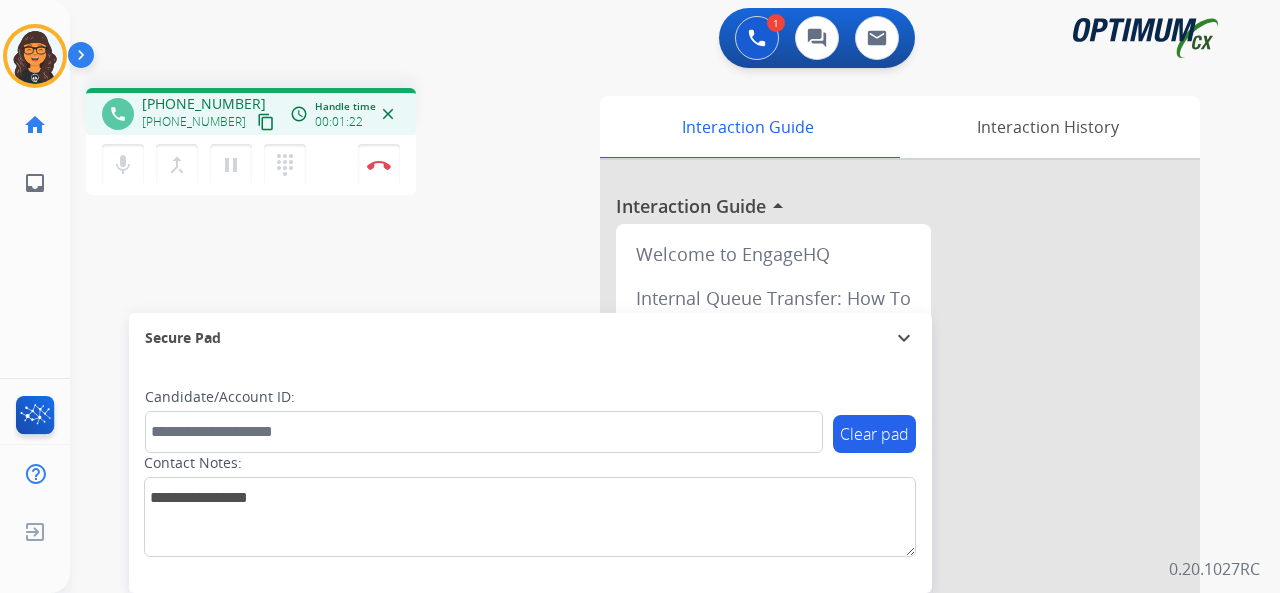 click on "content_copy" at bounding box center (266, 122) 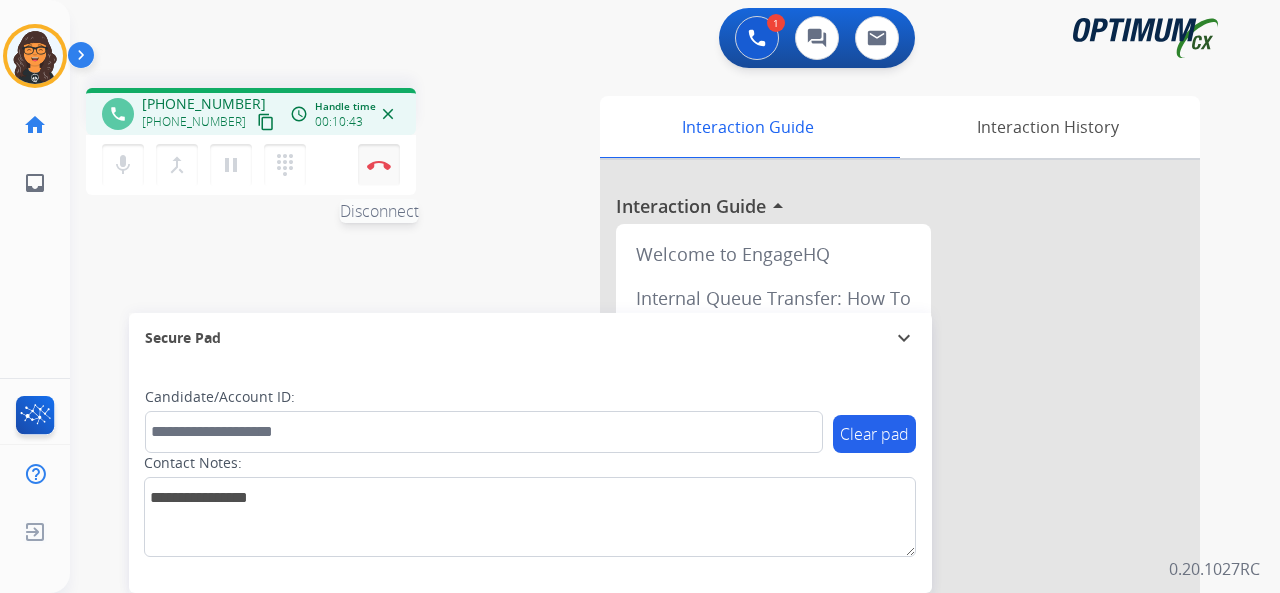 click at bounding box center [379, 165] 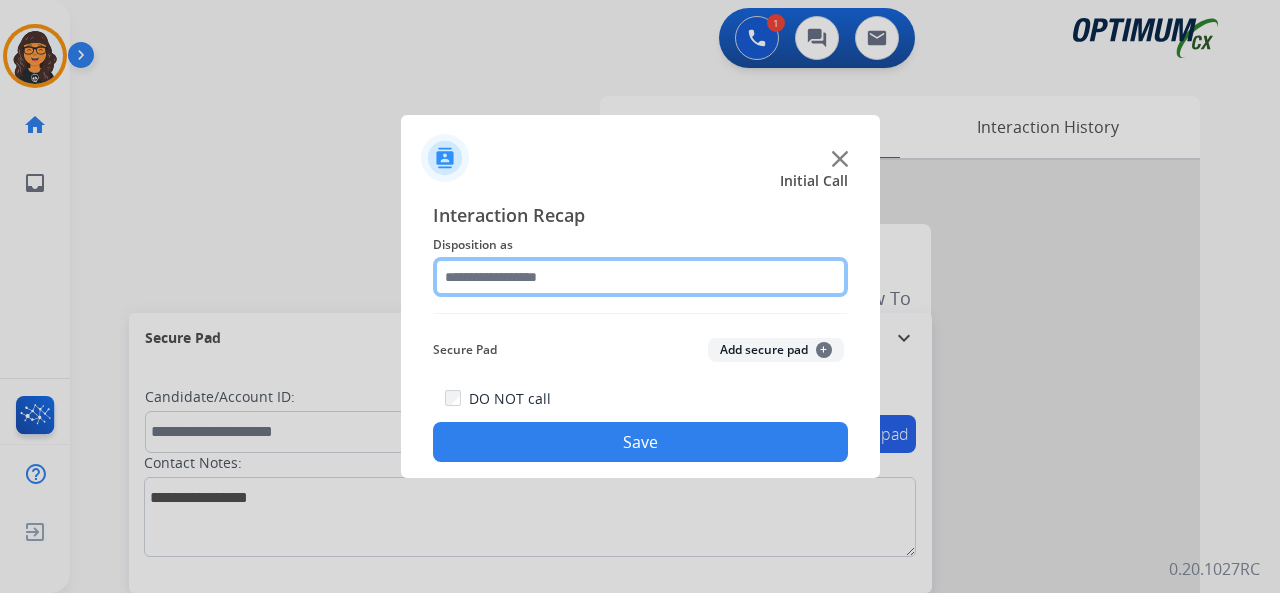 drag, startPoint x: 486, startPoint y: 267, endPoint x: 508, endPoint y: 287, distance: 29.732138 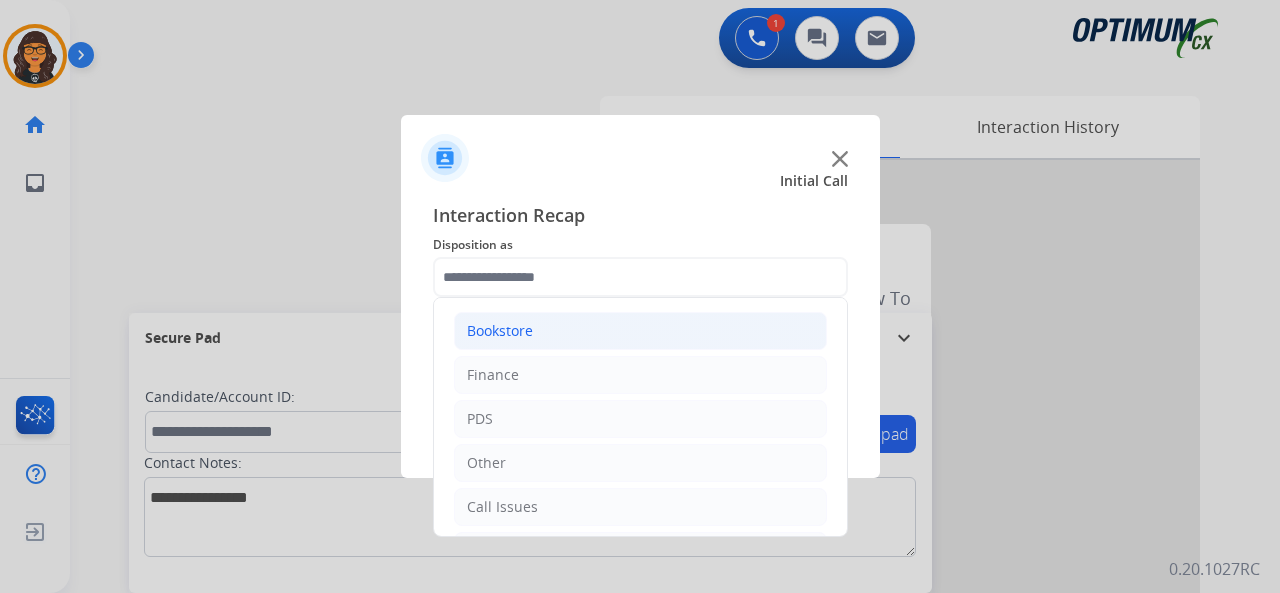 click on "Bookstore" 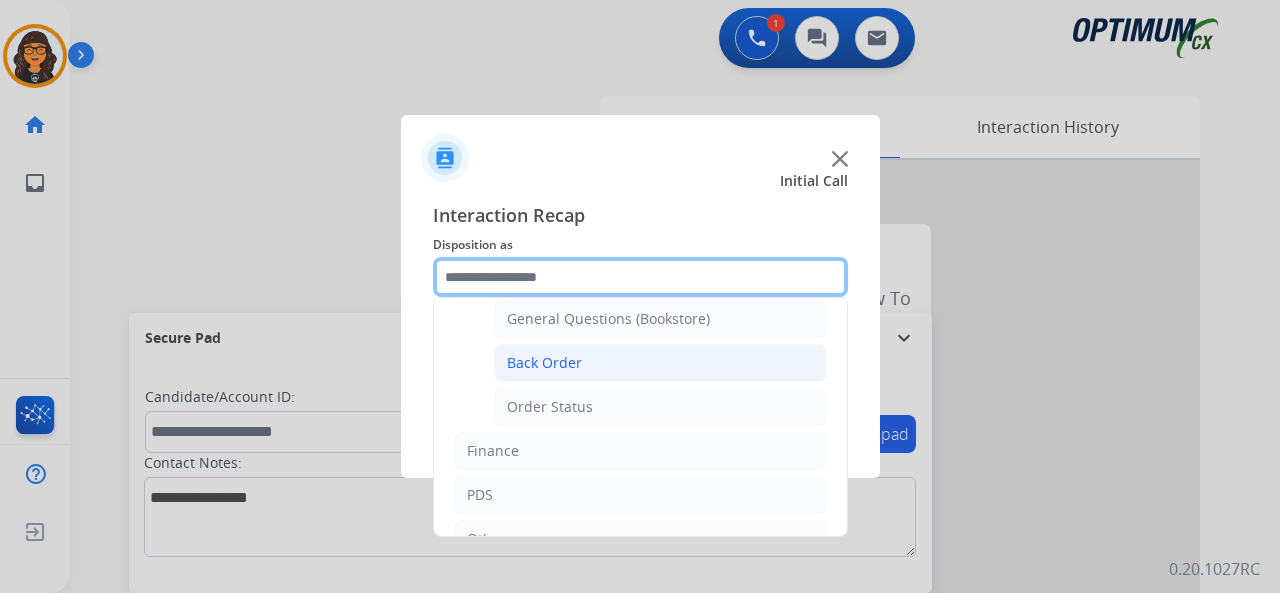 scroll, scrollTop: 0, scrollLeft: 0, axis: both 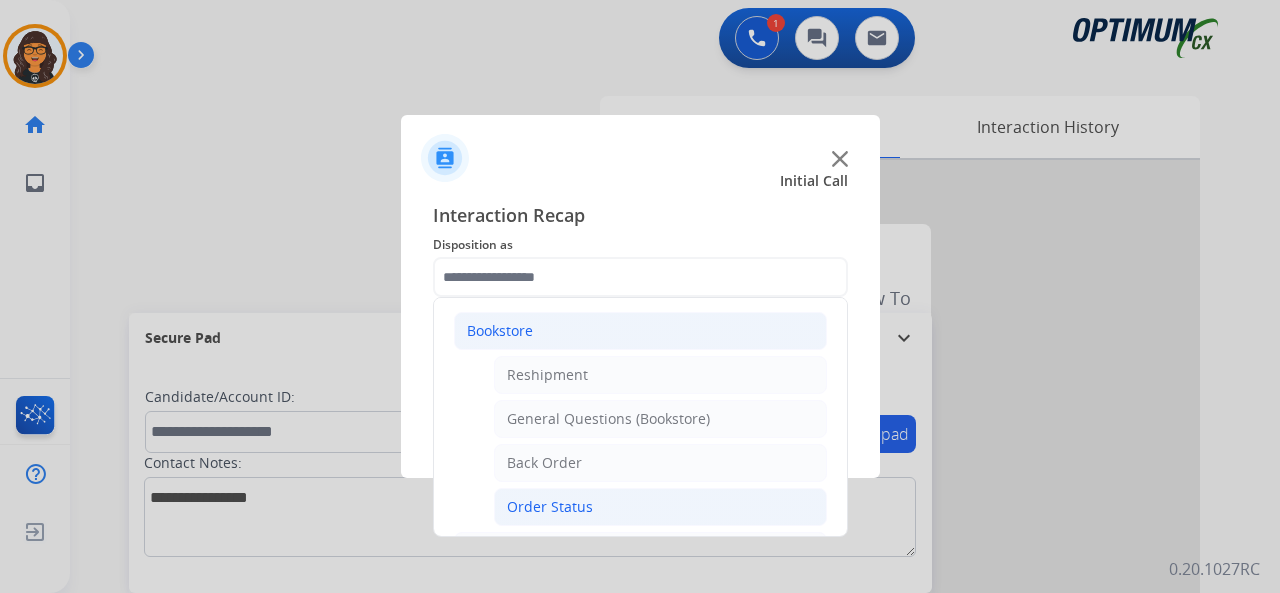click on "Order Status" 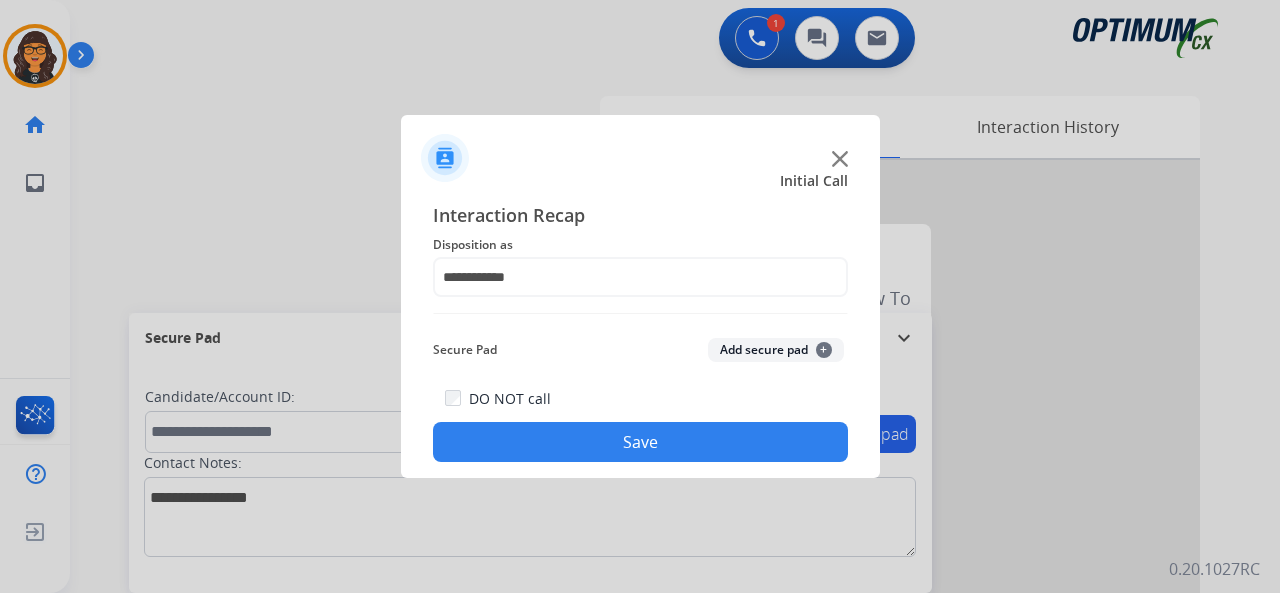 click on "Save" 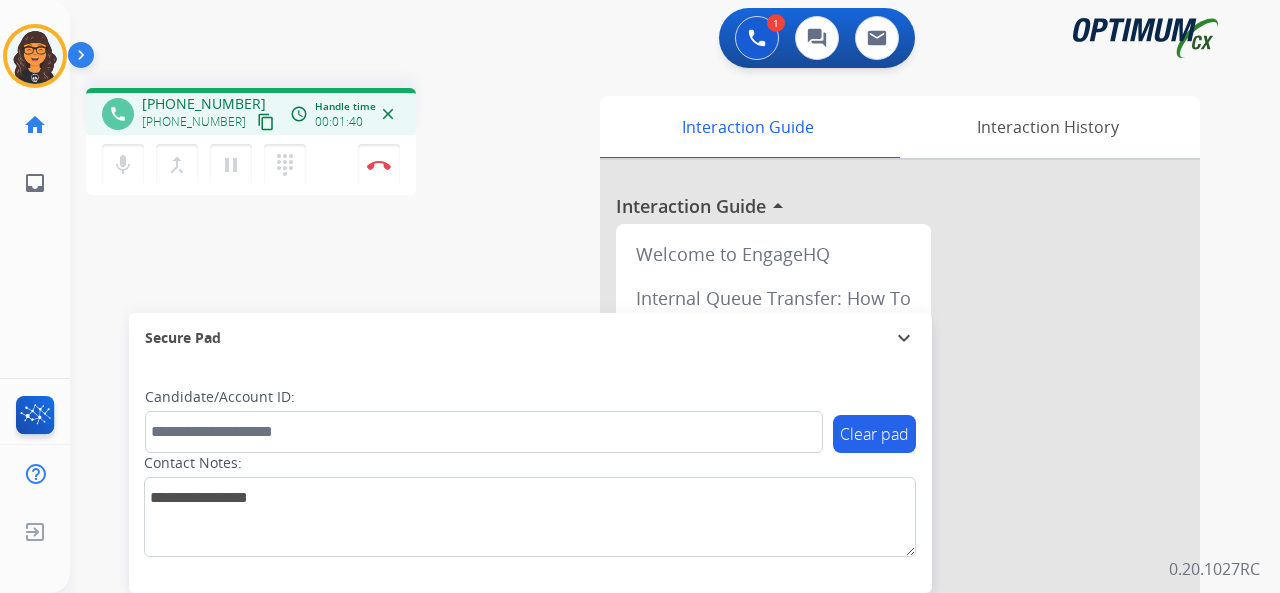 click on "content_copy" at bounding box center (266, 122) 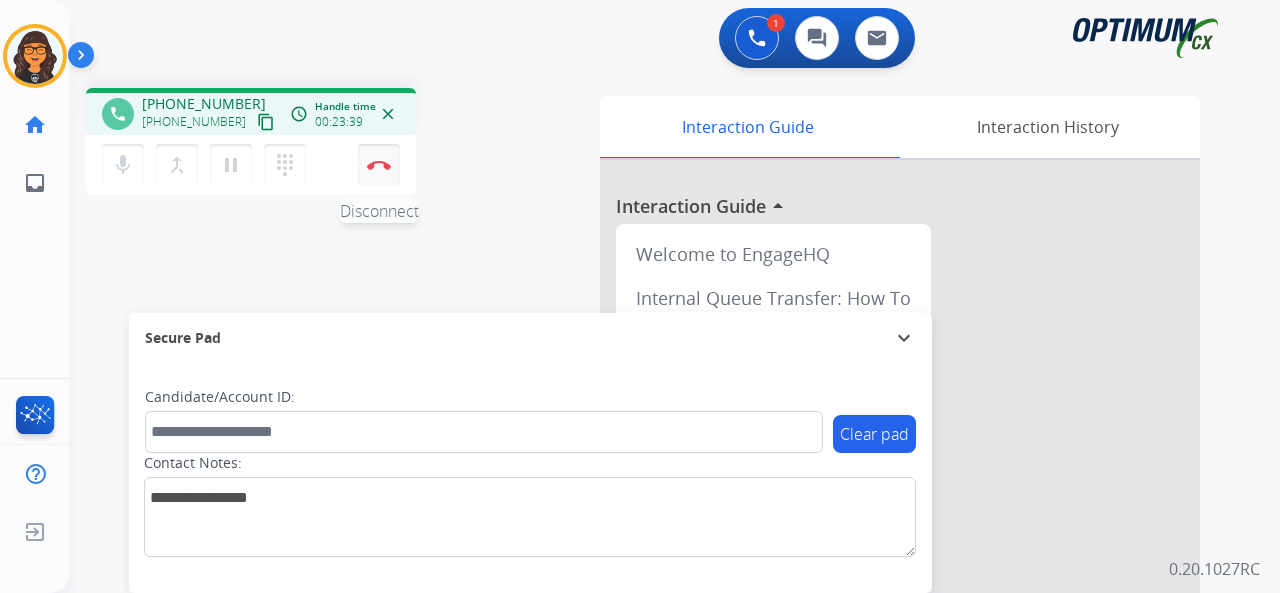 click at bounding box center (379, 165) 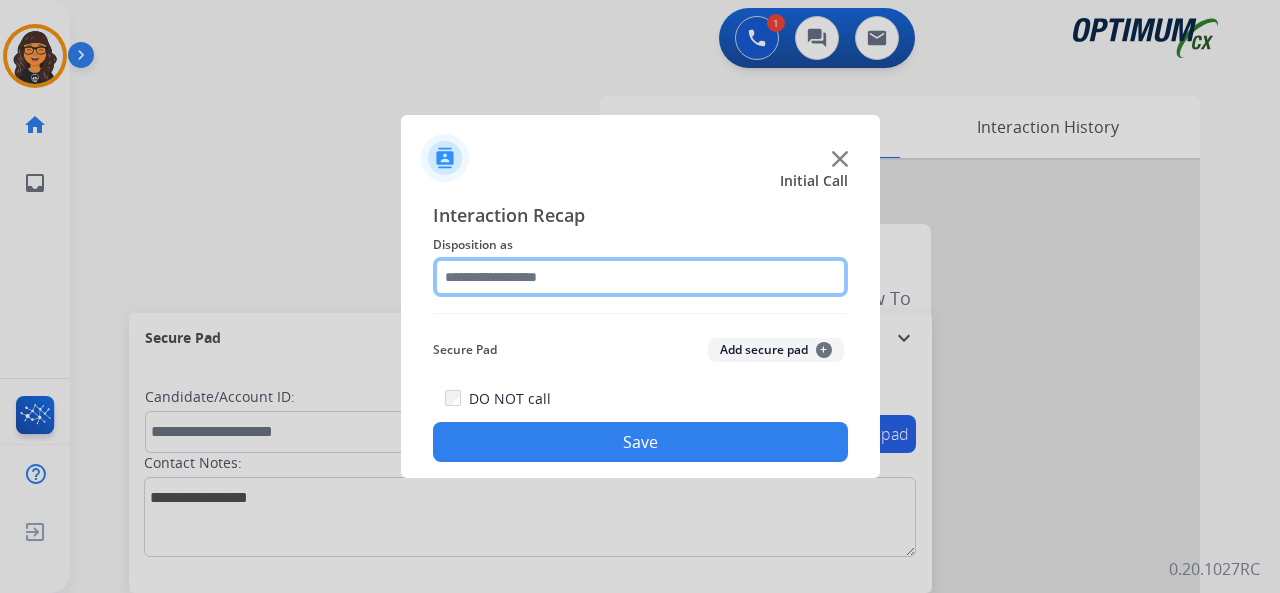 click 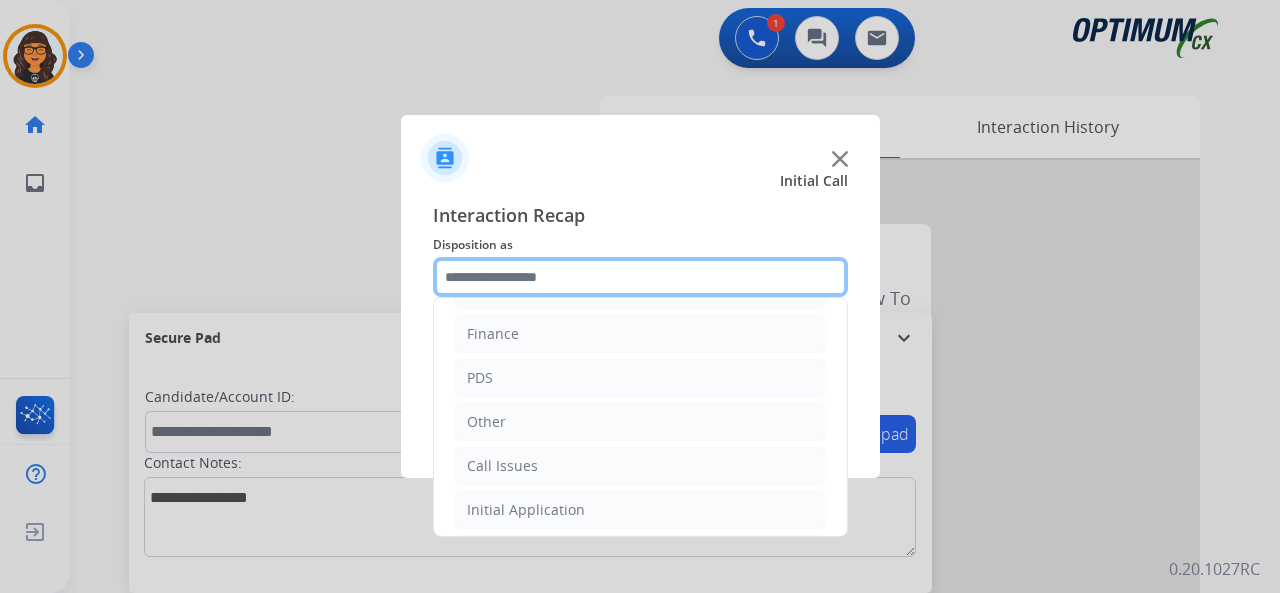 scroll, scrollTop: 100, scrollLeft: 0, axis: vertical 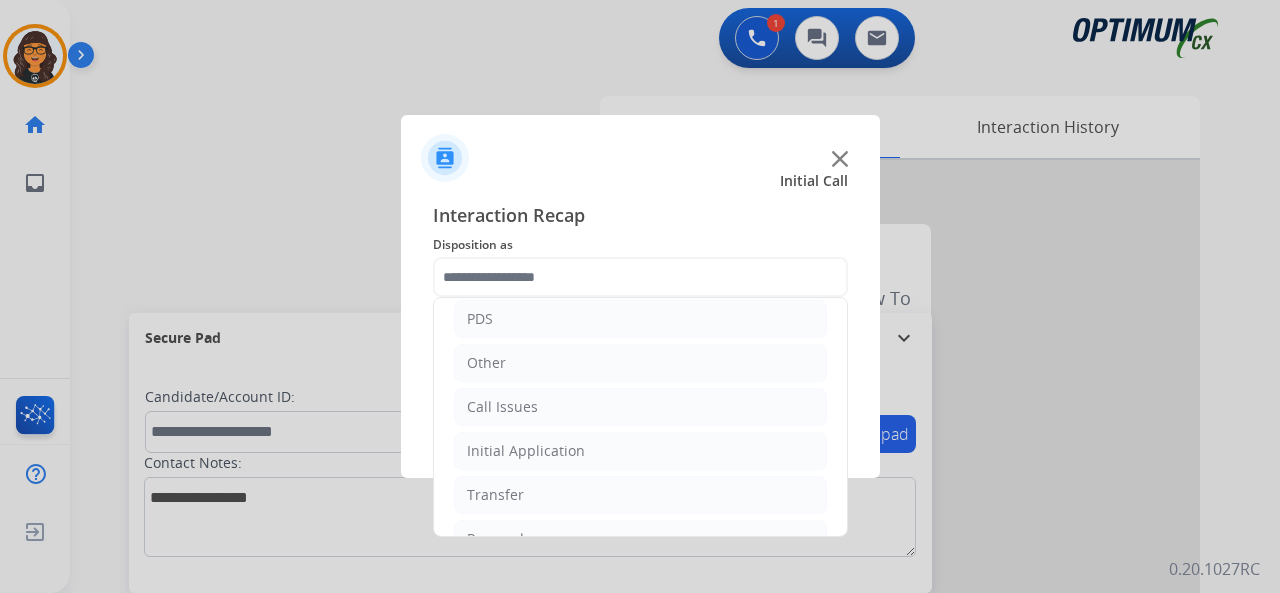 click at bounding box center (640, 296) 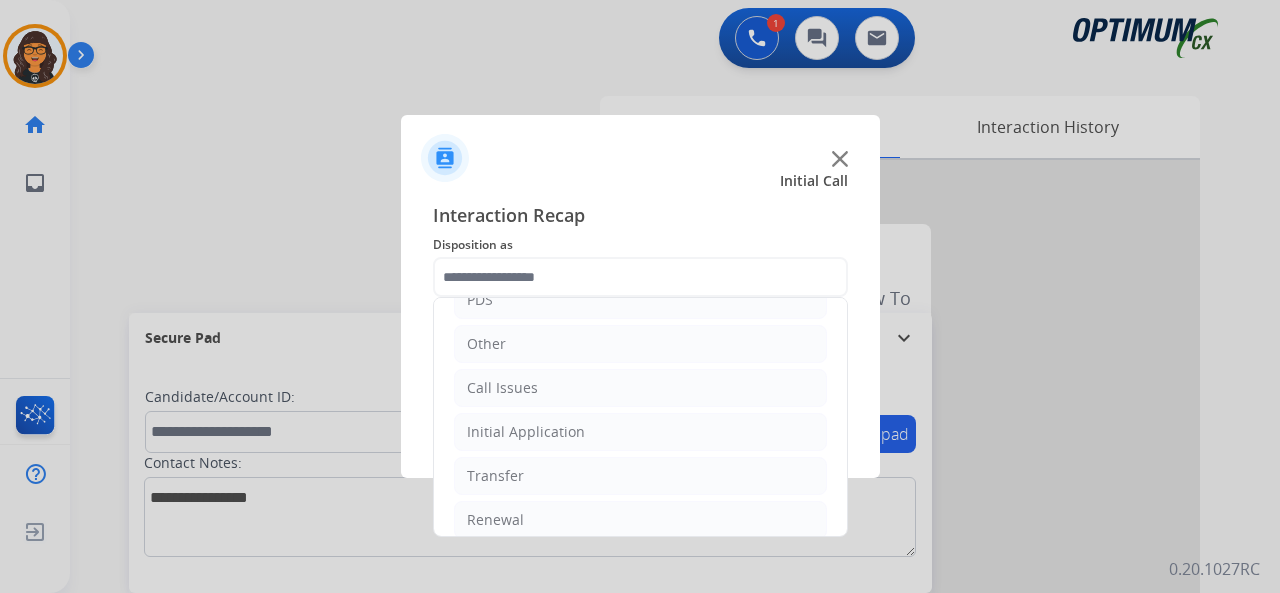 scroll, scrollTop: 130, scrollLeft: 0, axis: vertical 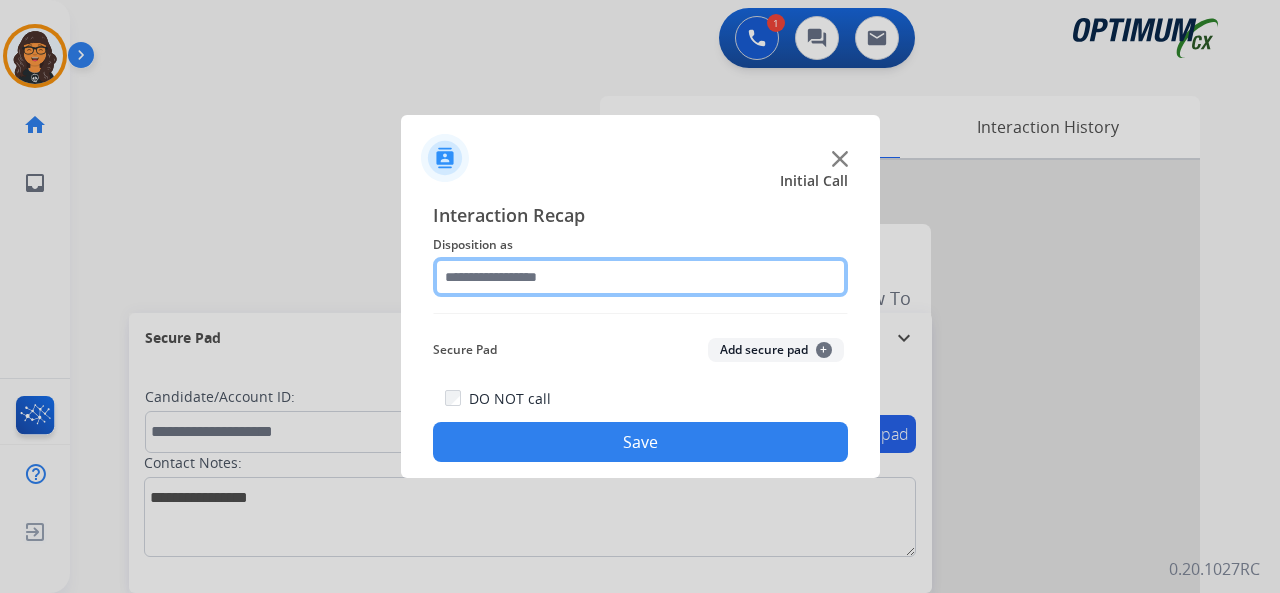 click 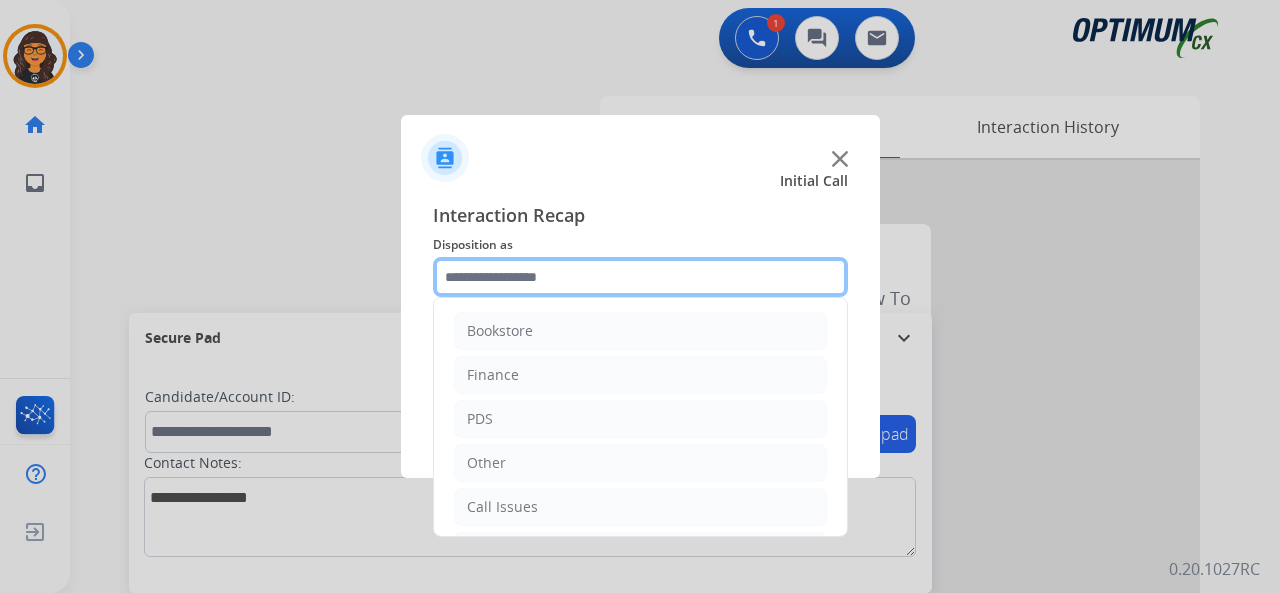 scroll, scrollTop: 130, scrollLeft: 0, axis: vertical 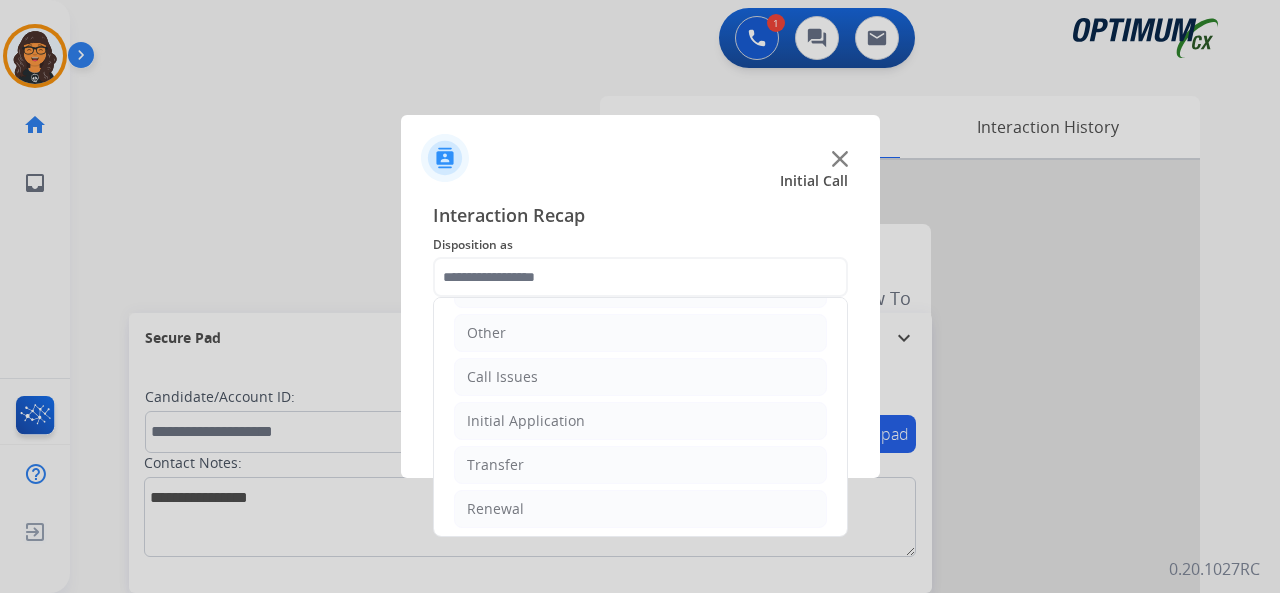 drag, startPoint x: 491, startPoint y: 510, endPoint x: 535, endPoint y: 483, distance: 51.62364 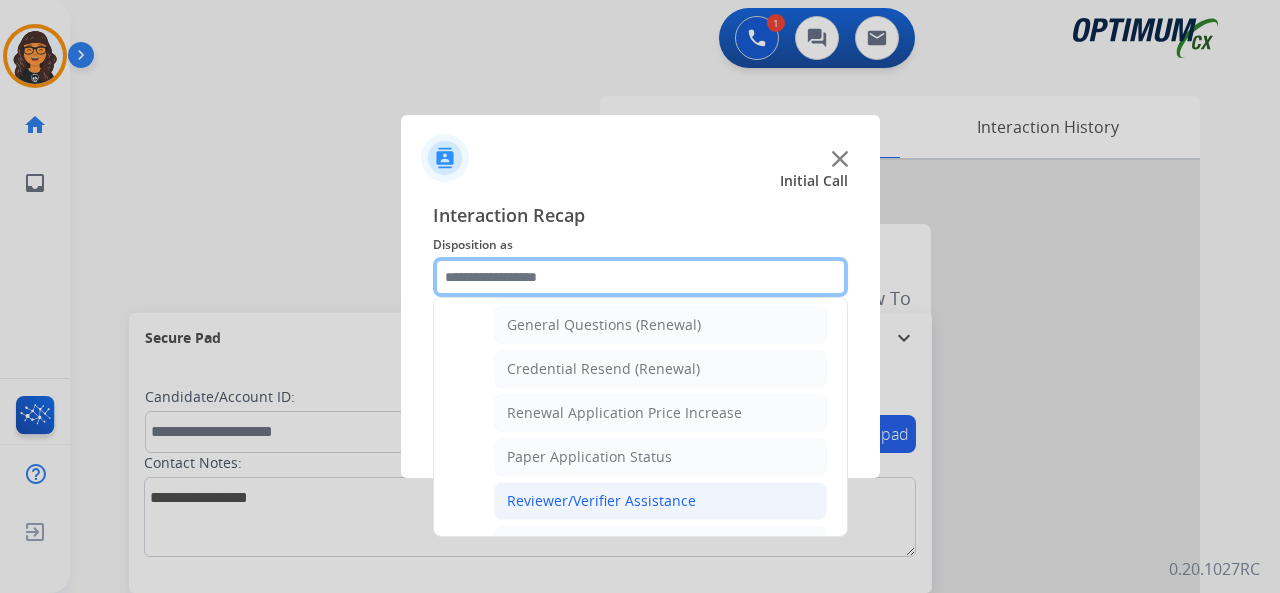 scroll, scrollTop: 630, scrollLeft: 0, axis: vertical 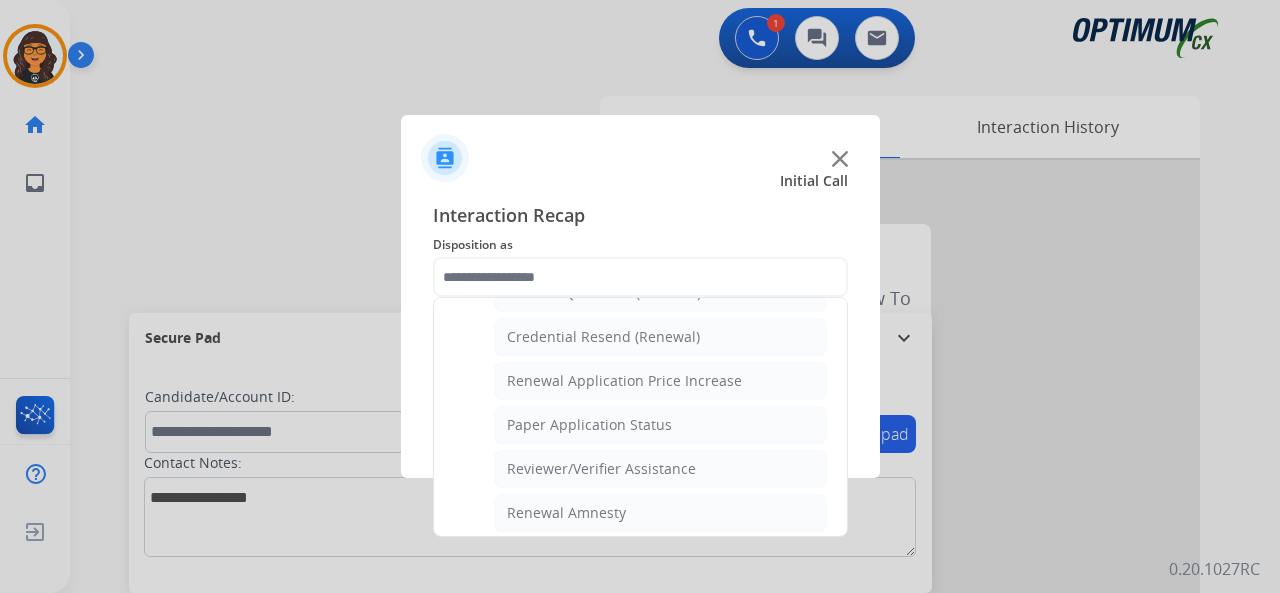 click on "Reviewer/Verifier Assistance" 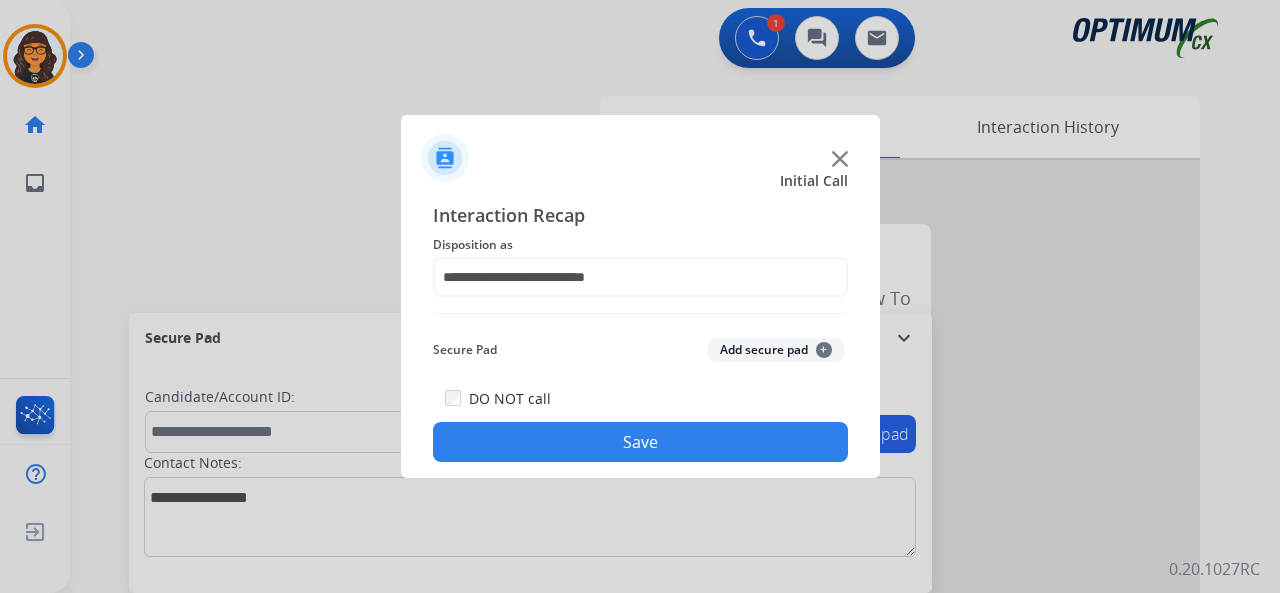 click on "Save" 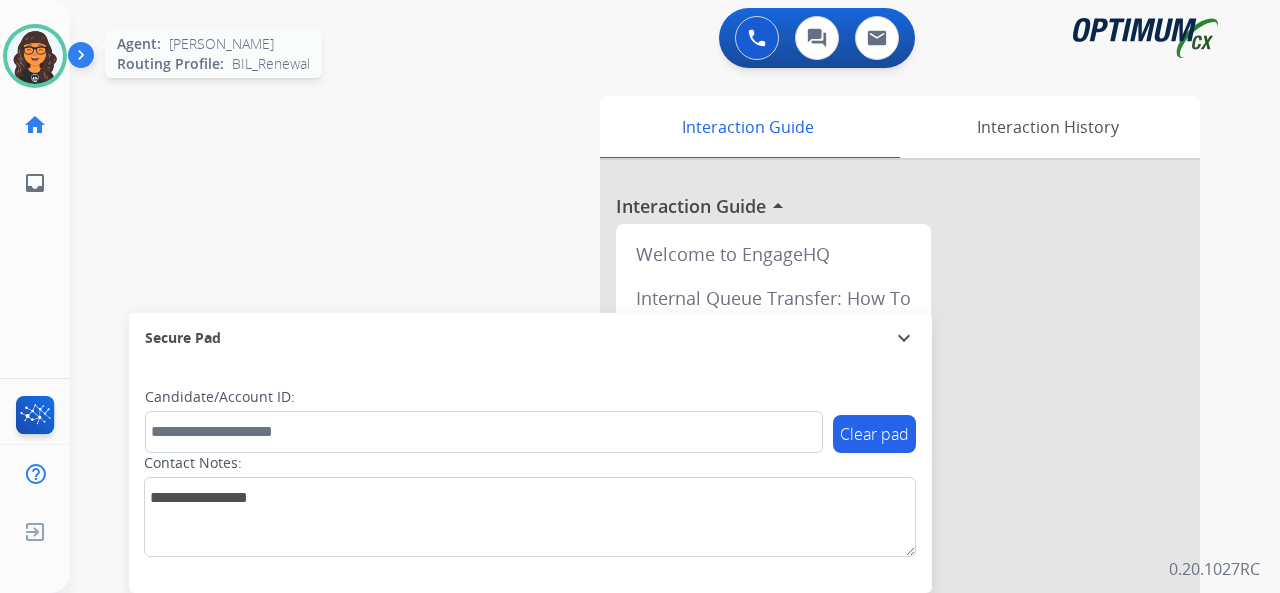 click at bounding box center [35, 56] 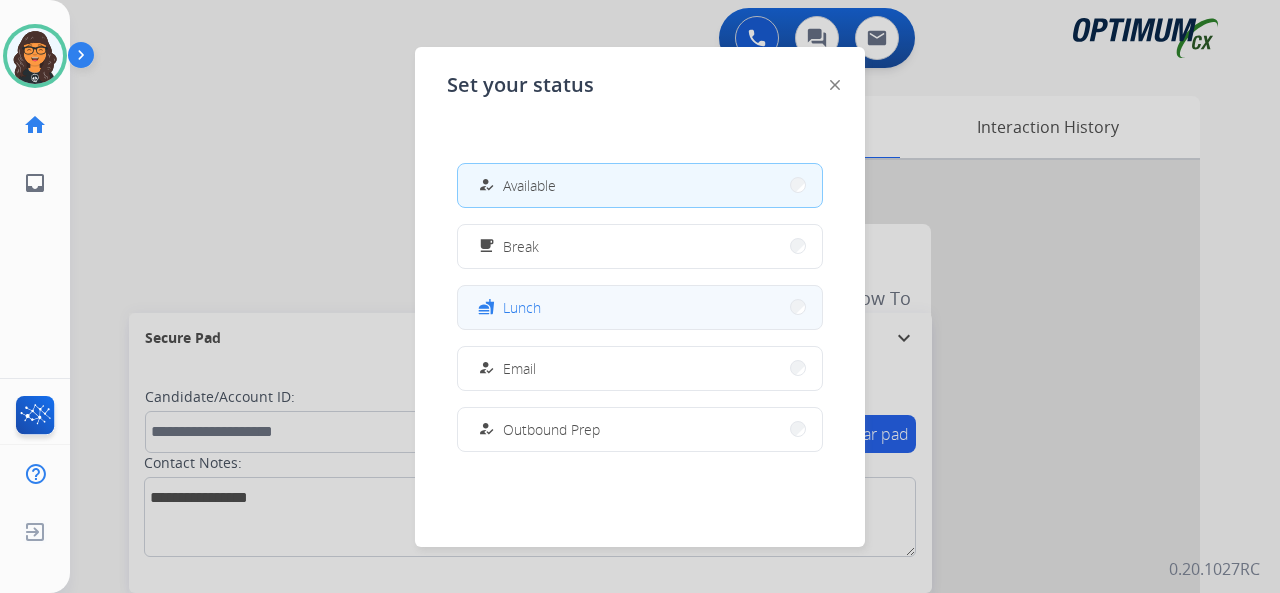 click on "Lunch" at bounding box center [522, 307] 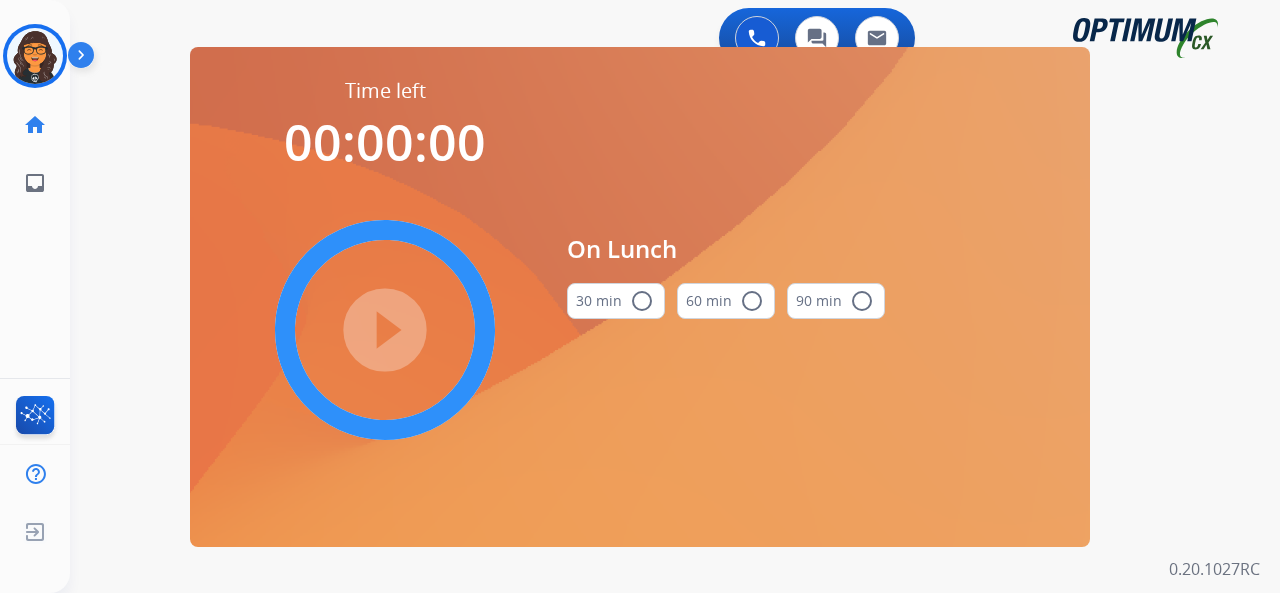 click on "30 min  radio_button_unchecked" at bounding box center (616, 301) 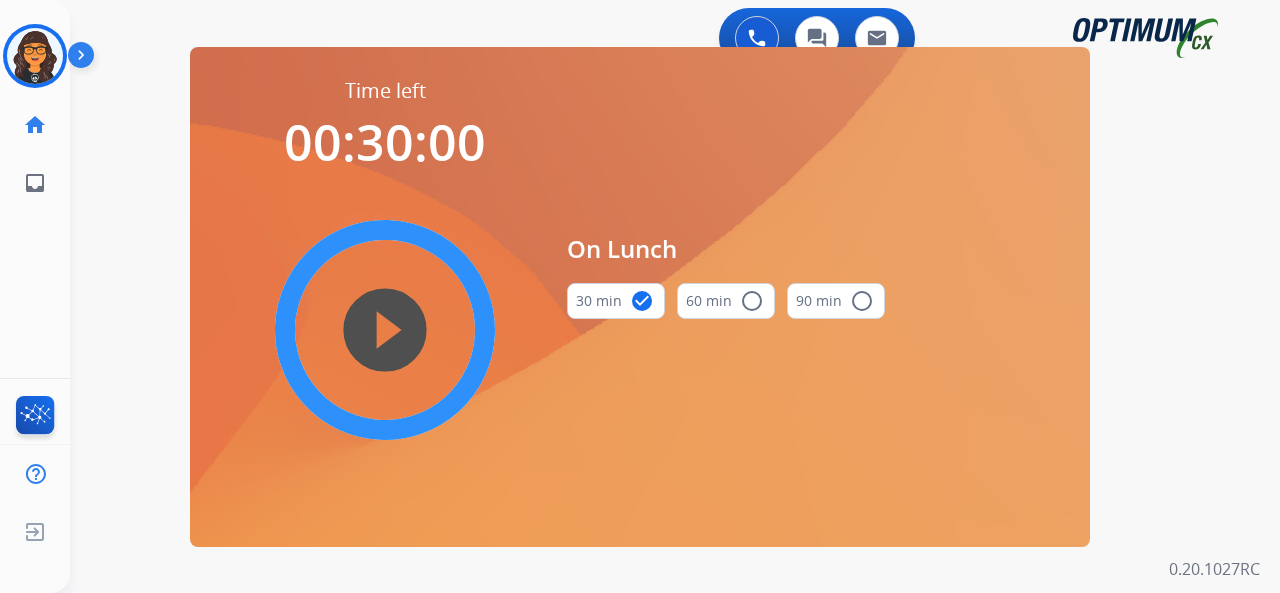 click on "play_circle_filled" at bounding box center (385, 330) 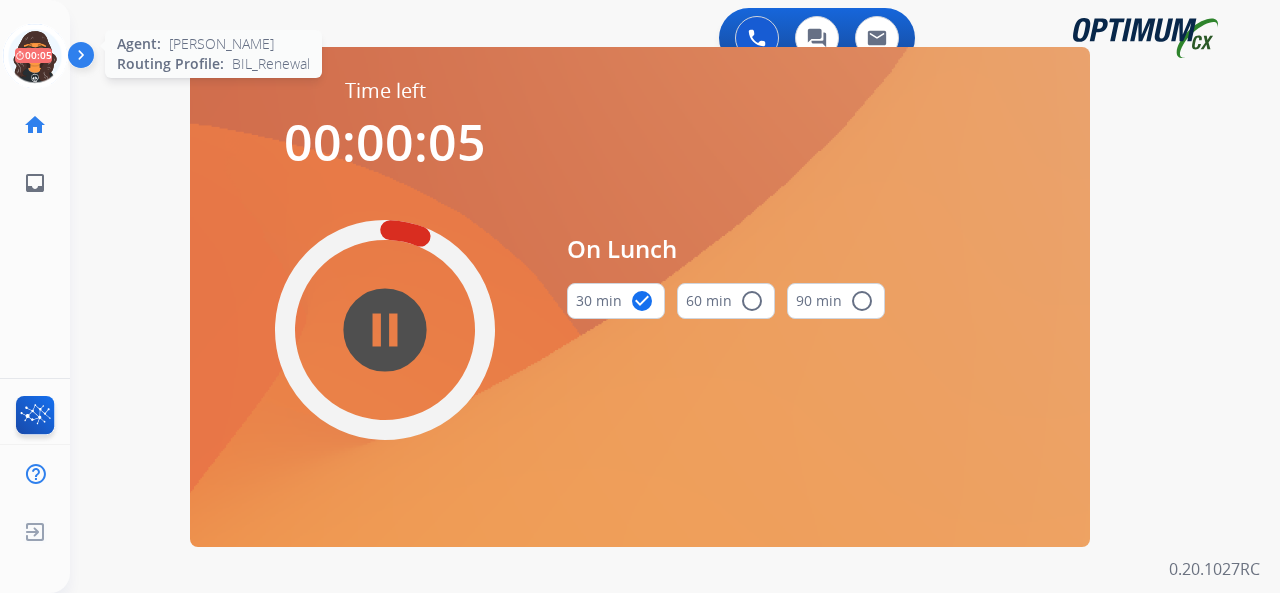 click 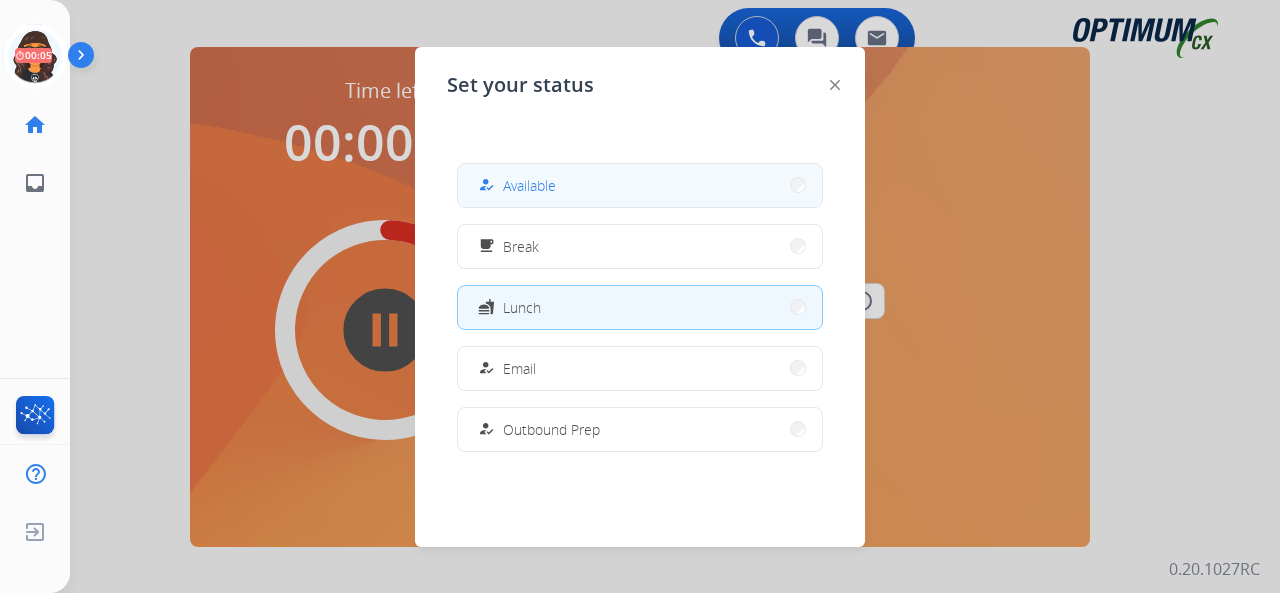 click on "how_to_reg Available" at bounding box center [640, 185] 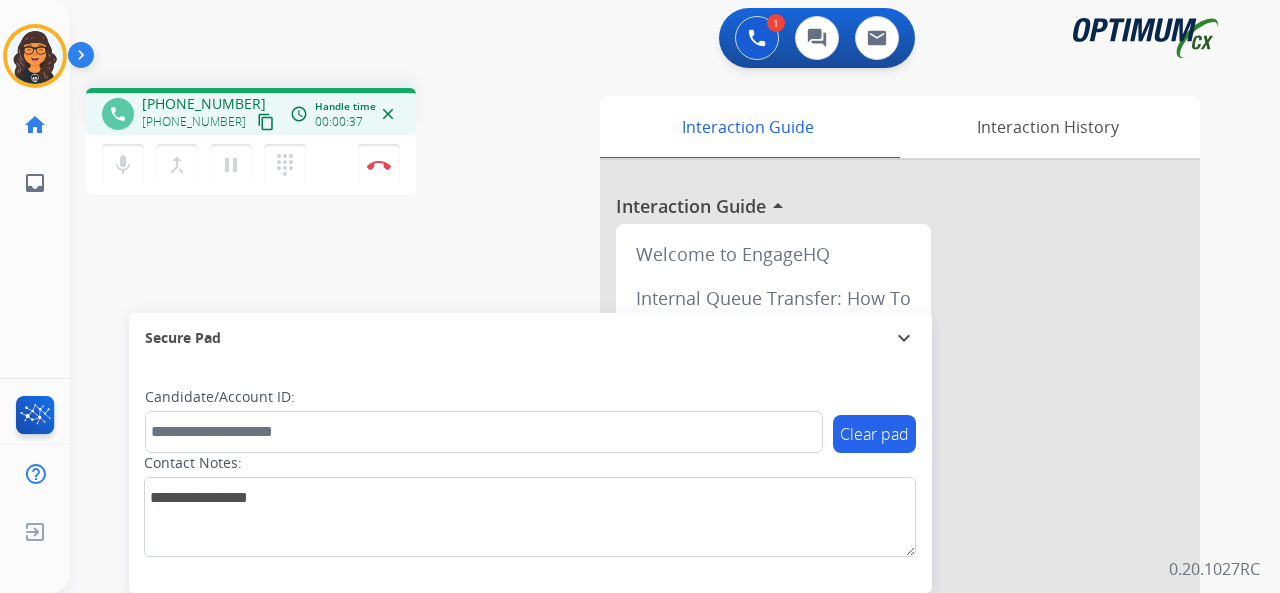 click on "content_copy" at bounding box center (266, 122) 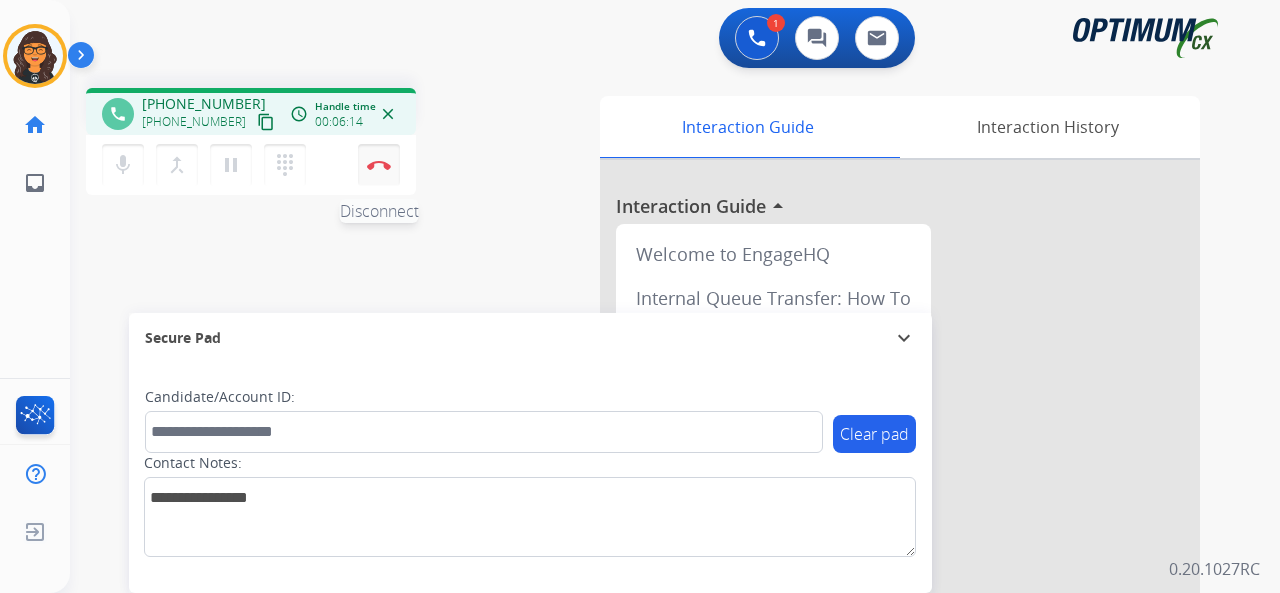 click on "Disconnect" at bounding box center [379, 165] 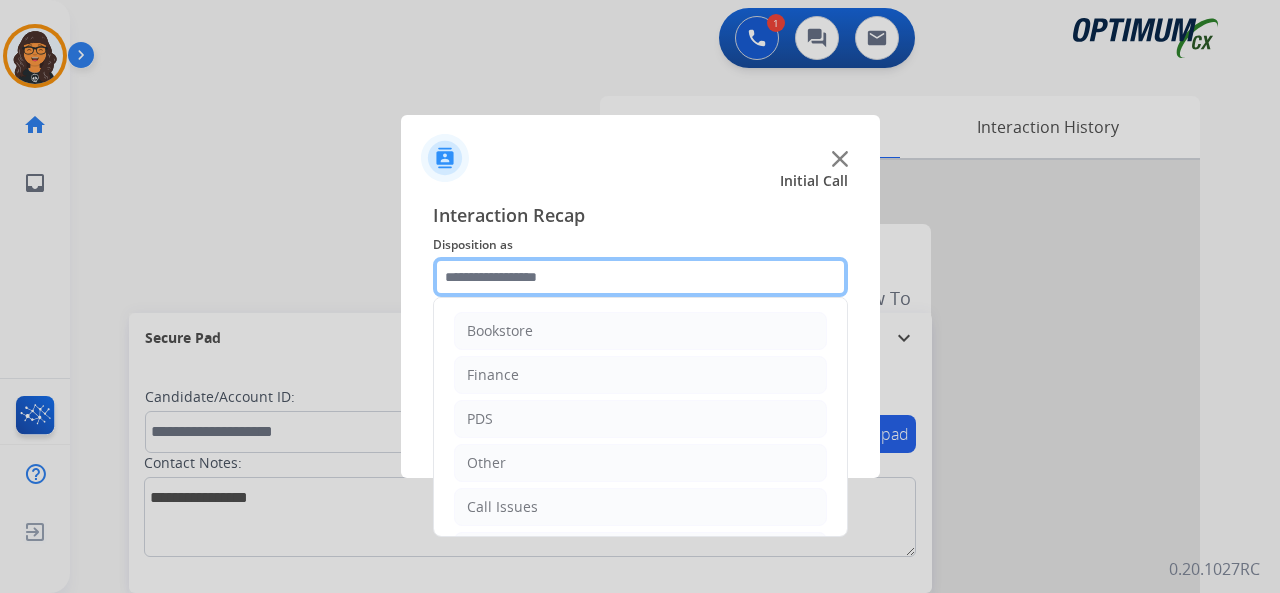 click 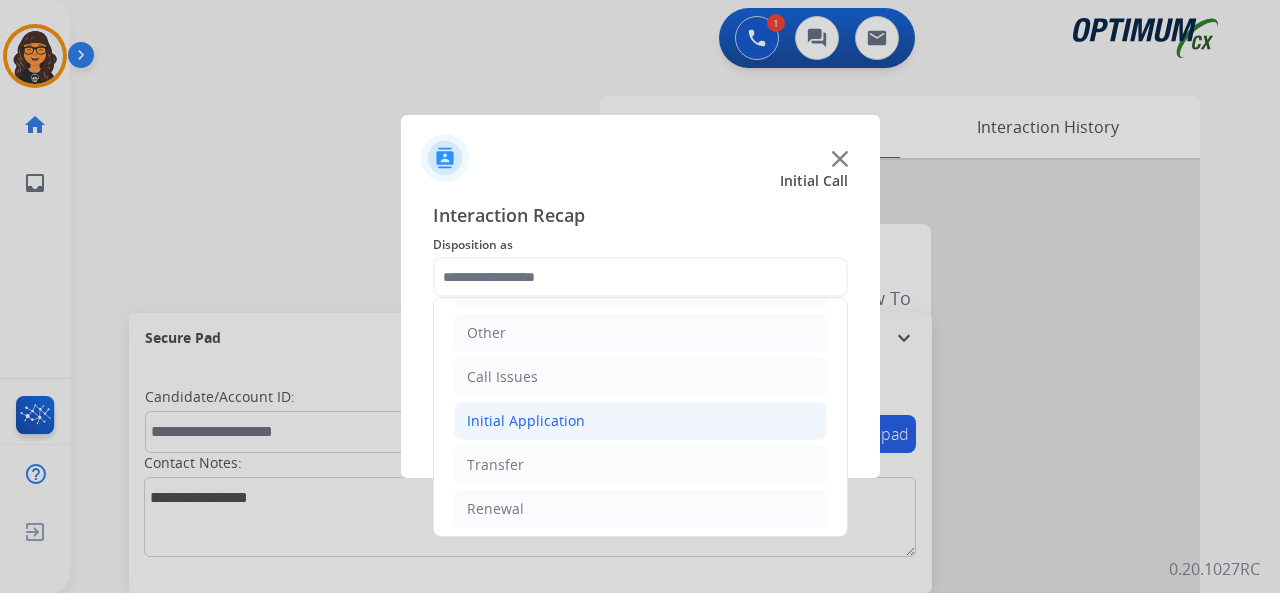 click on "Initial Application" 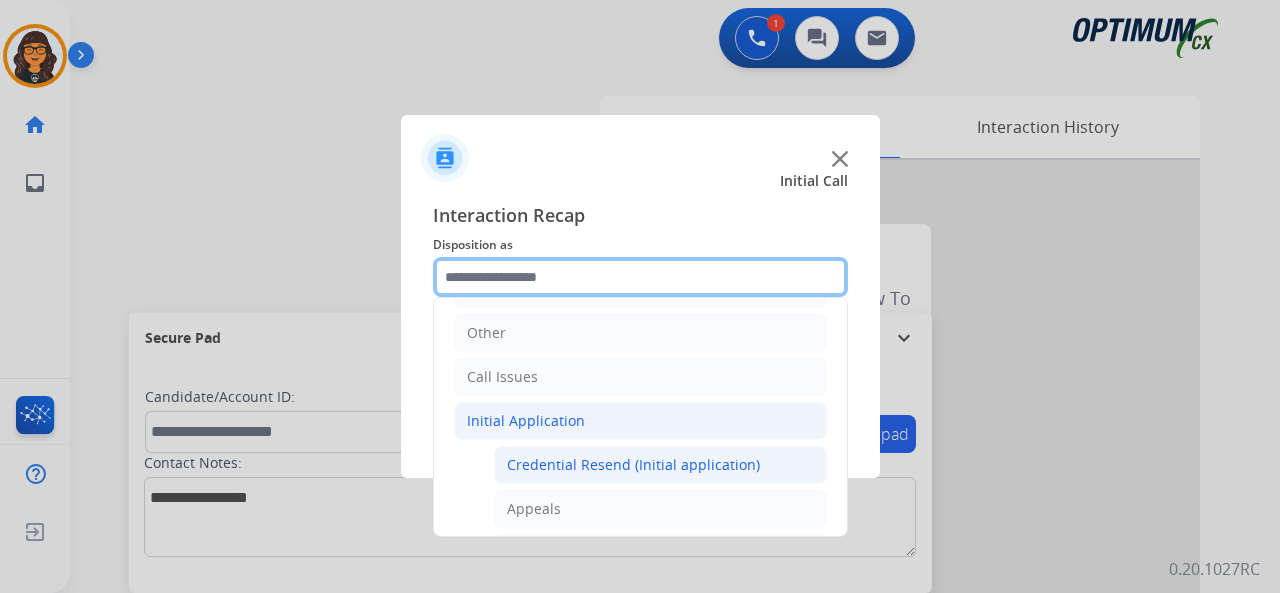scroll, scrollTop: 230, scrollLeft: 0, axis: vertical 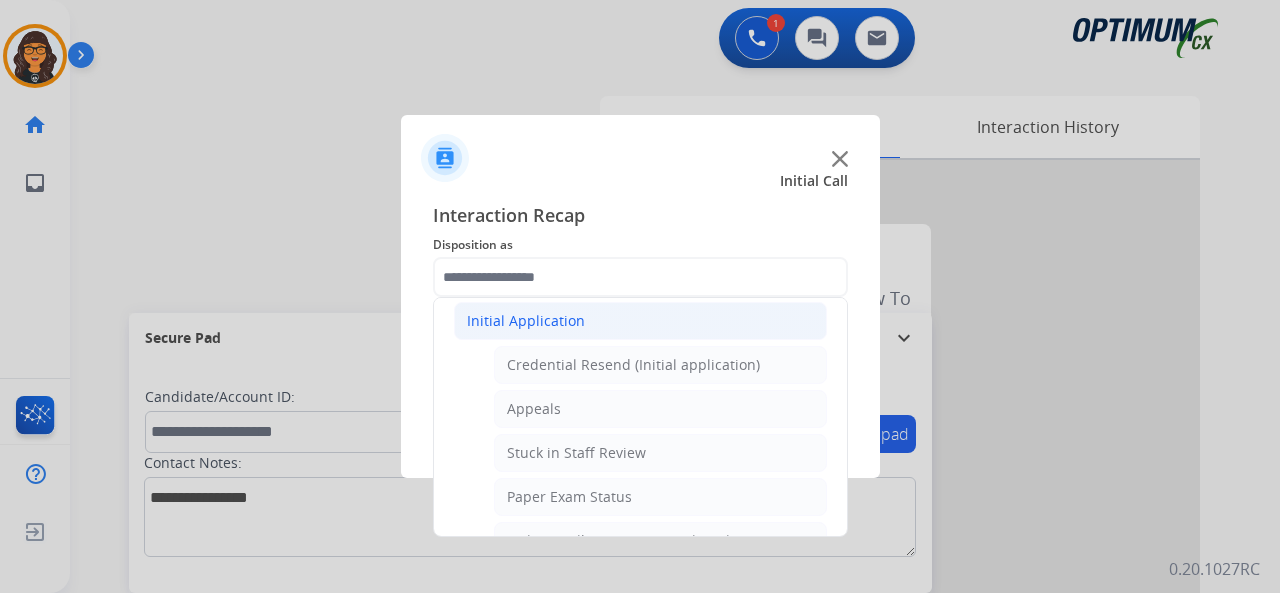 click on "Credential Resend (Initial application)" 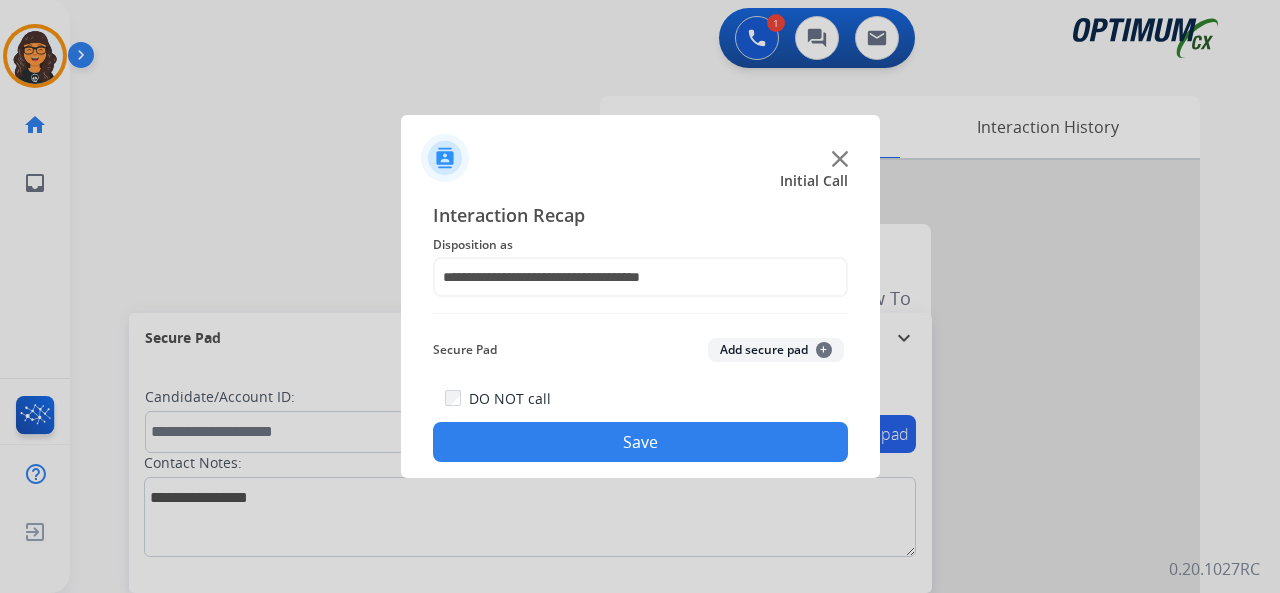click on "Save" 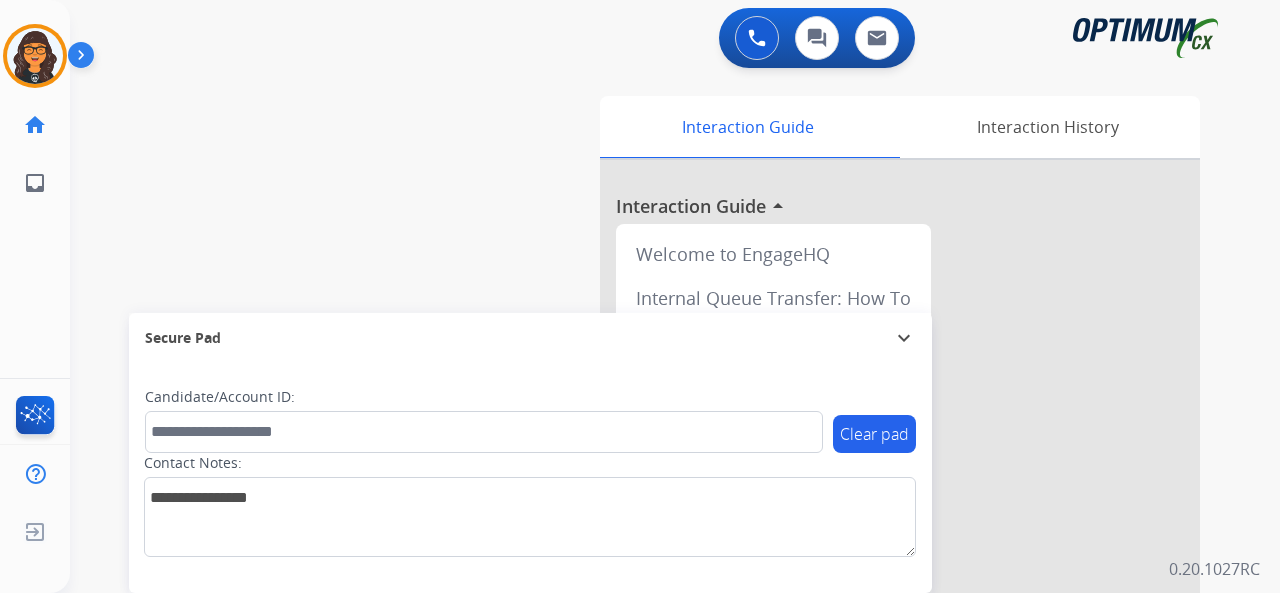 drag, startPoint x: 48, startPoint y: 46, endPoint x: 92, endPoint y: 61, distance: 46.486557 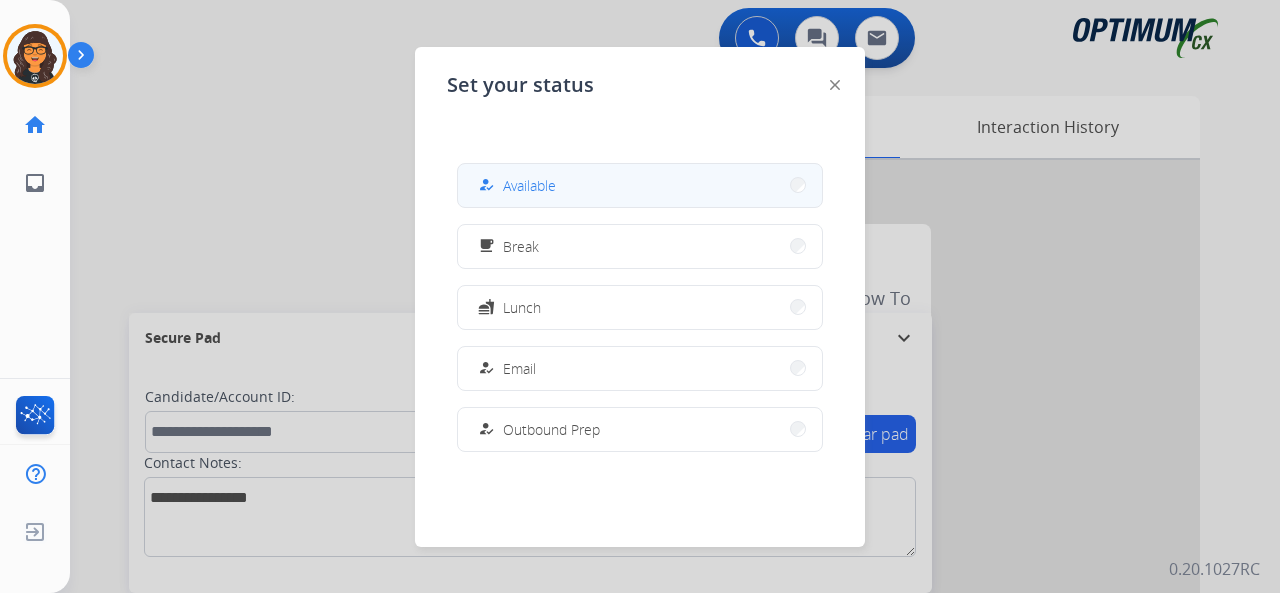 click on "Available" at bounding box center [529, 185] 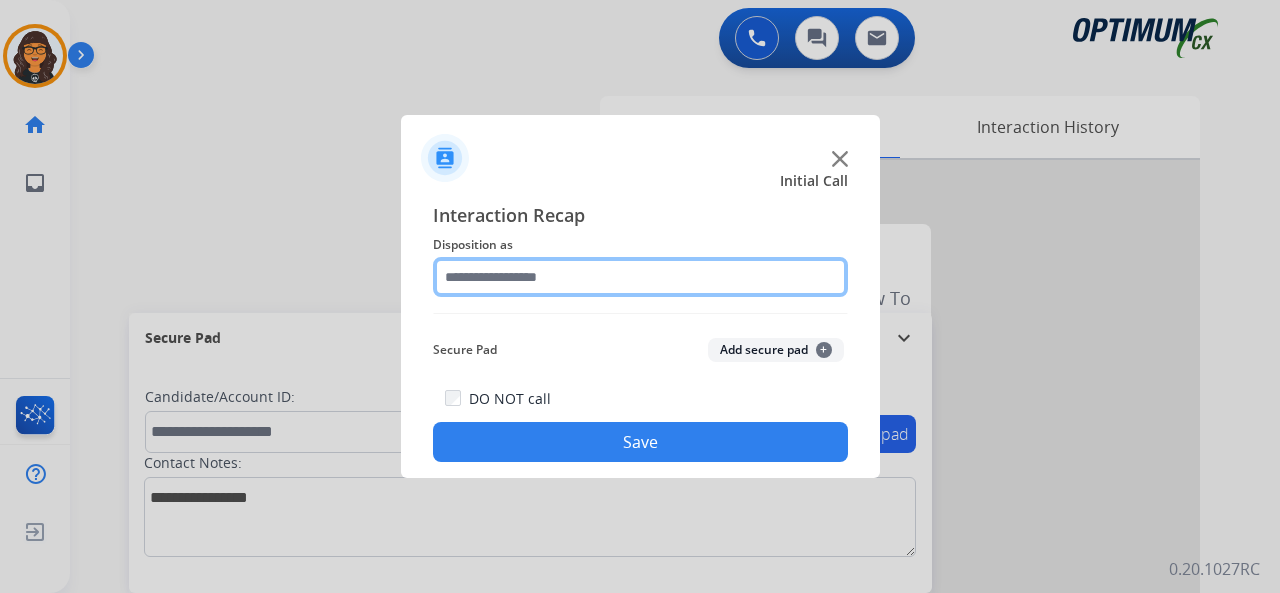 drag, startPoint x: 520, startPoint y: 279, endPoint x: 518, endPoint y: 290, distance: 11.18034 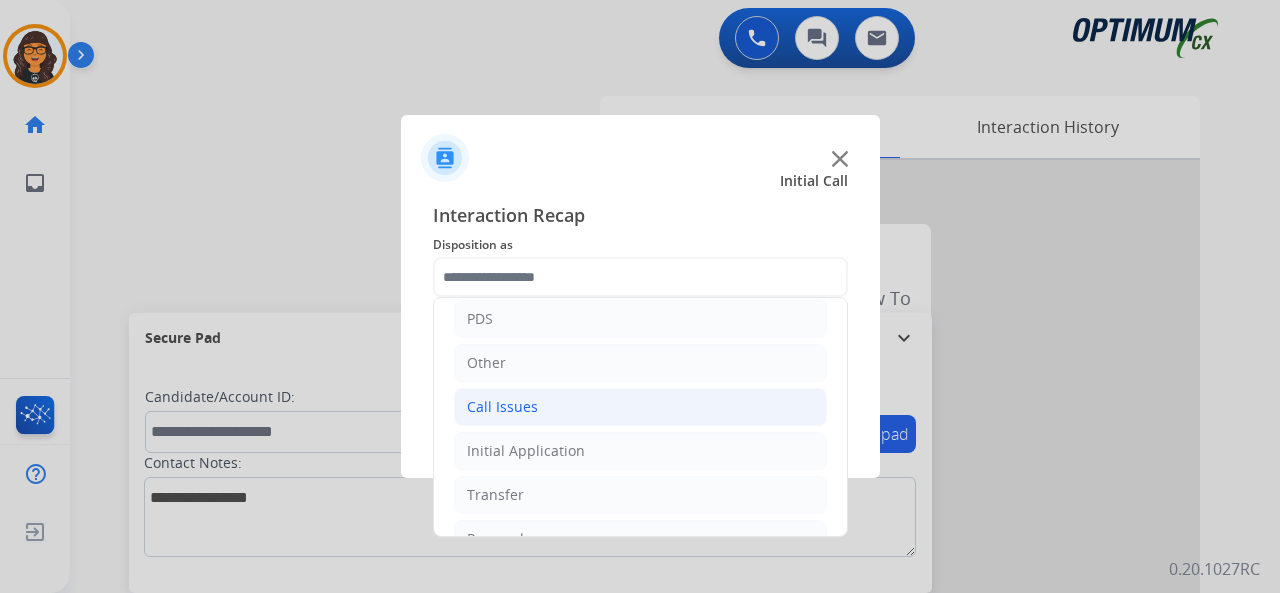 click on "Call Issues" 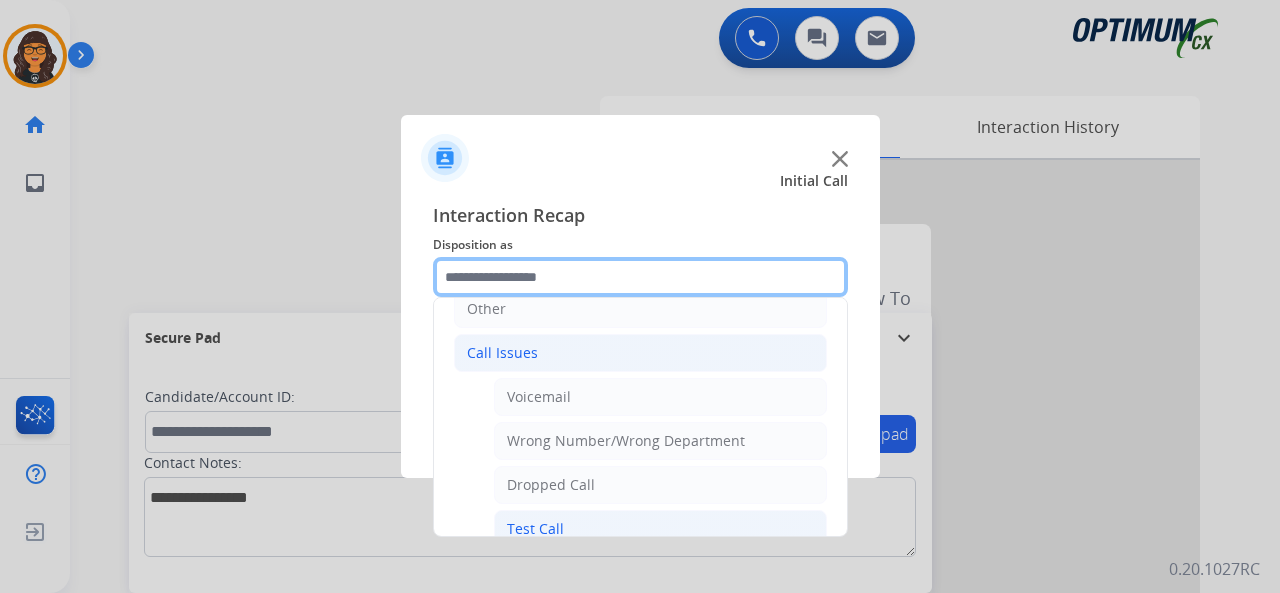 scroll, scrollTop: 200, scrollLeft: 0, axis: vertical 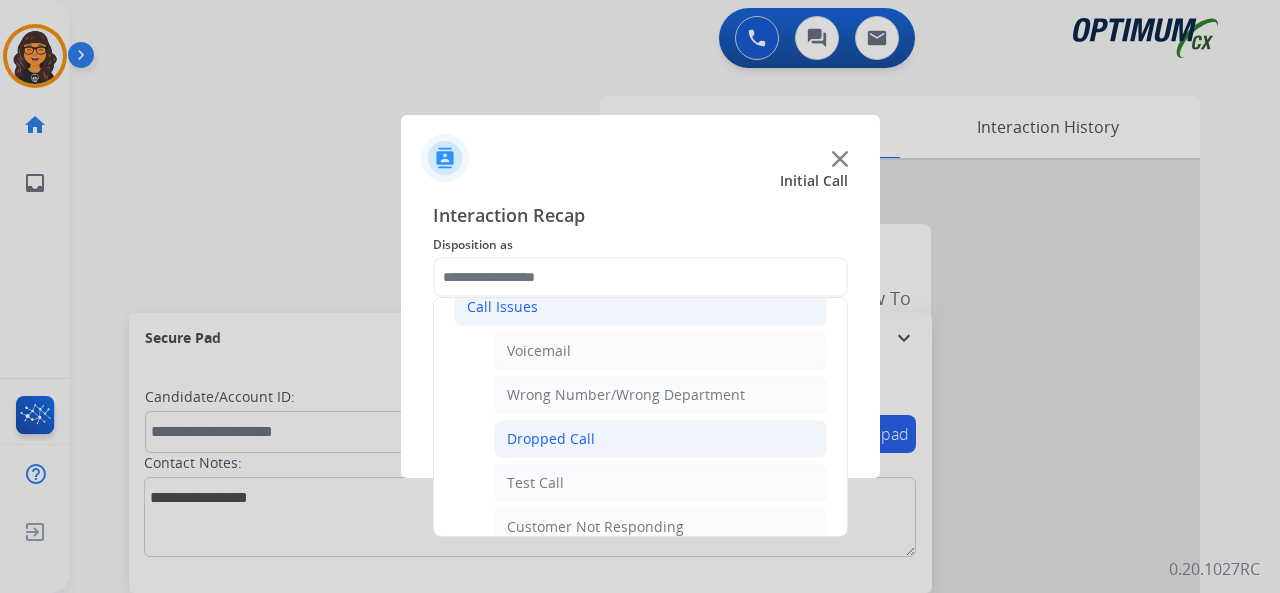click on "Dropped Call" 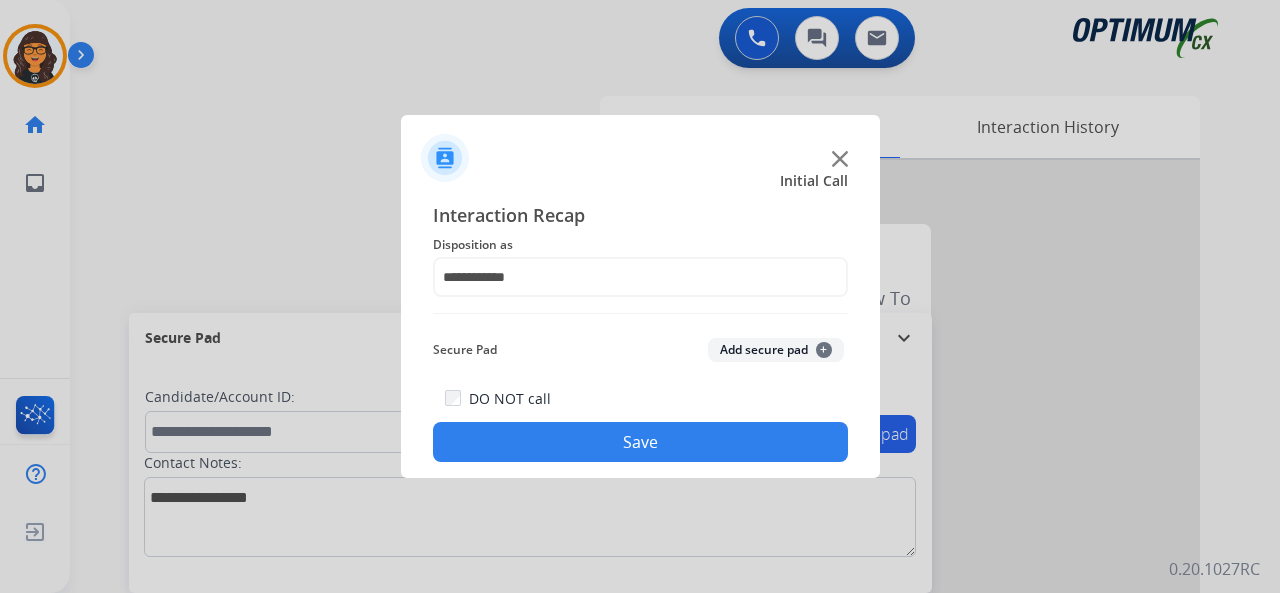 click on "Save" 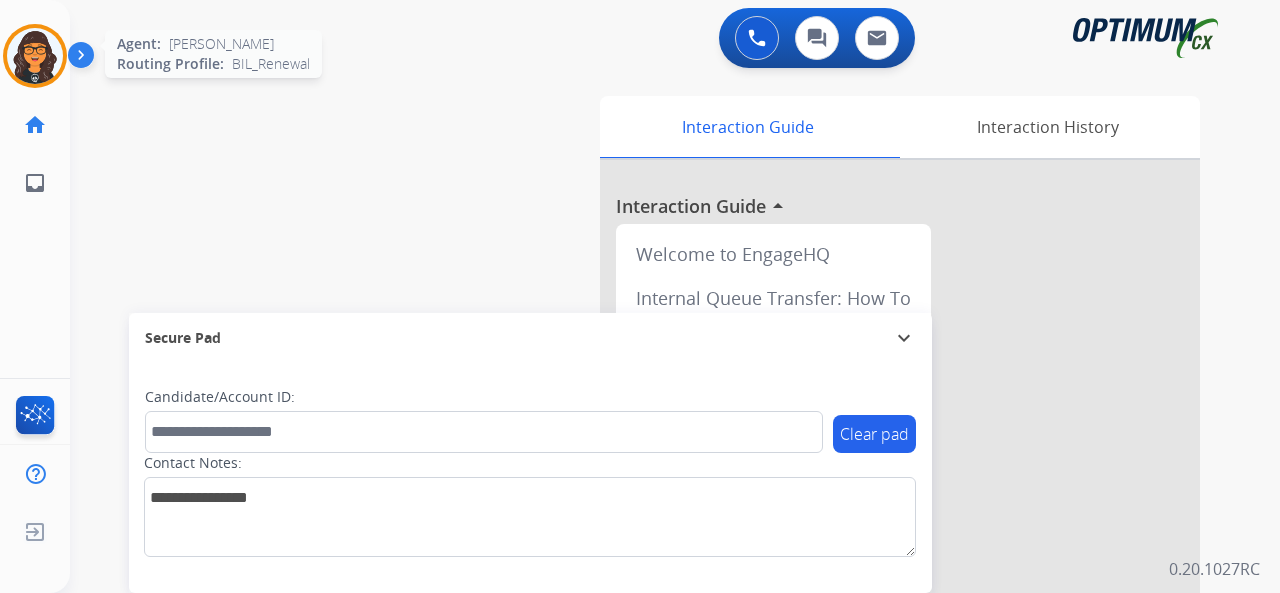 click at bounding box center (35, 56) 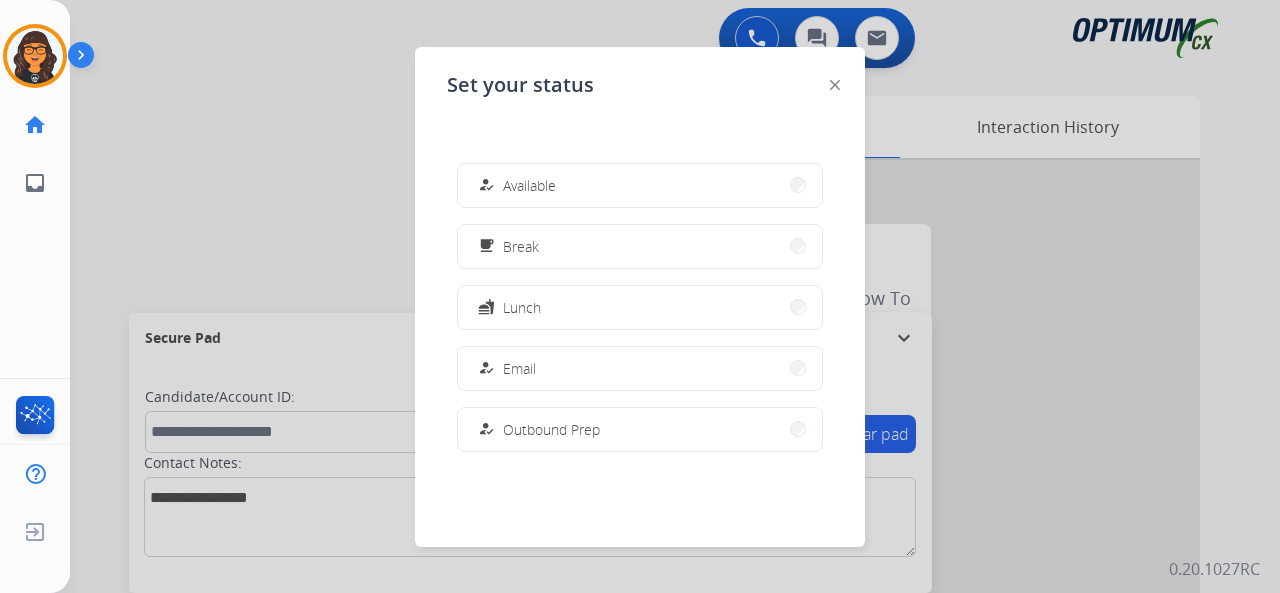 drag, startPoint x: 524, startPoint y: 191, endPoint x: 501, endPoint y: 192, distance: 23.021729 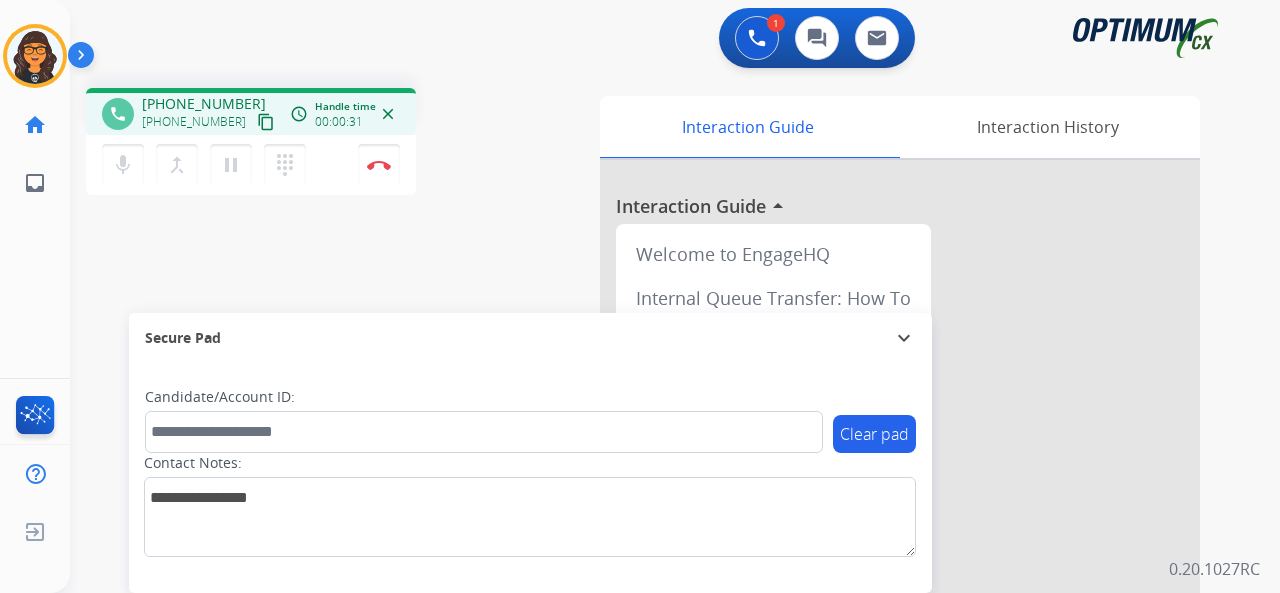 drag, startPoint x: 245, startPoint y: 120, endPoint x: 238, endPoint y: 72, distance: 48.507732 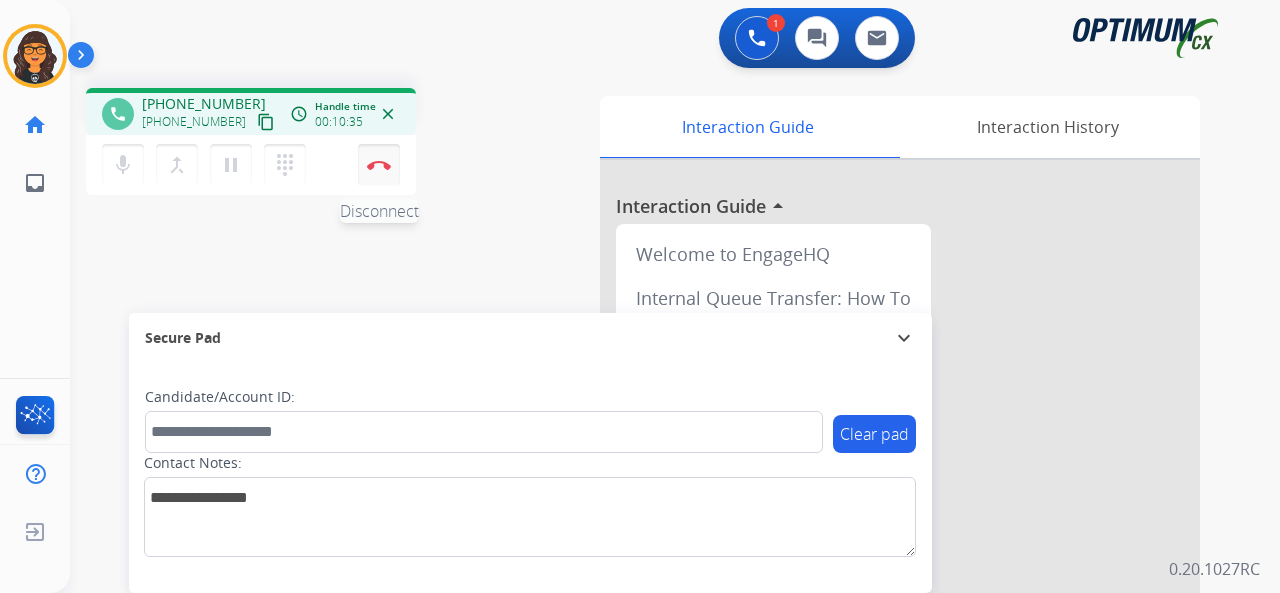 click at bounding box center [379, 165] 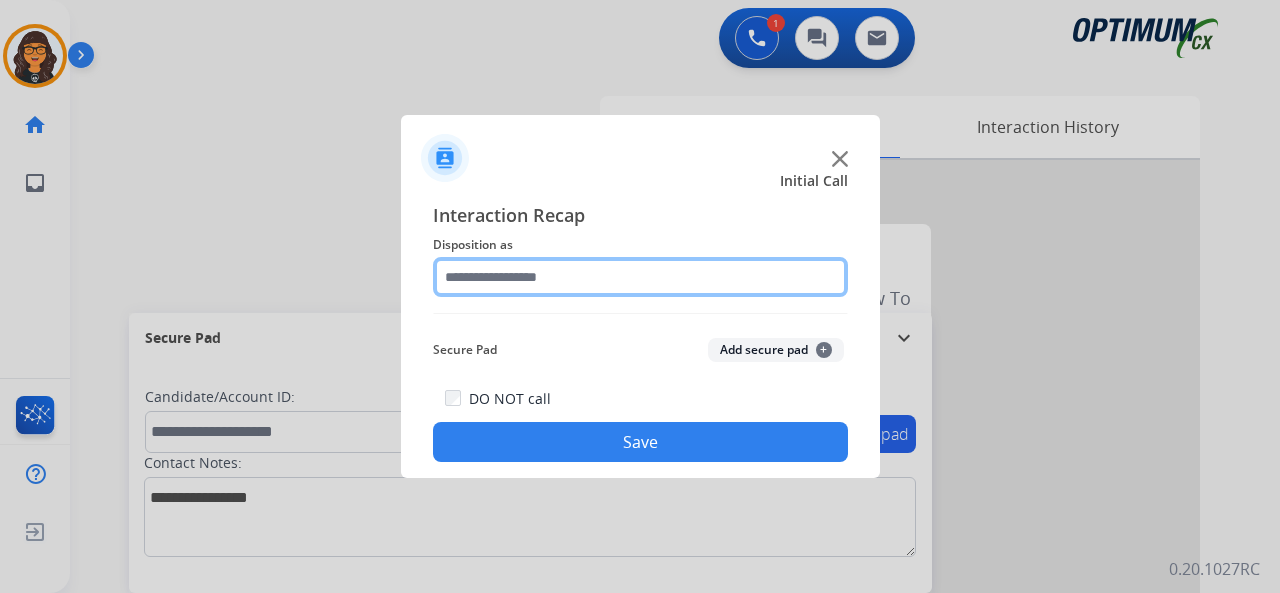 click 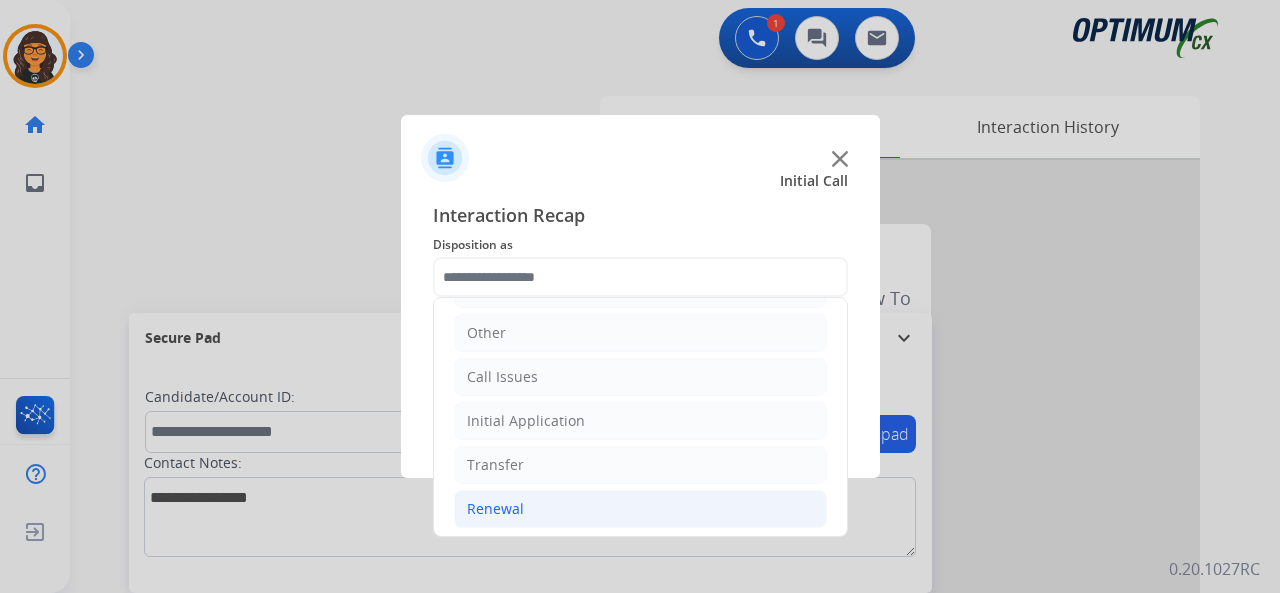 click on "Renewal" 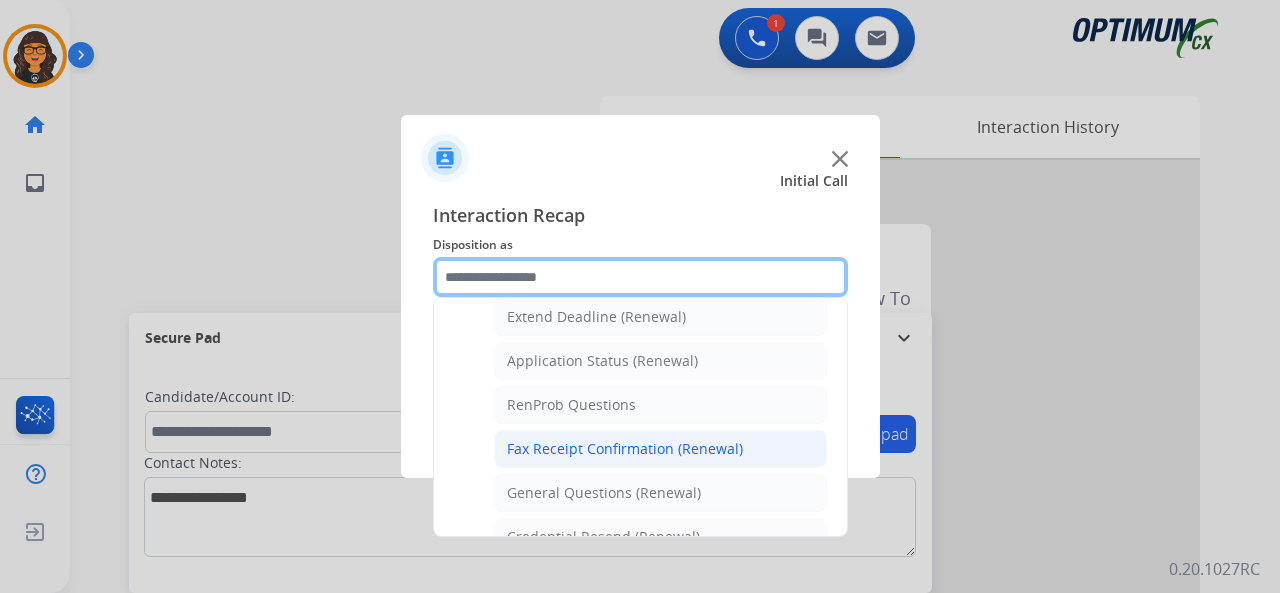 scroll, scrollTop: 530, scrollLeft: 0, axis: vertical 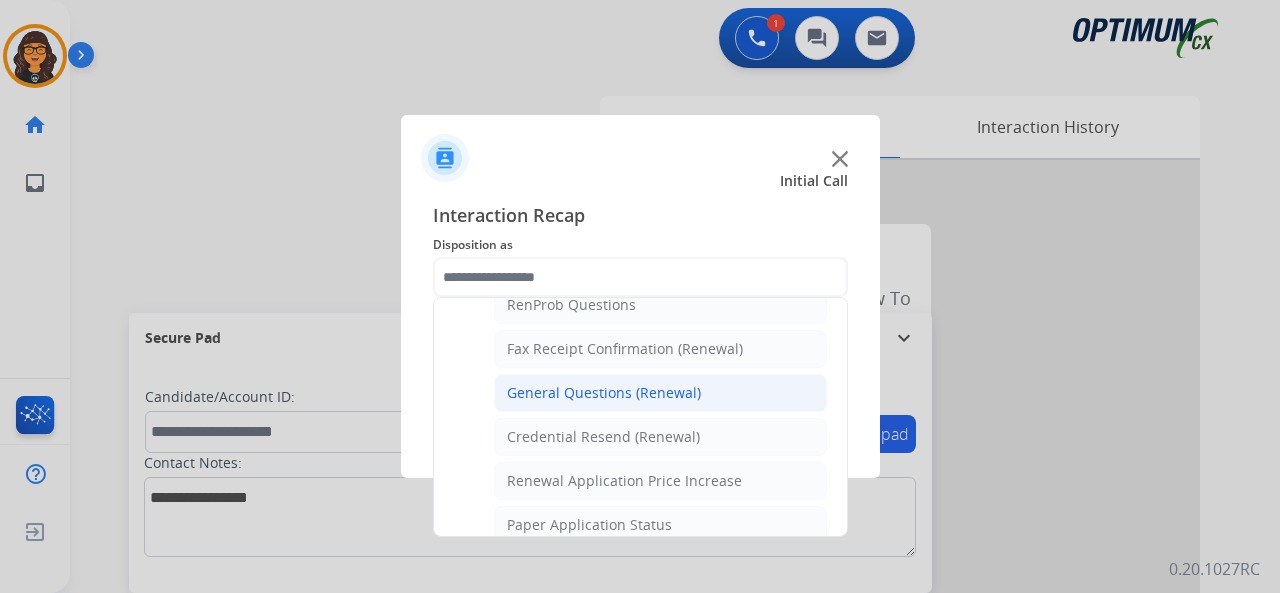 click on "General Questions (Renewal)" 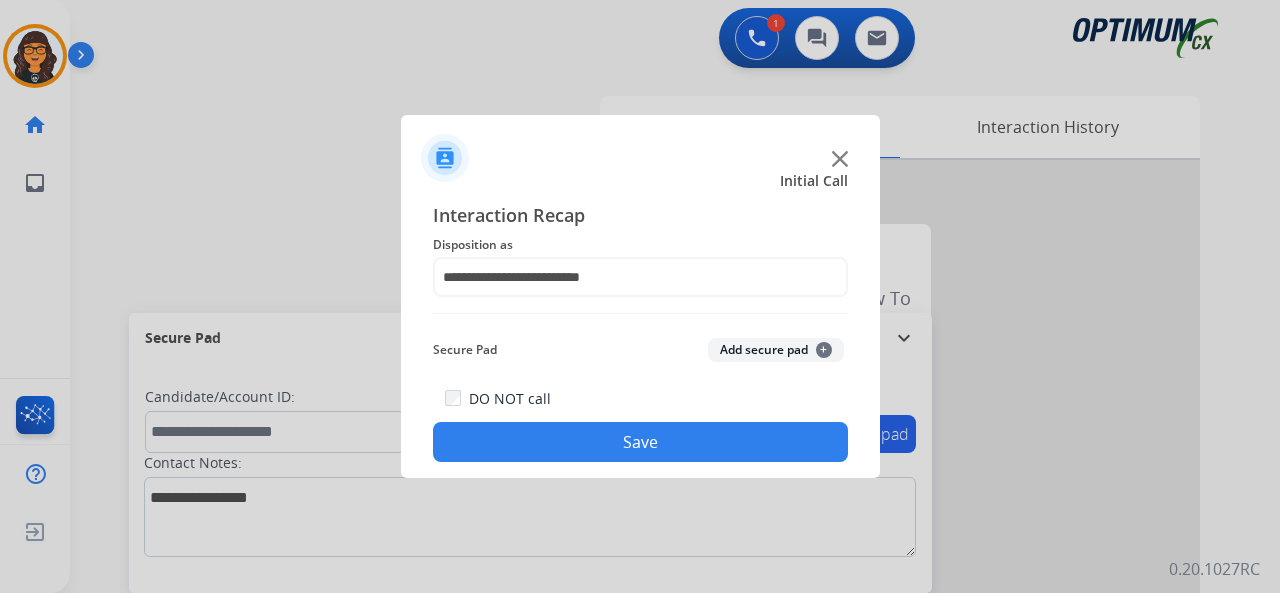 click on "Save" 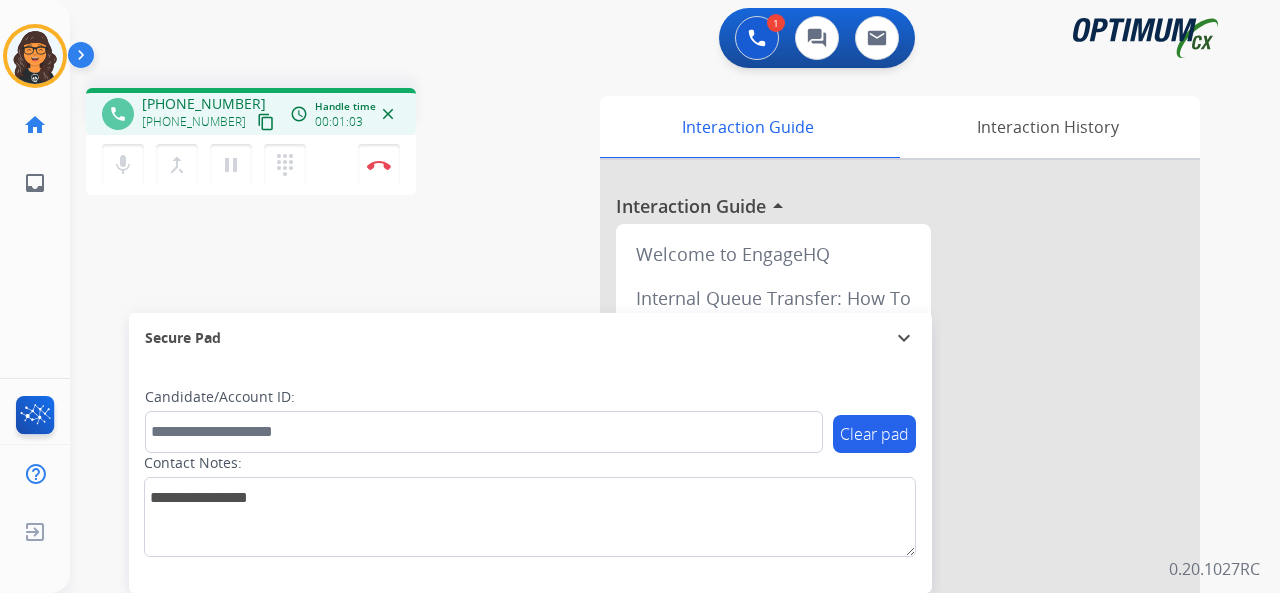 click on "content_copy" at bounding box center (266, 122) 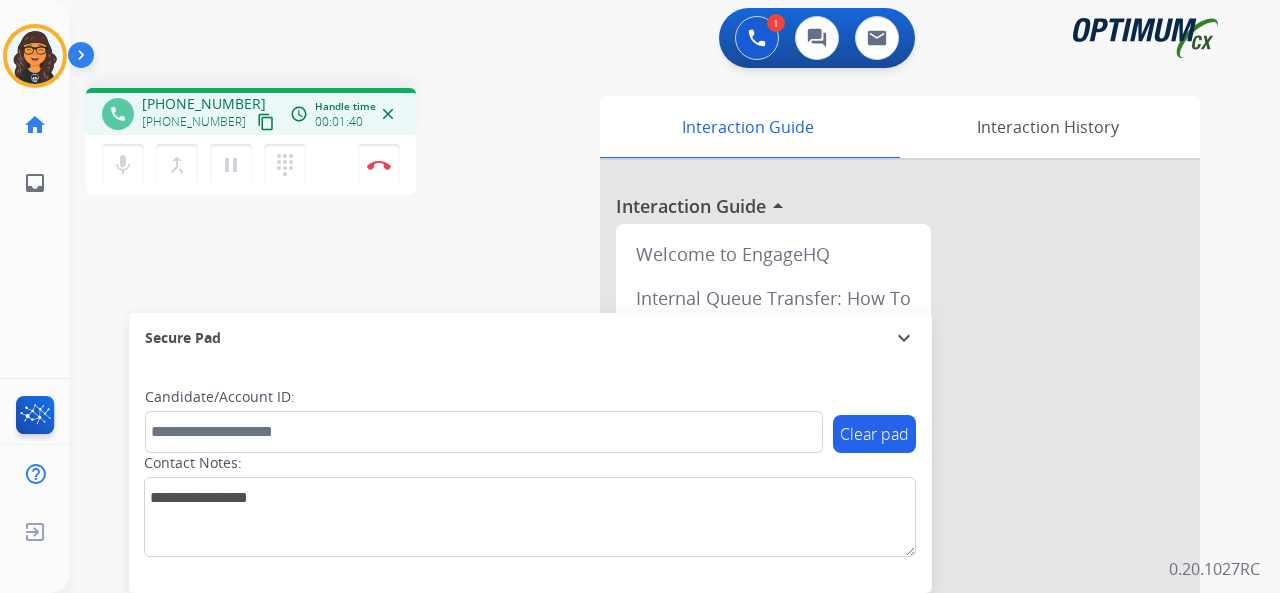 click on "content_copy" at bounding box center [266, 122] 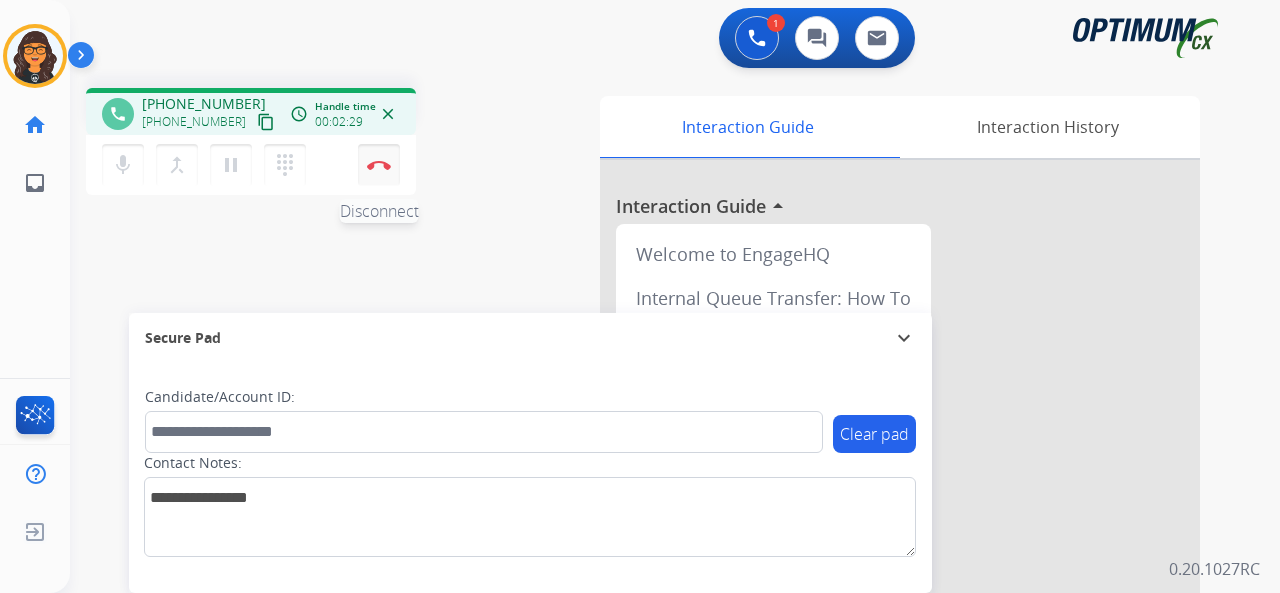 click at bounding box center [379, 165] 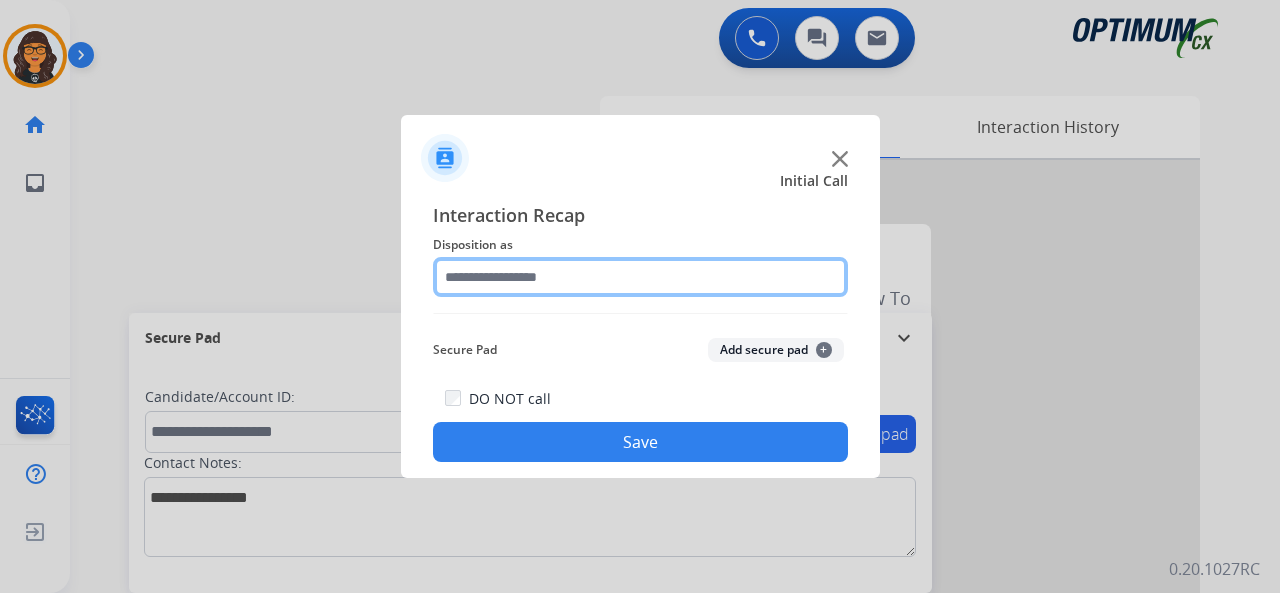 click 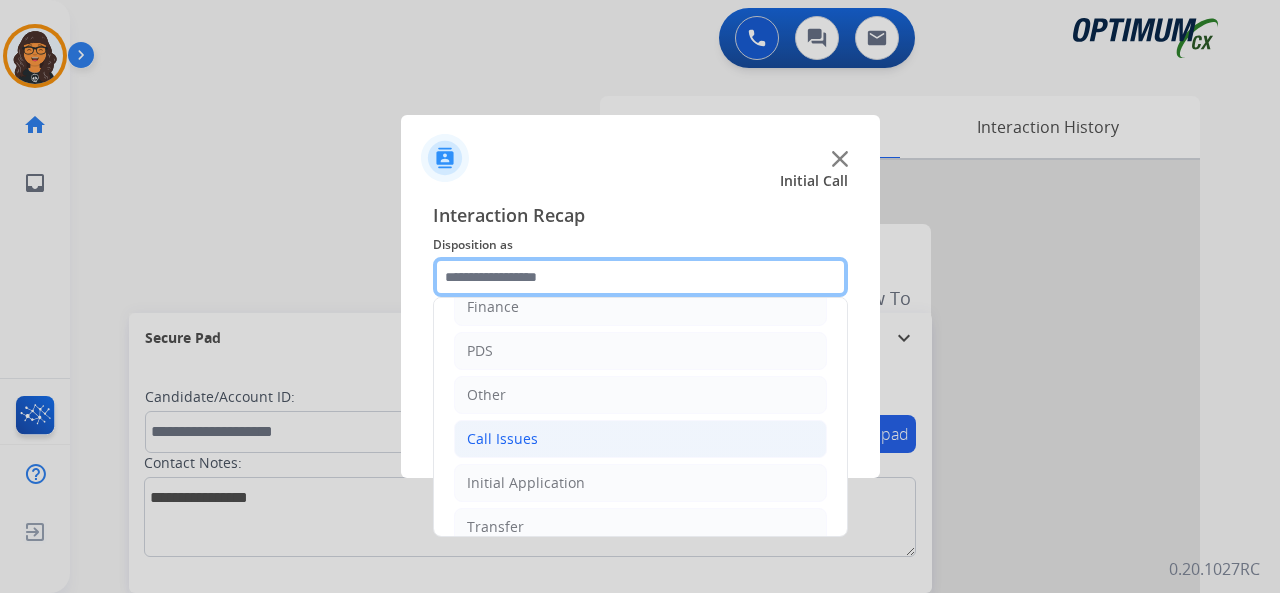 scroll, scrollTop: 100, scrollLeft: 0, axis: vertical 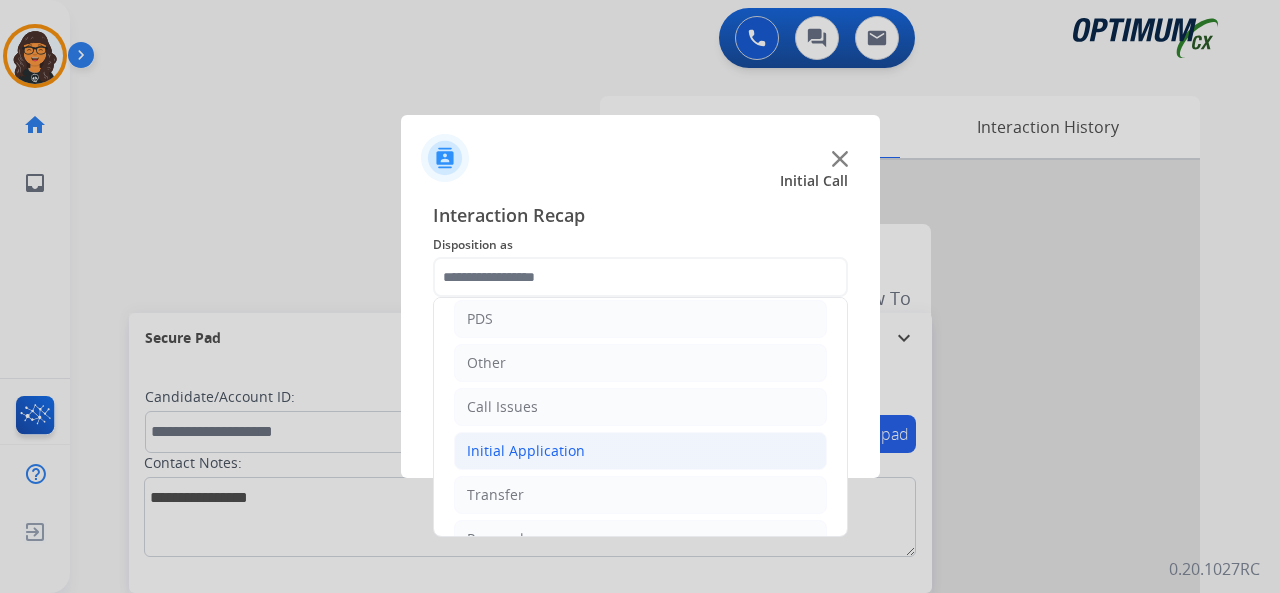 click on "Initial Application" 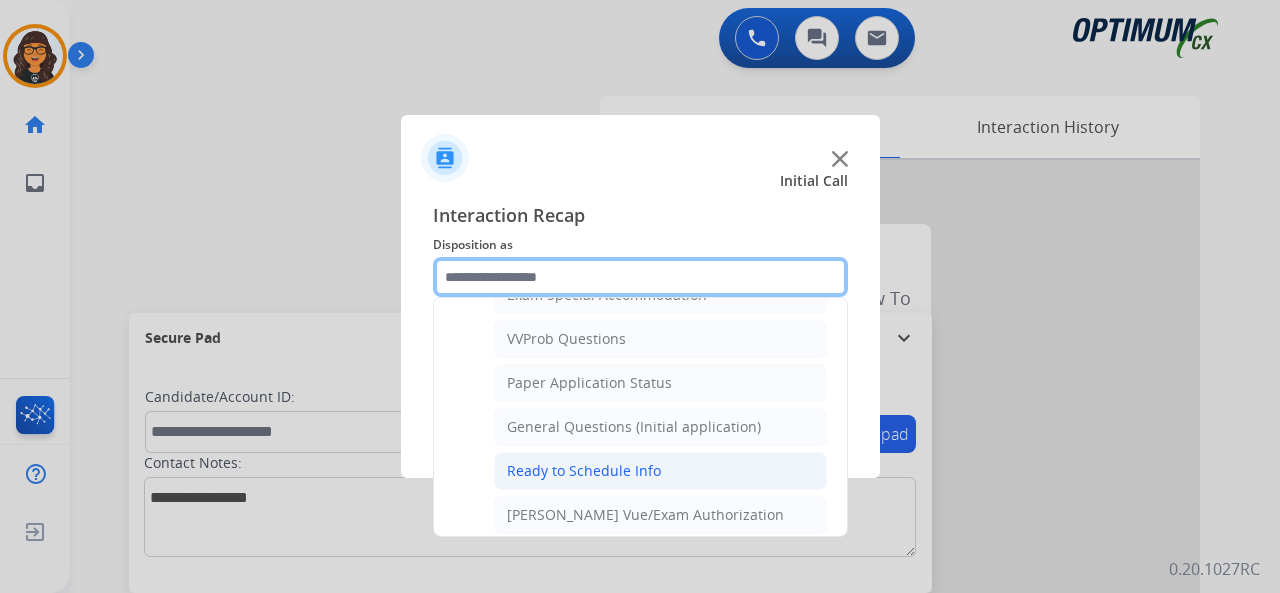 scroll, scrollTop: 1100, scrollLeft: 0, axis: vertical 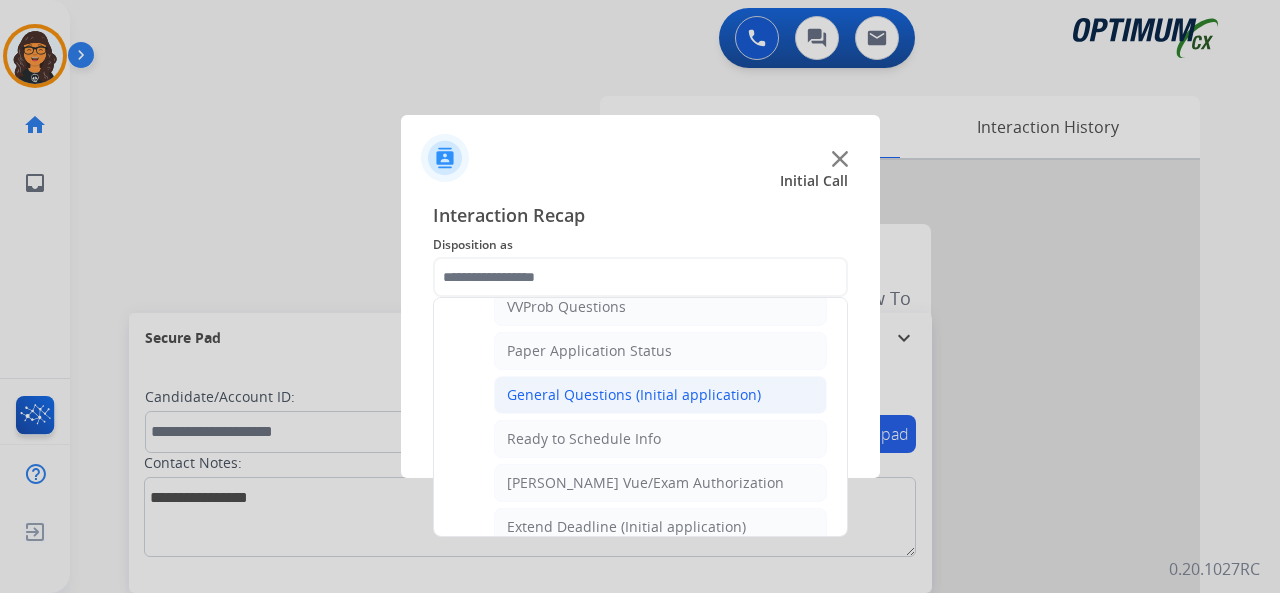click on "General Questions (Initial application)" 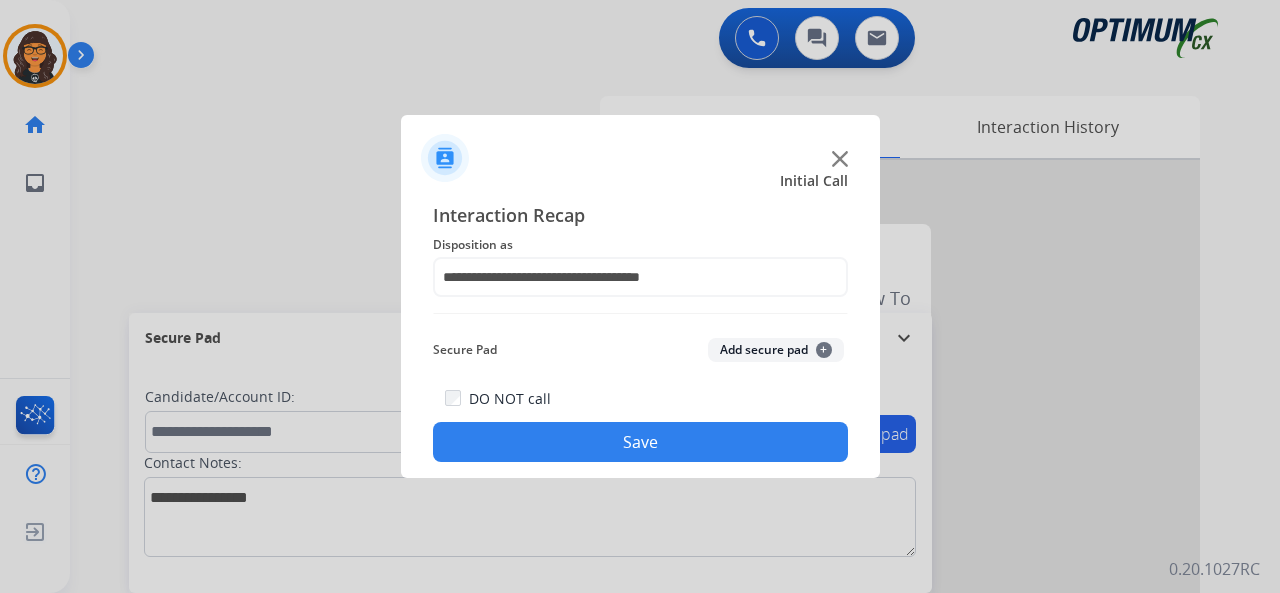 click on "Save" 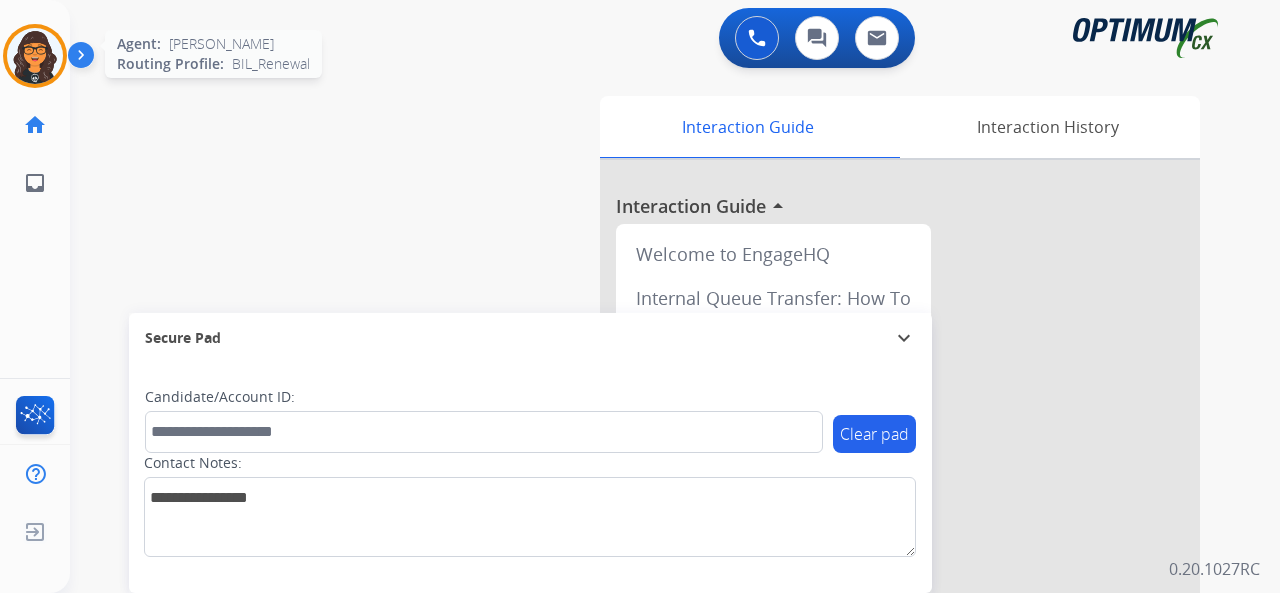 click at bounding box center (35, 56) 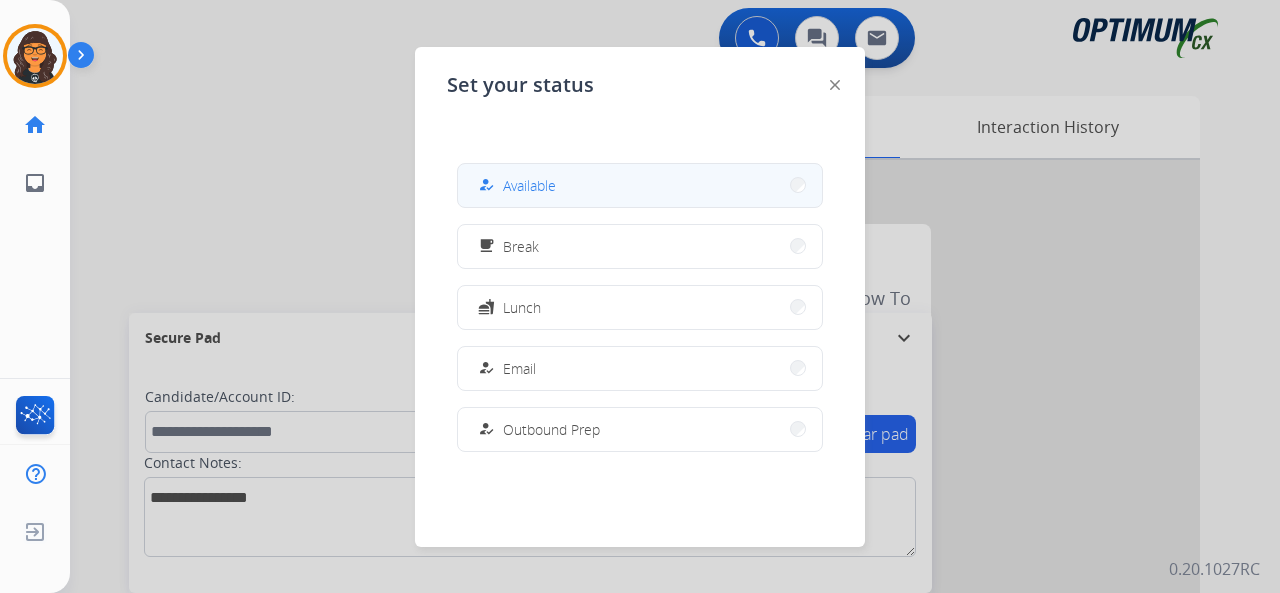 click on "Available" at bounding box center [529, 185] 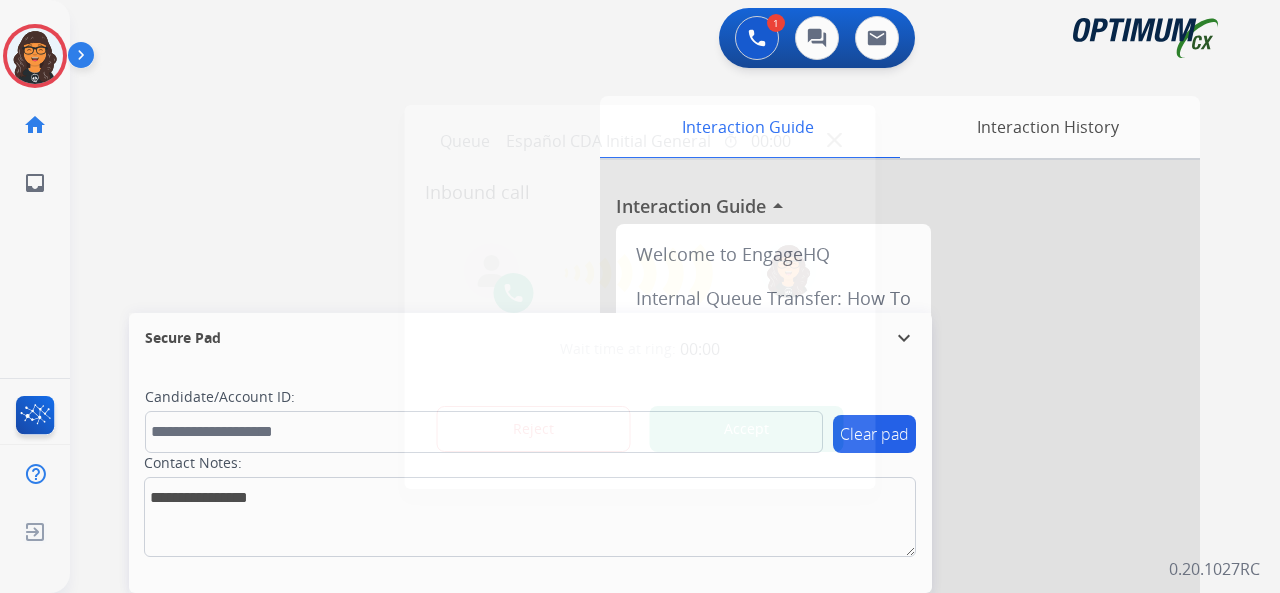 click on "Accept" at bounding box center [747, 429] 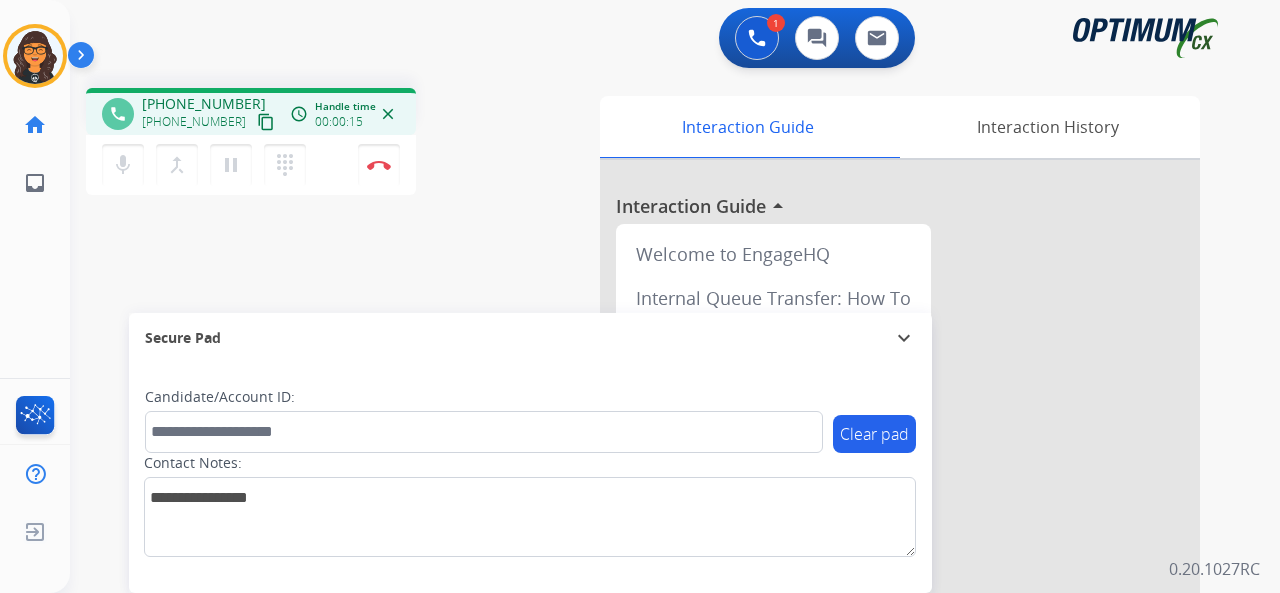 drag, startPoint x: 246, startPoint y: 125, endPoint x: 238, endPoint y: 100, distance: 26.24881 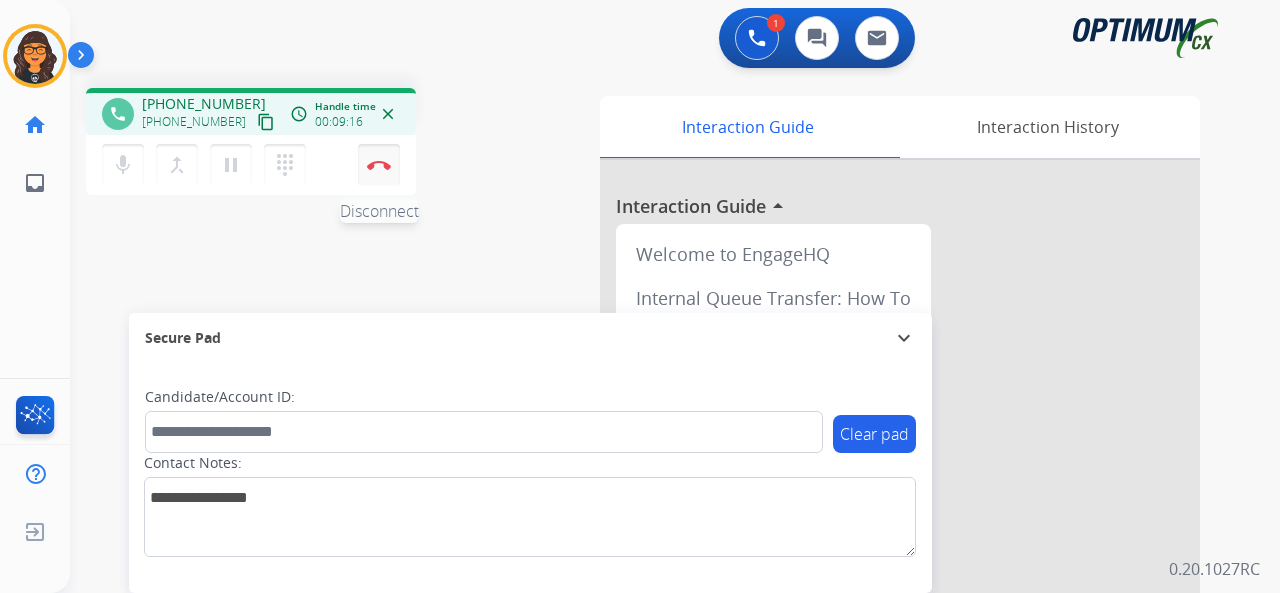 click at bounding box center [379, 165] 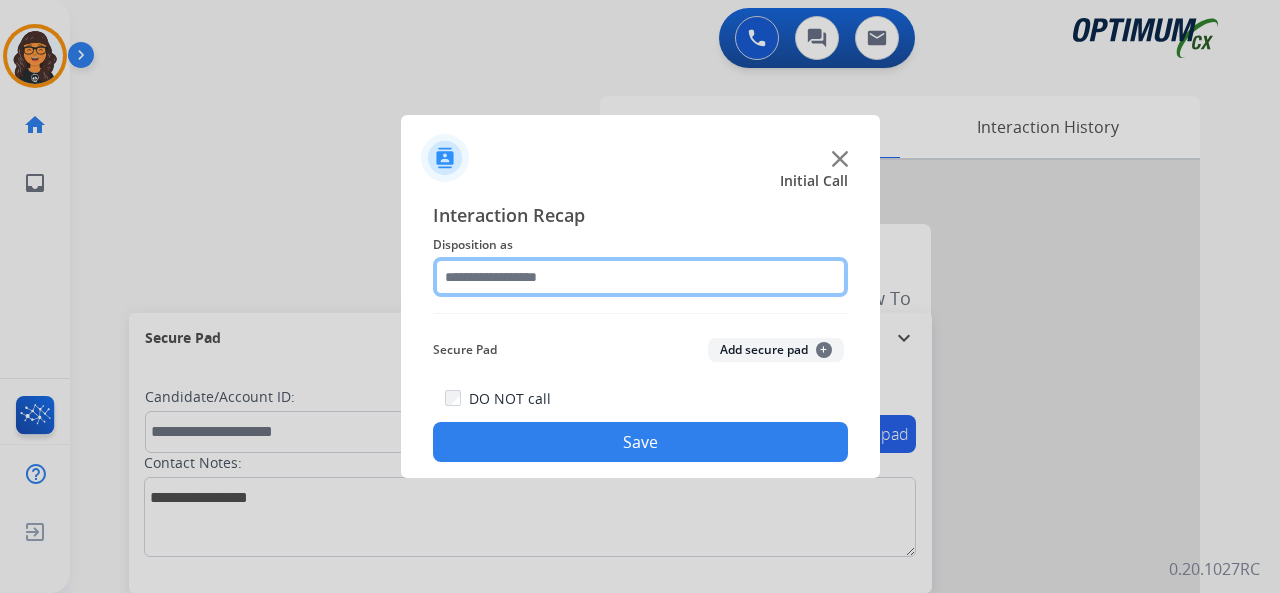 click 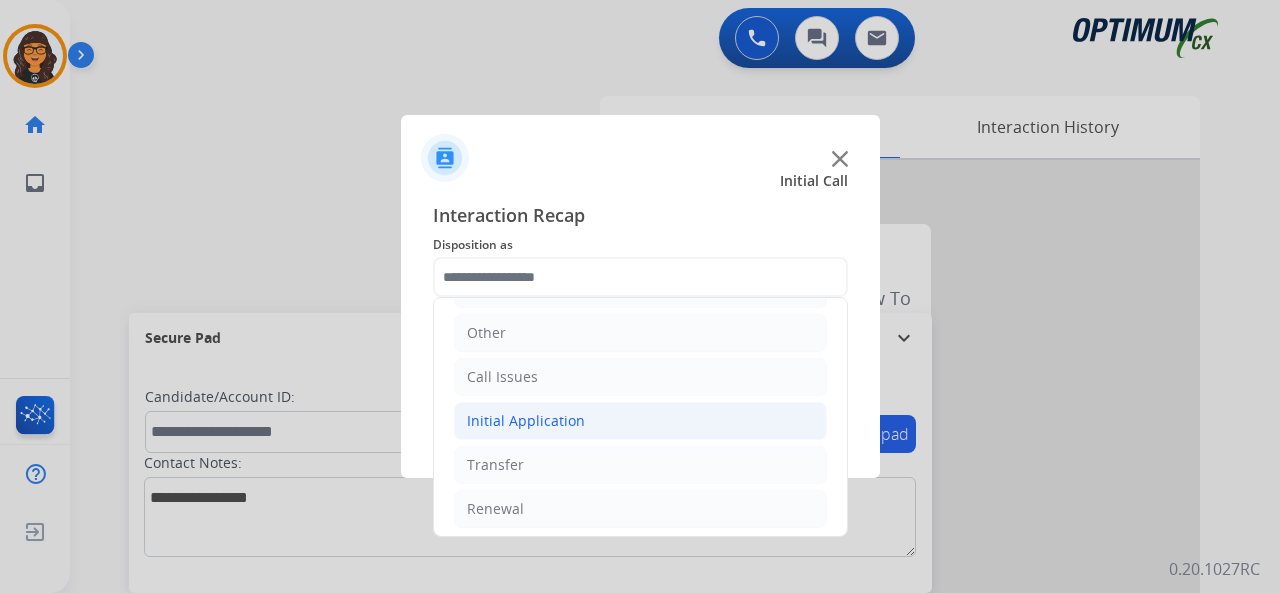 click on "Initial Application" 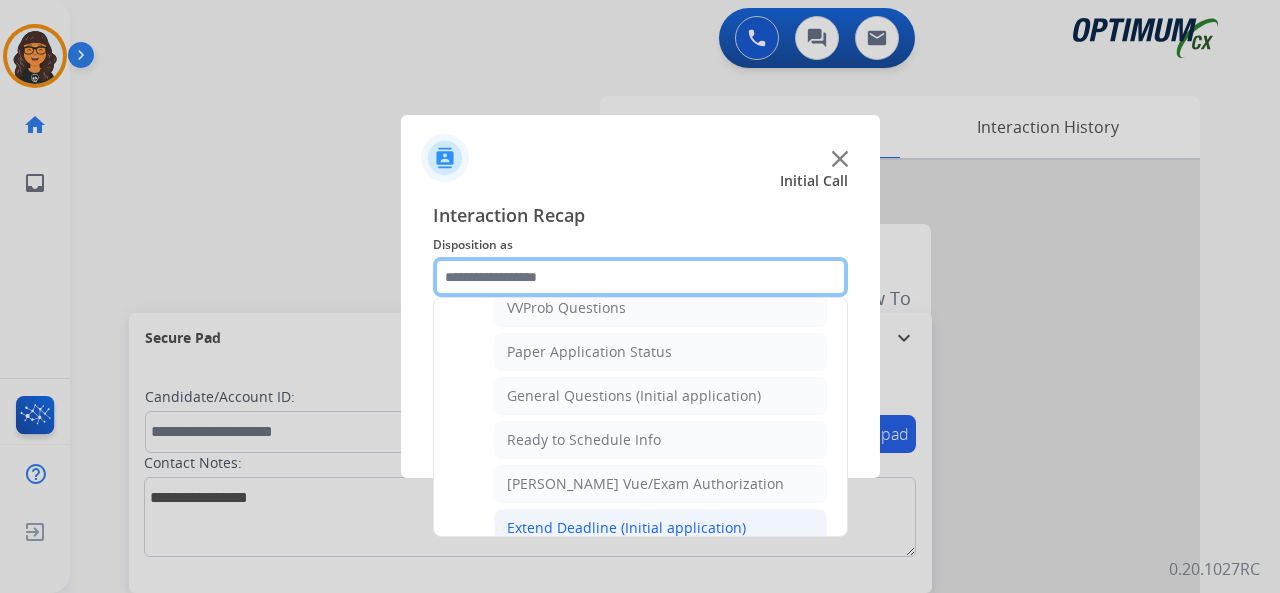 scroll, scrollTop: 1130, scrollLeft: 0, axis: vertical 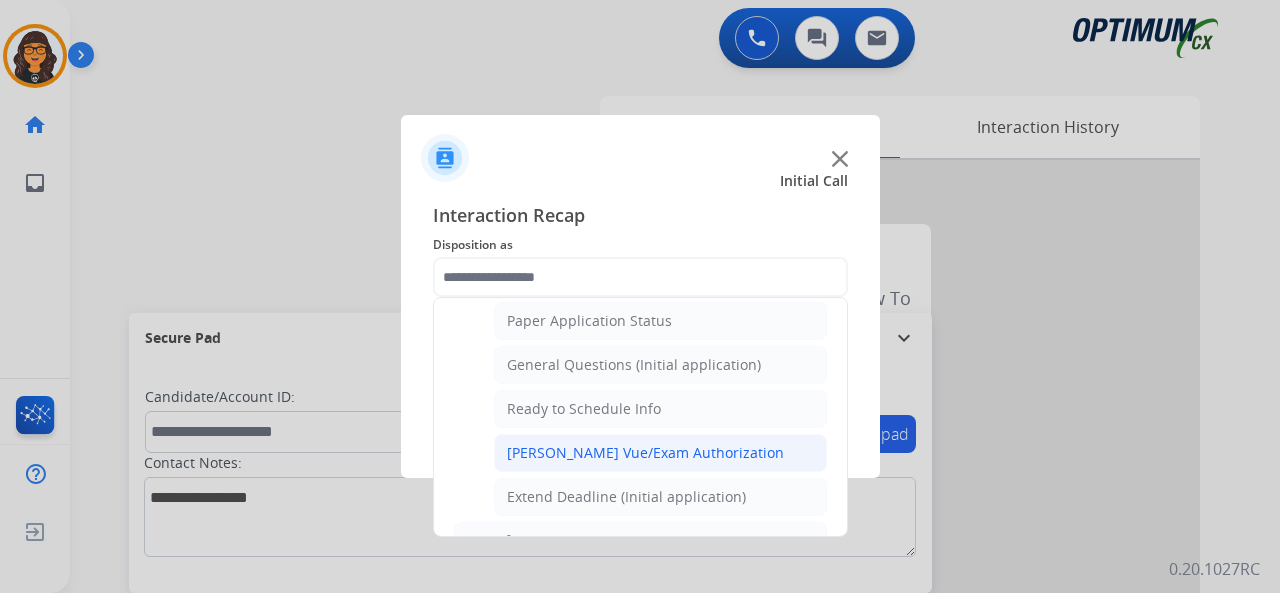 click on "[PERSON_NAME] Vue/Exam Authorization" 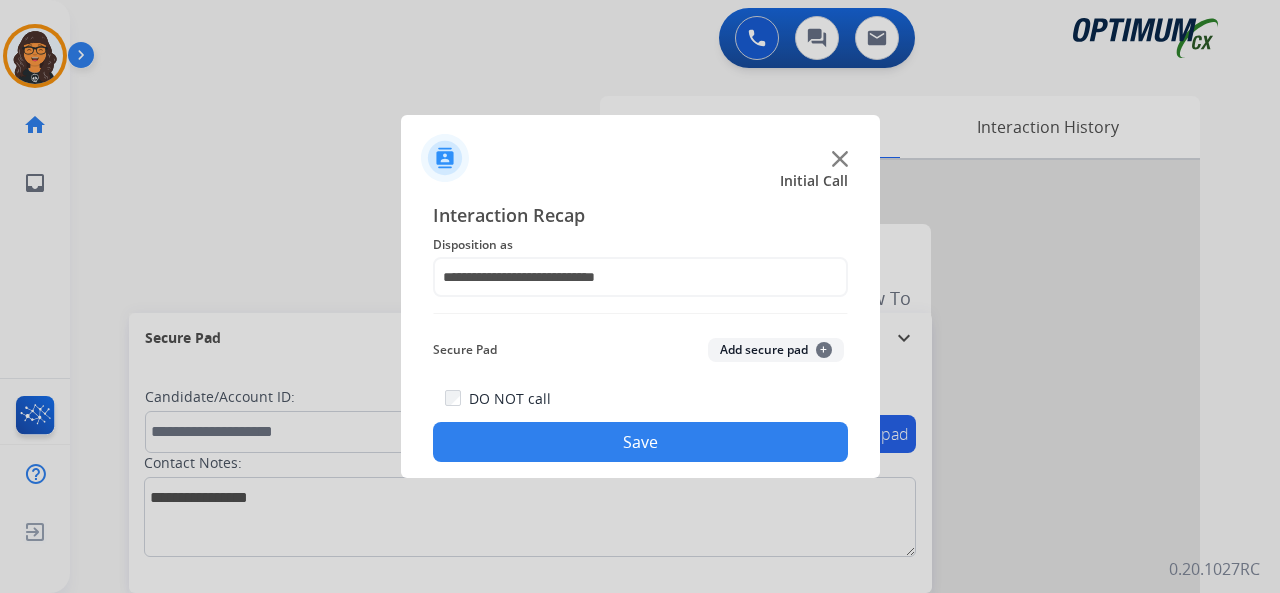 click on "Save" 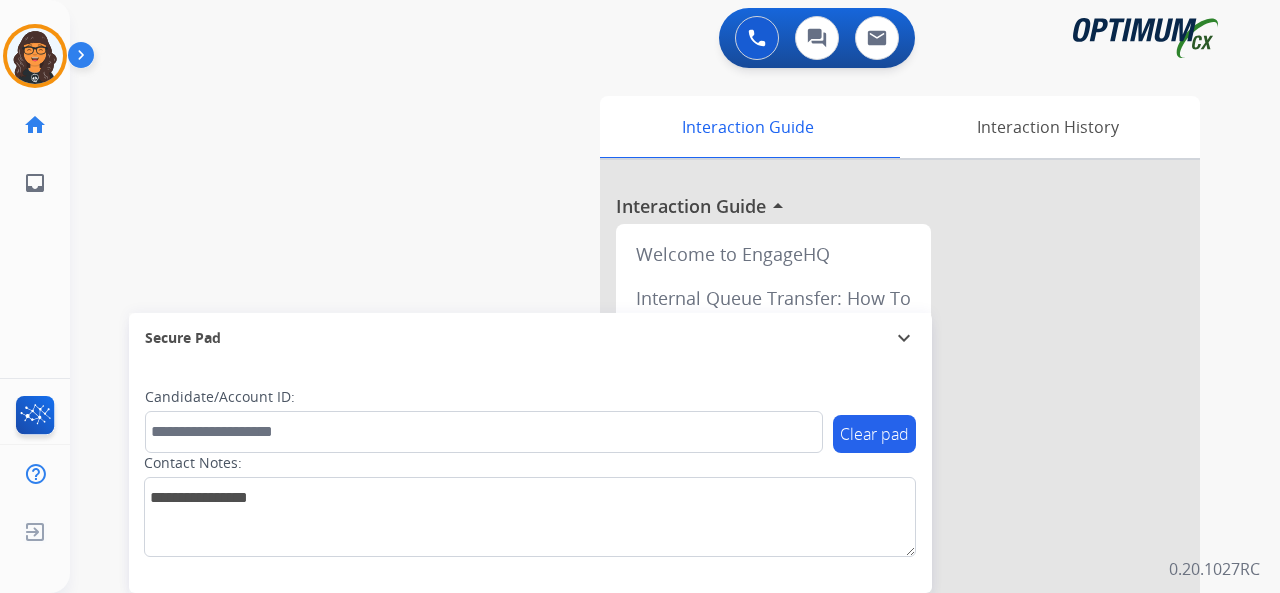 drag, startPoint x: 48, startPoint y: 59, endPoint x: 92, endPoint y: 59, distance: 44 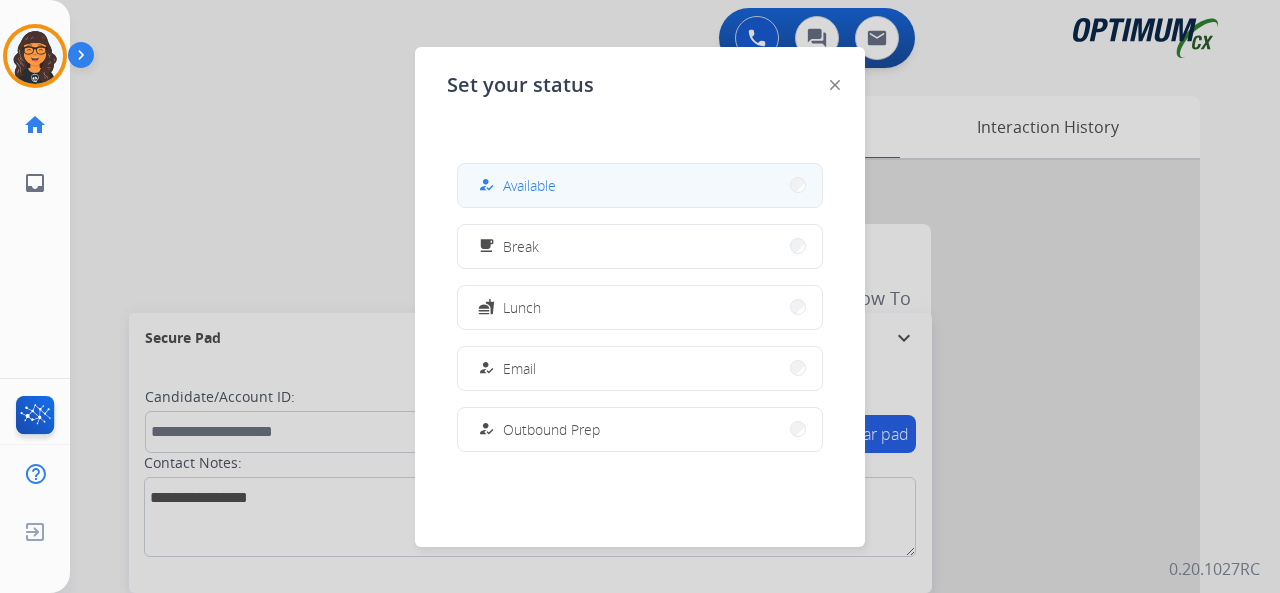click on "how_to_reg Available" at bounding box center (515, 185) 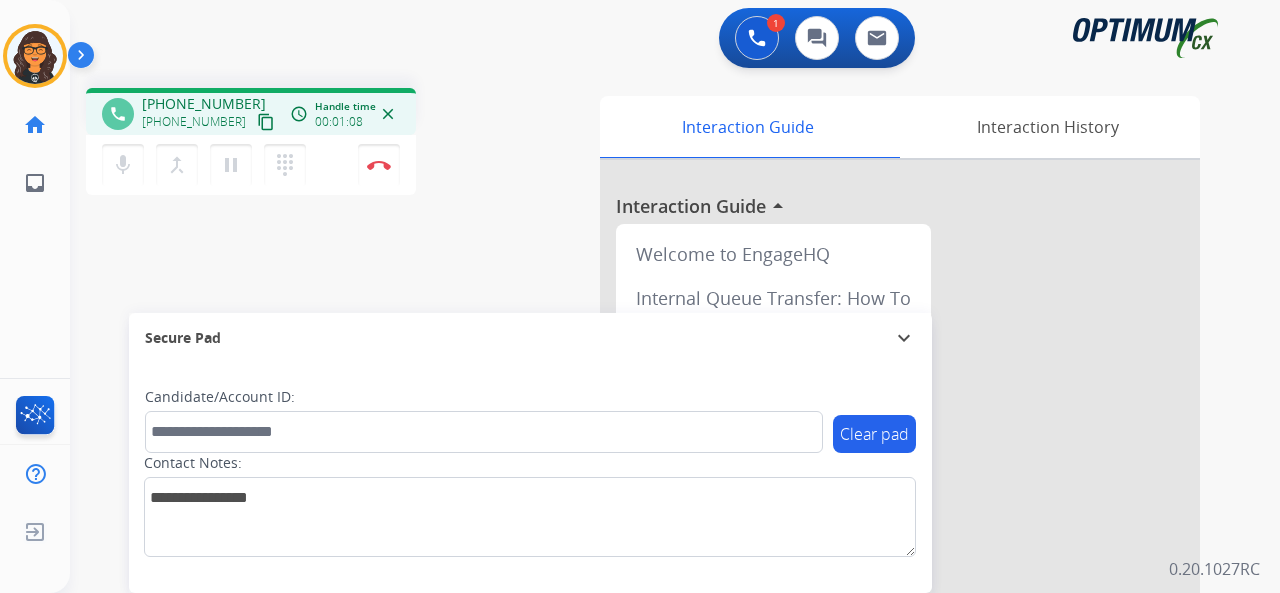 drag, startPoint x: 240, startPoint y: 127, endPoint x: 237, endPoint y: 111, distance: 16.27882 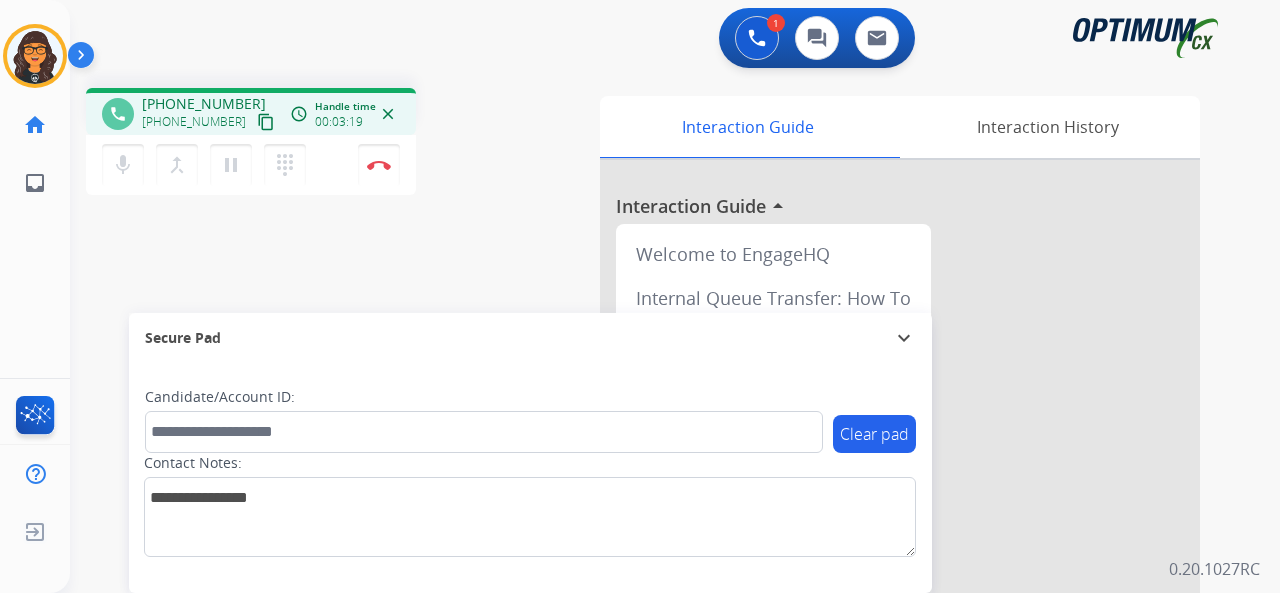 click on "content_copy" at bounding box center [266, 122] 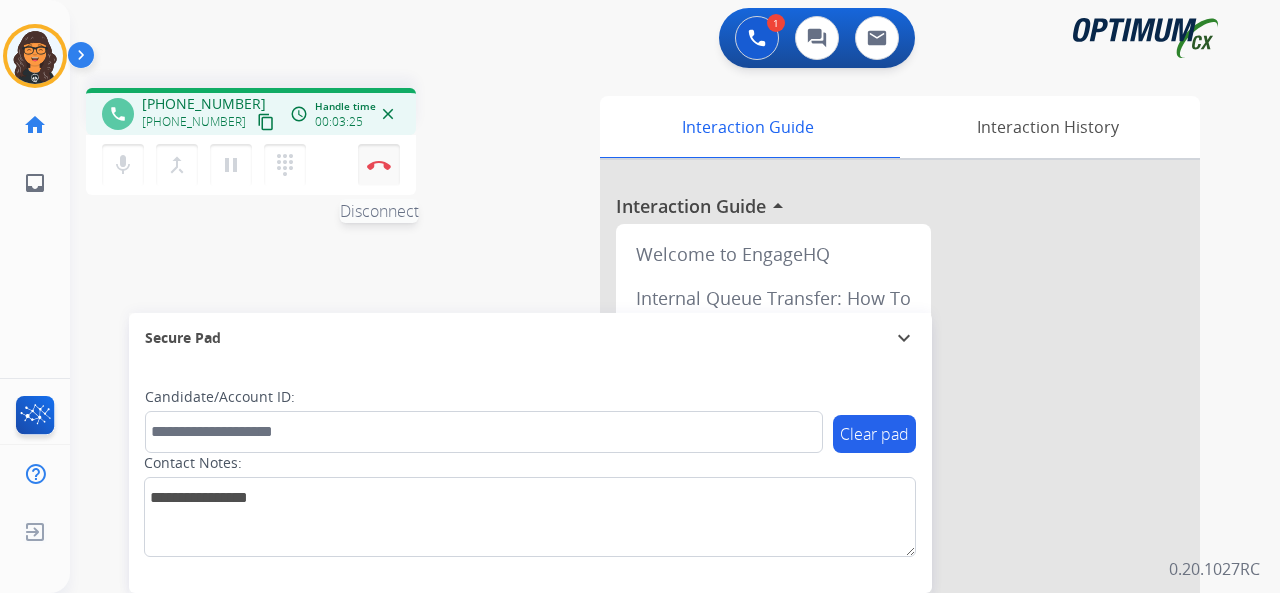 click at bounding box center (379, 165) 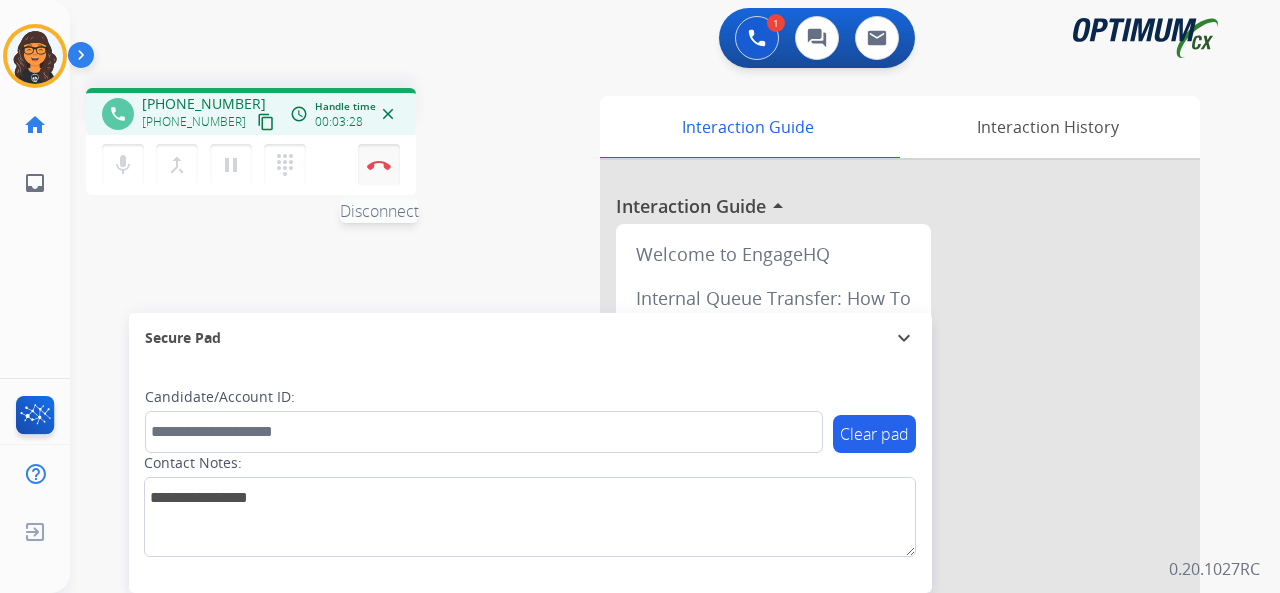 click on "Disconnect" at bounding box center [379, 165] 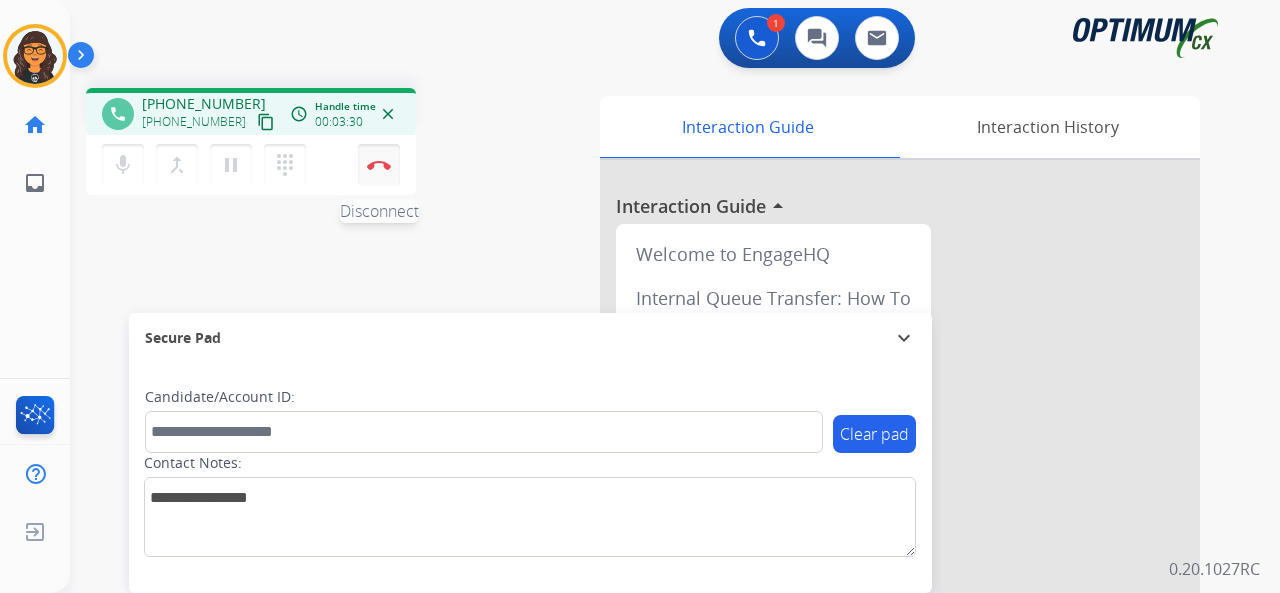 click on "Disconnect" at bounding box center [379, 165] 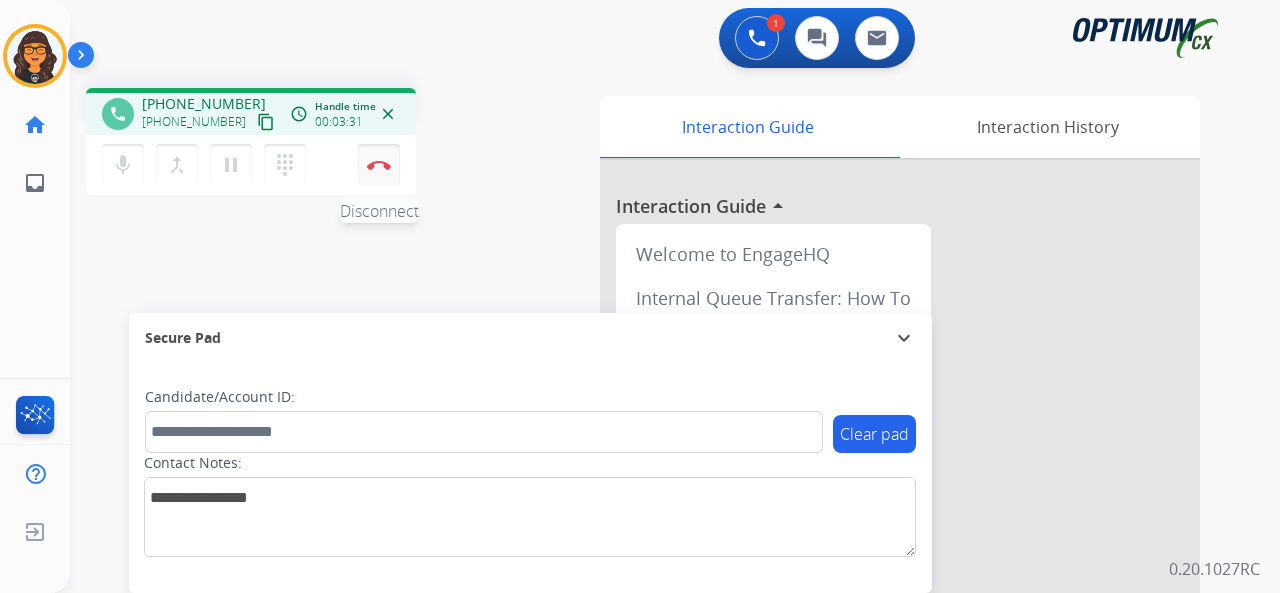 click on "Disconnect" at bounding box center [379, 165] 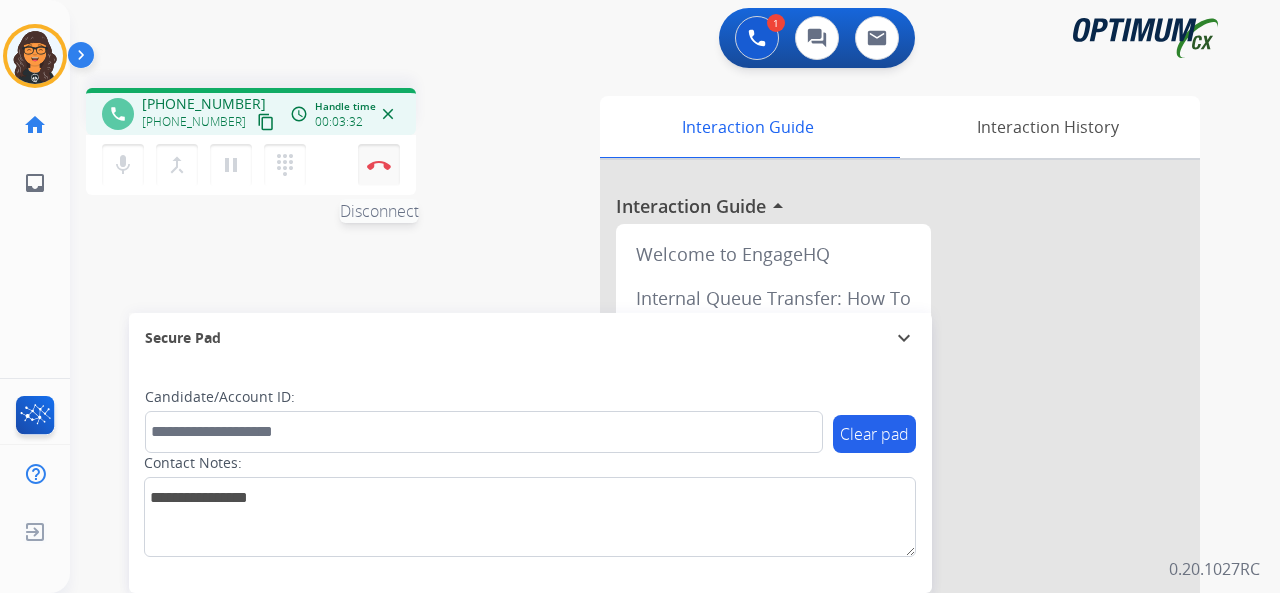 click at bounding box center [379, 165] 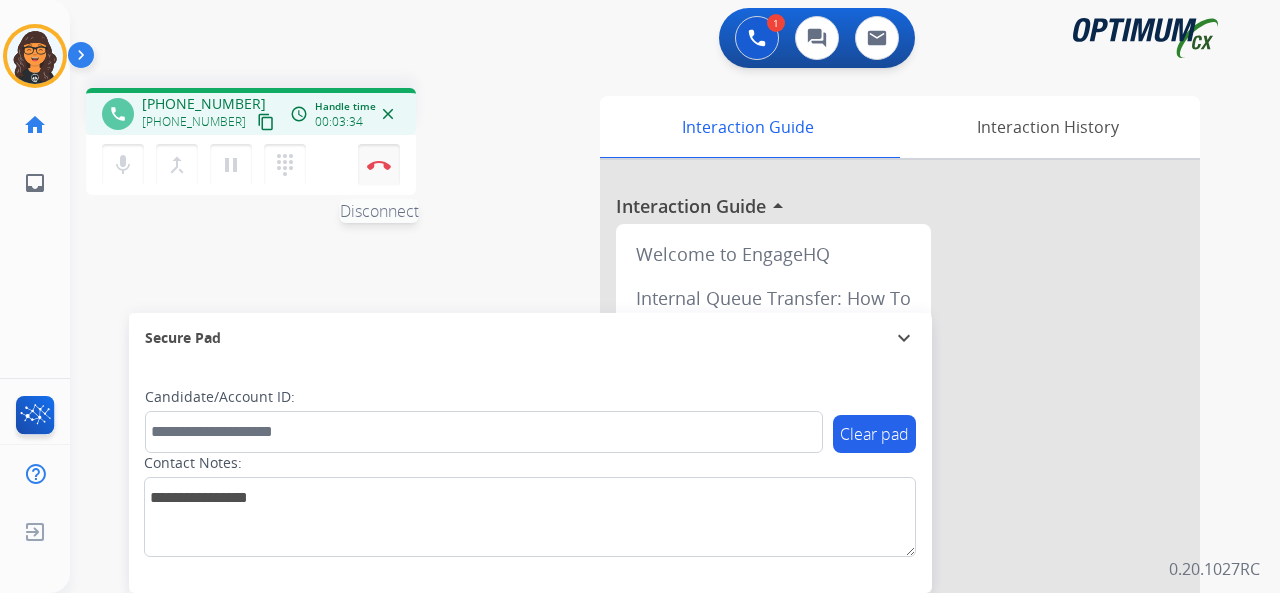 click at bounding box center [379, 165] 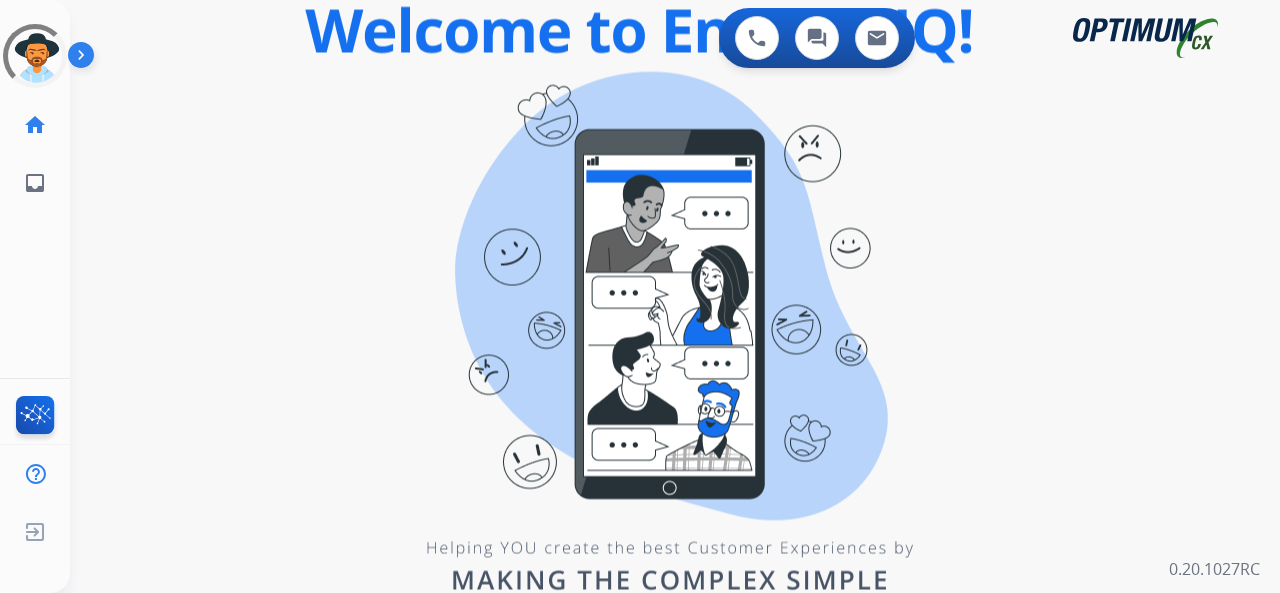 scroll, scrollTop: 0, scrollLeft: 0, axis: both 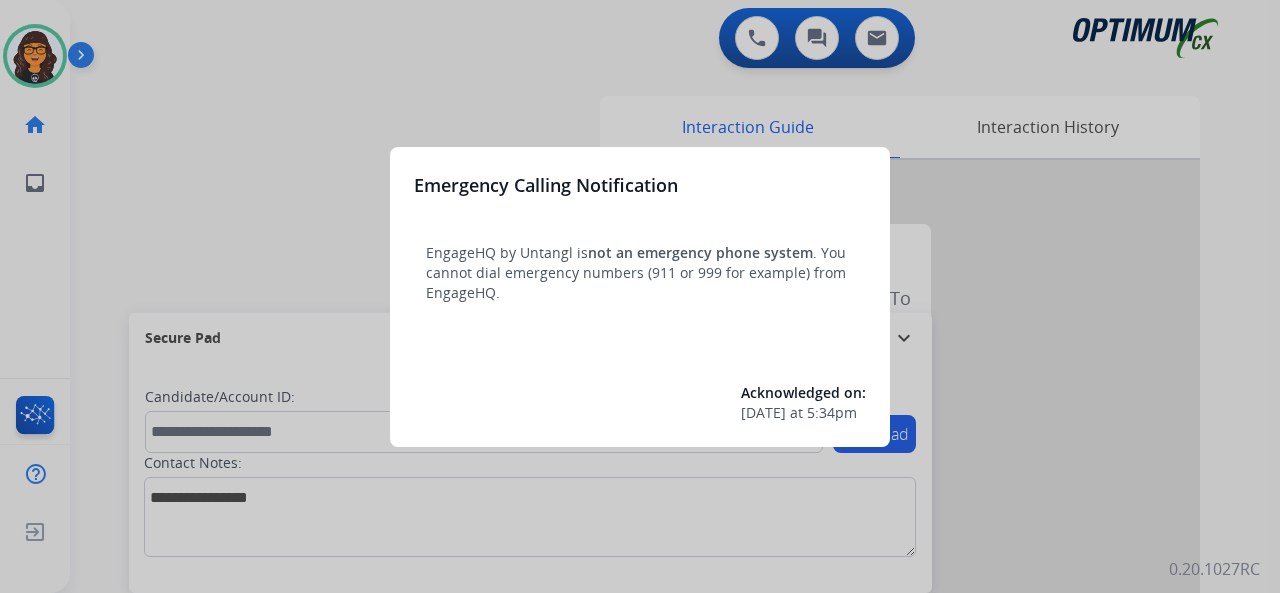 click at bounding box center (640, 296) 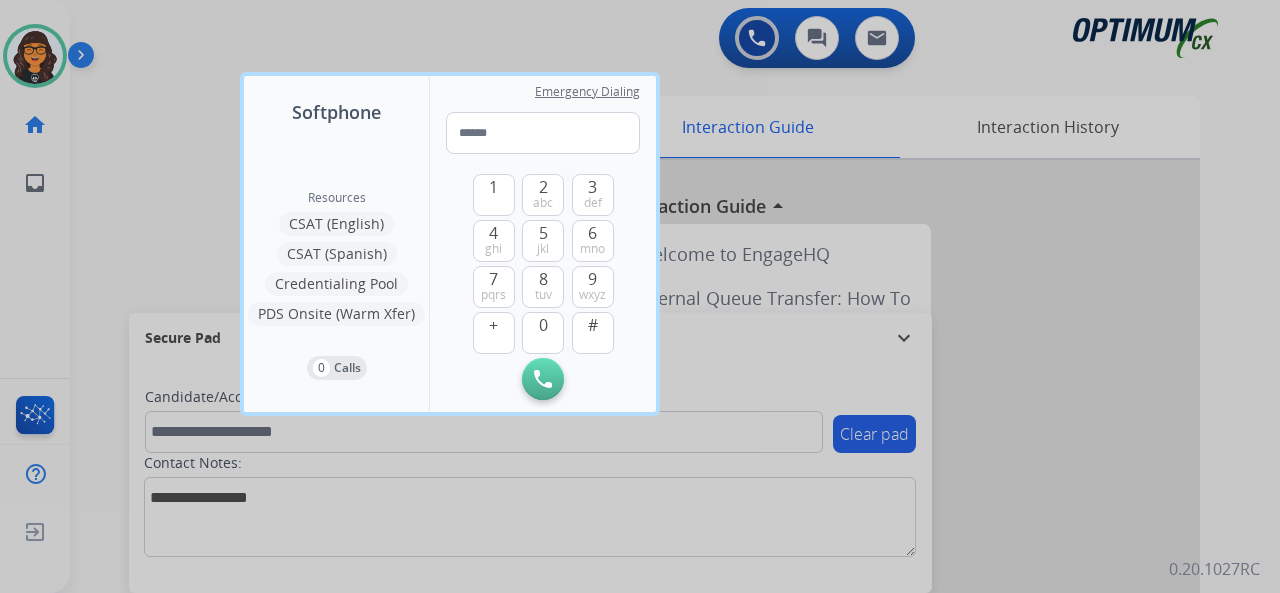 click at bounding box center (640, 296) 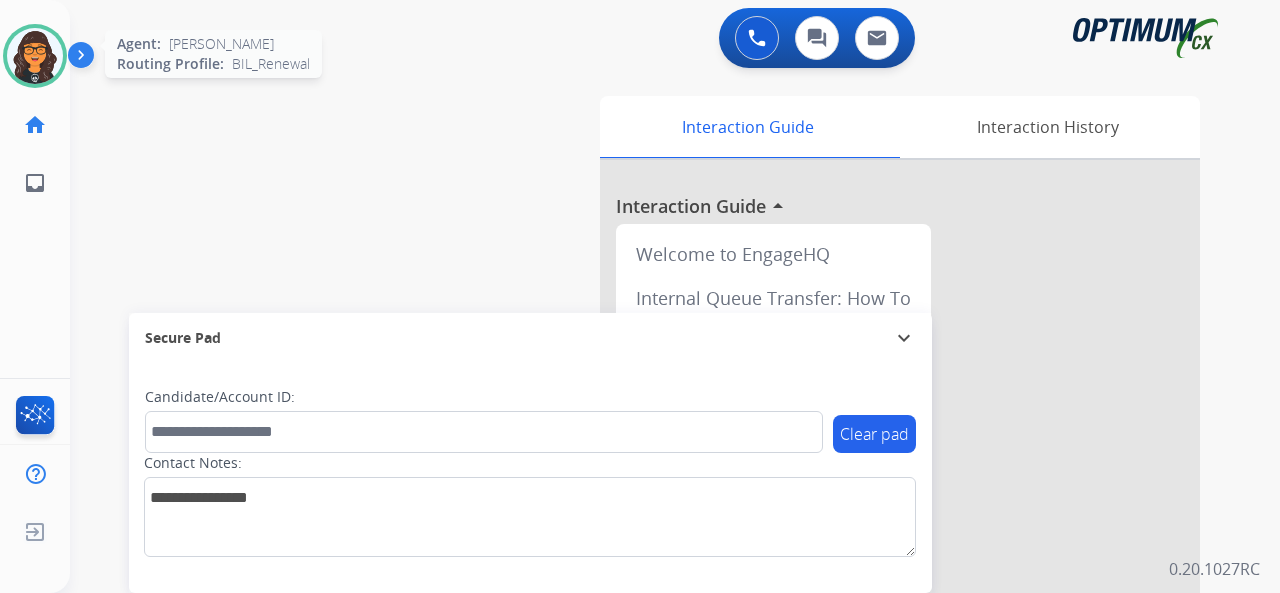 click at bounding box center [35, 56] 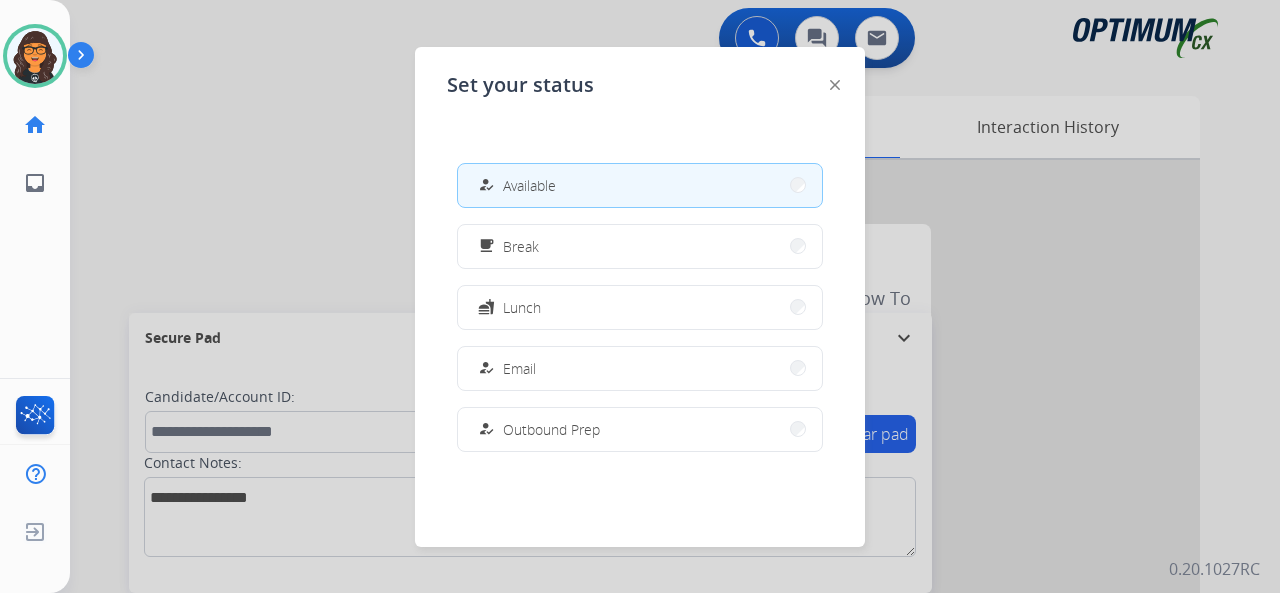 click 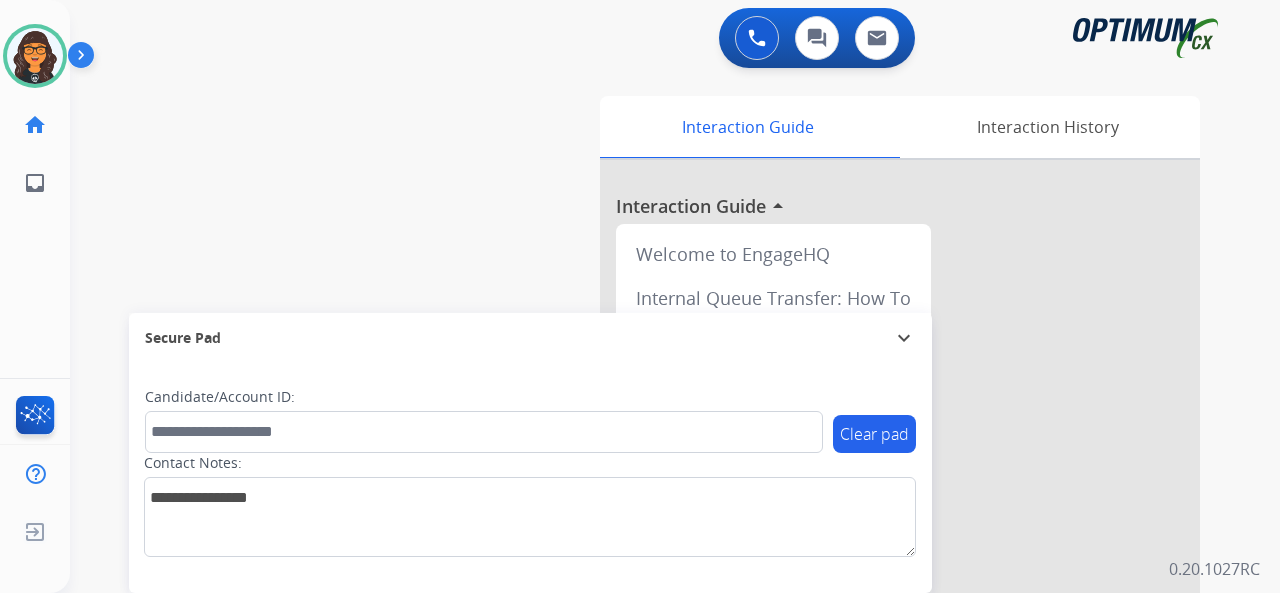 click on "0 Voice Interactions  0  Chat Interactions   0  Email Interactions" at bounding box center [663, 40] 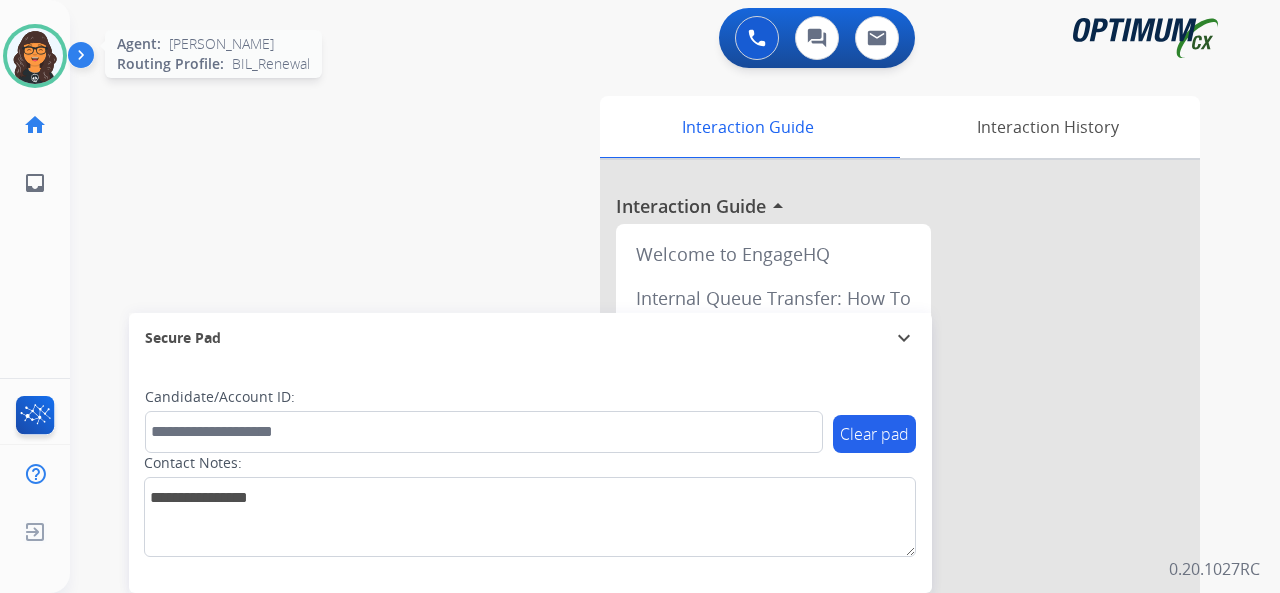 click at bounding box center (35, 56) 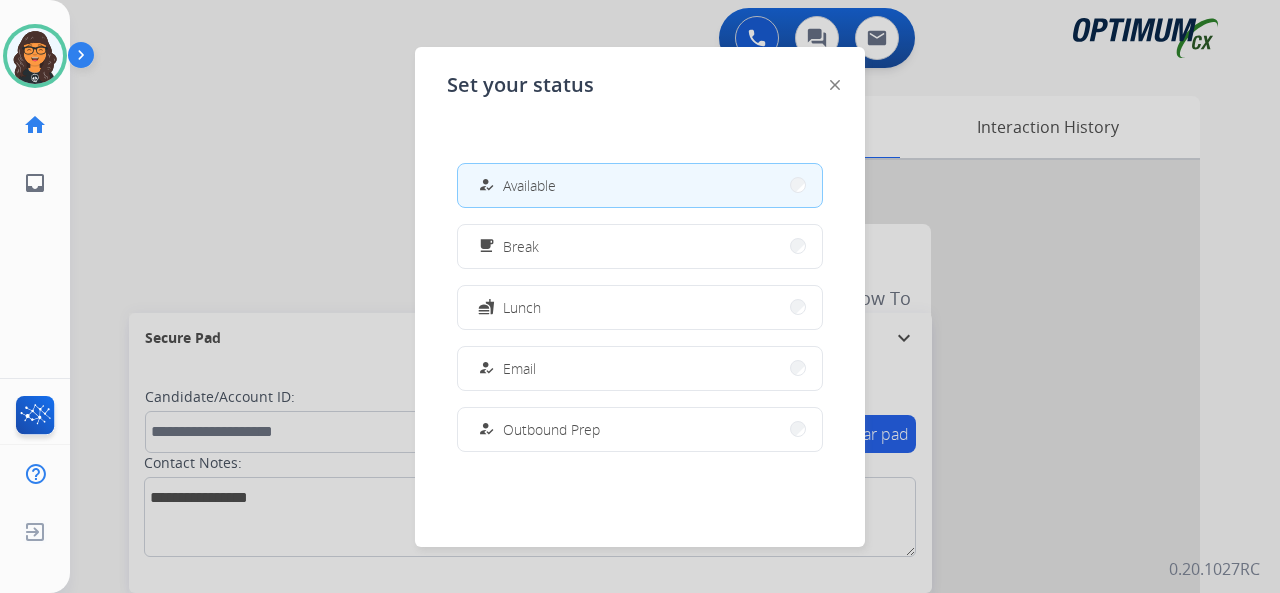 click 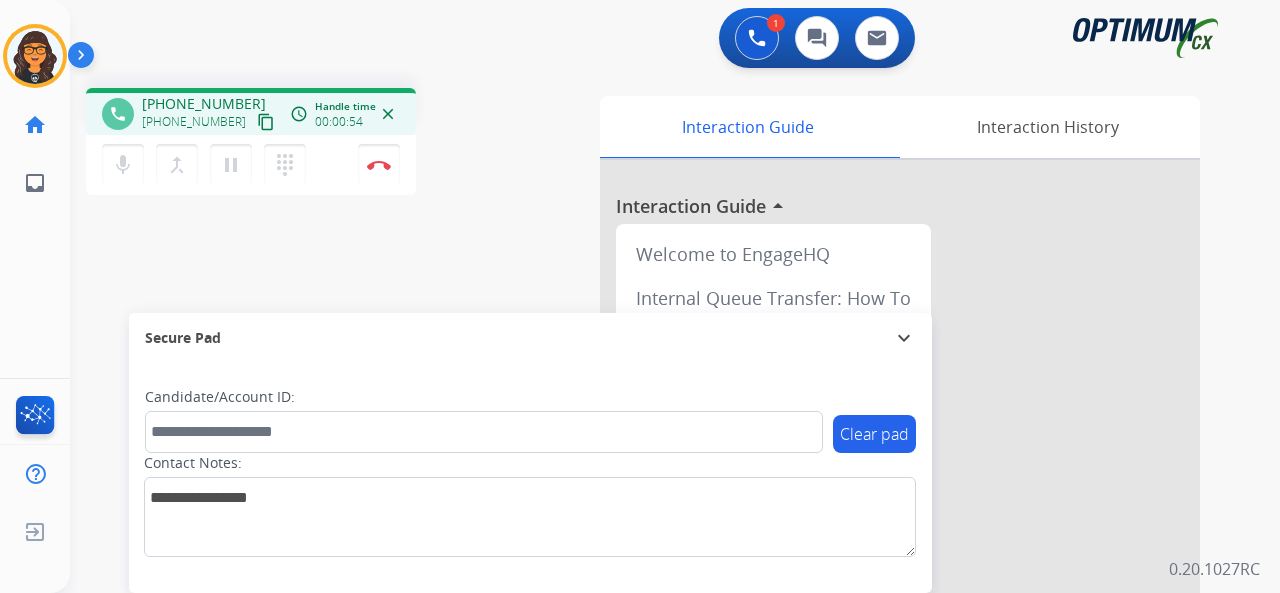 click on "content_copy" at bounding box center (266, 122) 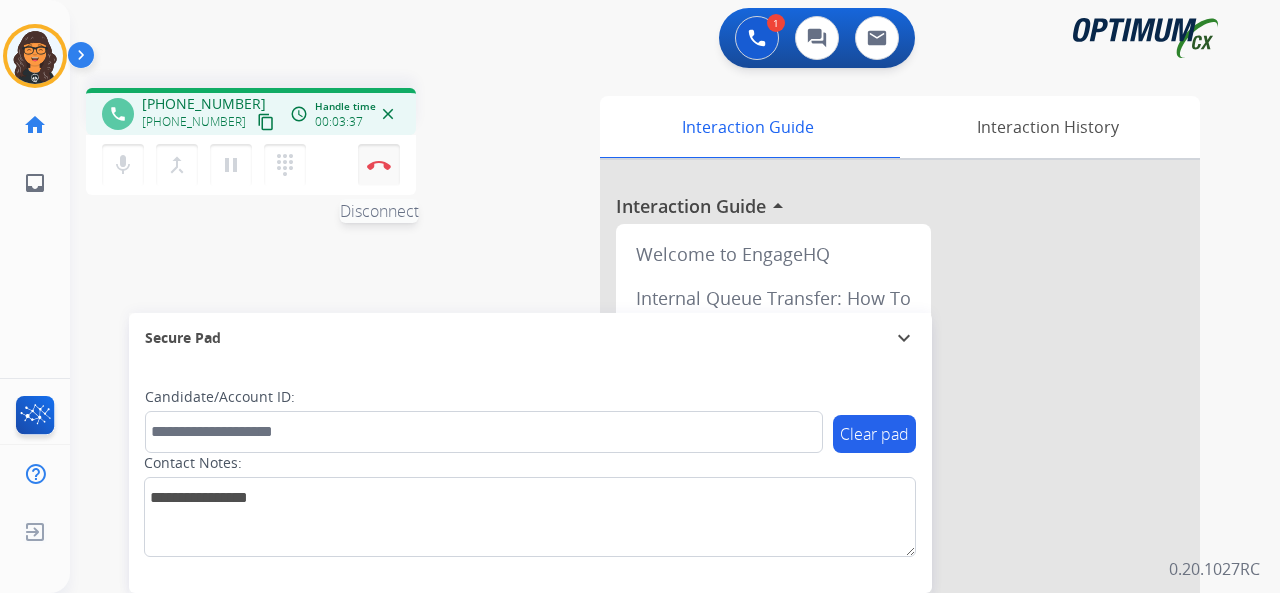 click on "Disconnect" at bounding box center [379, 165] 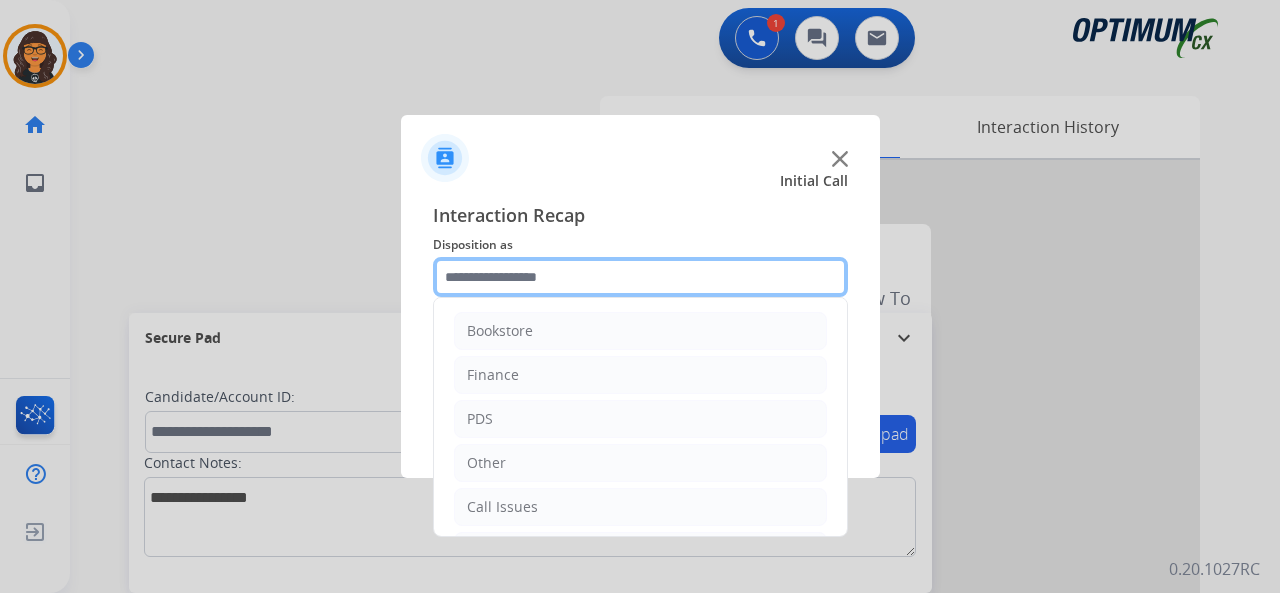 click 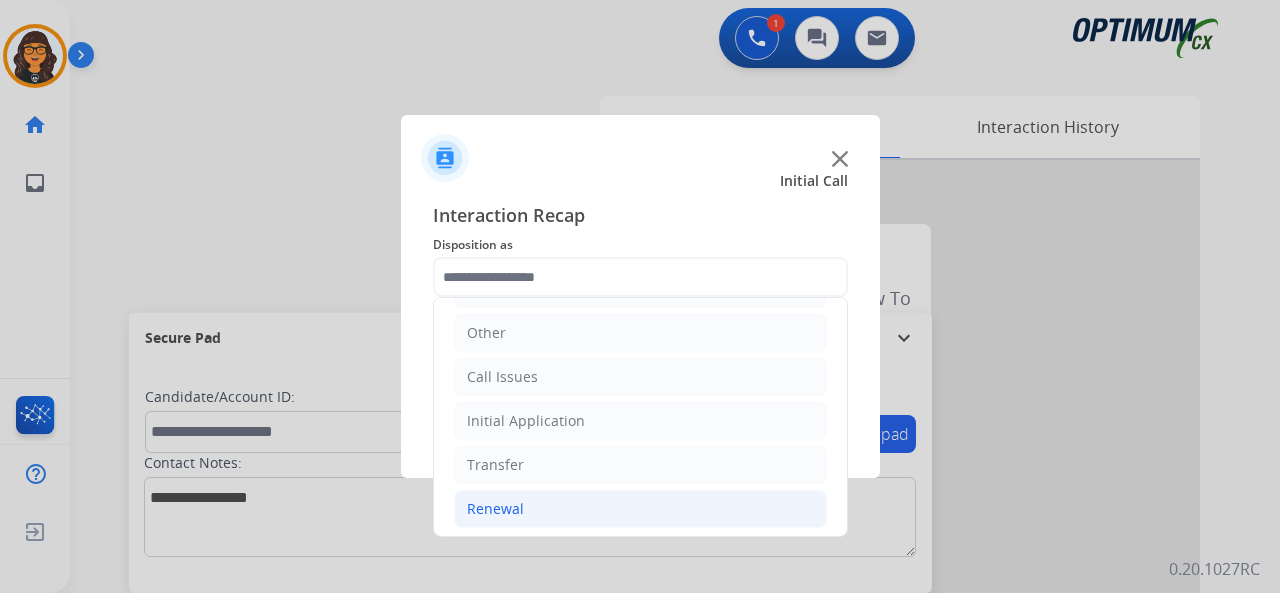 click on "Renewal" 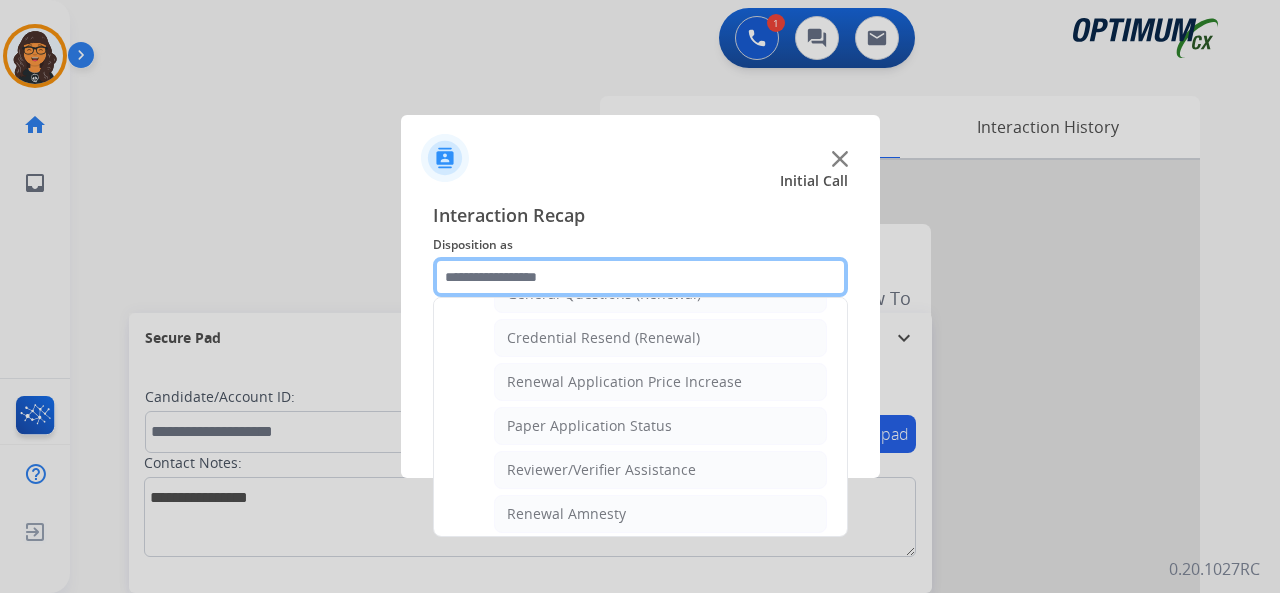 scroll, scrollTop: 630, scrollLeft: 0, axis: vertical 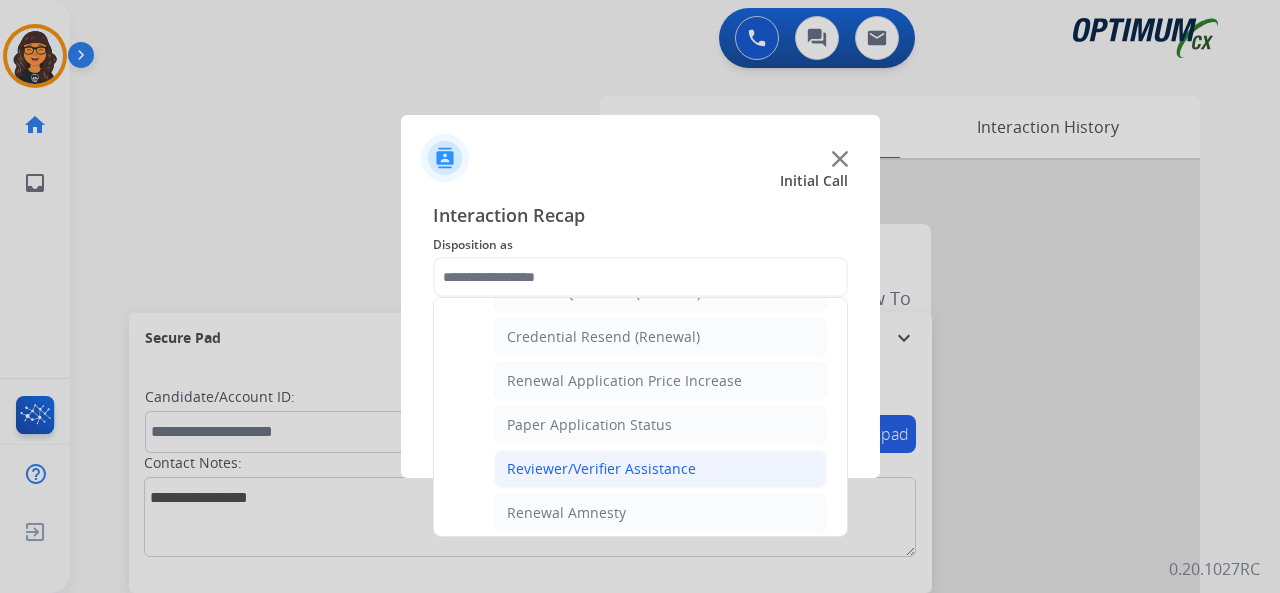 click on "Reviewer/Verifier Assistance" 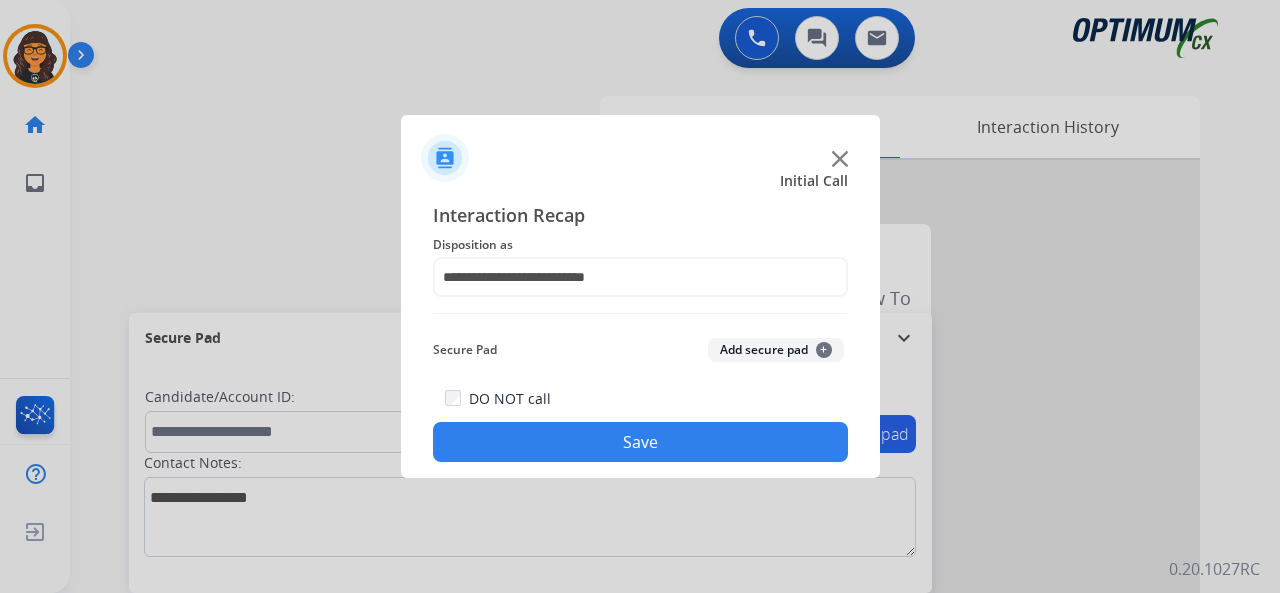 click on "Save" 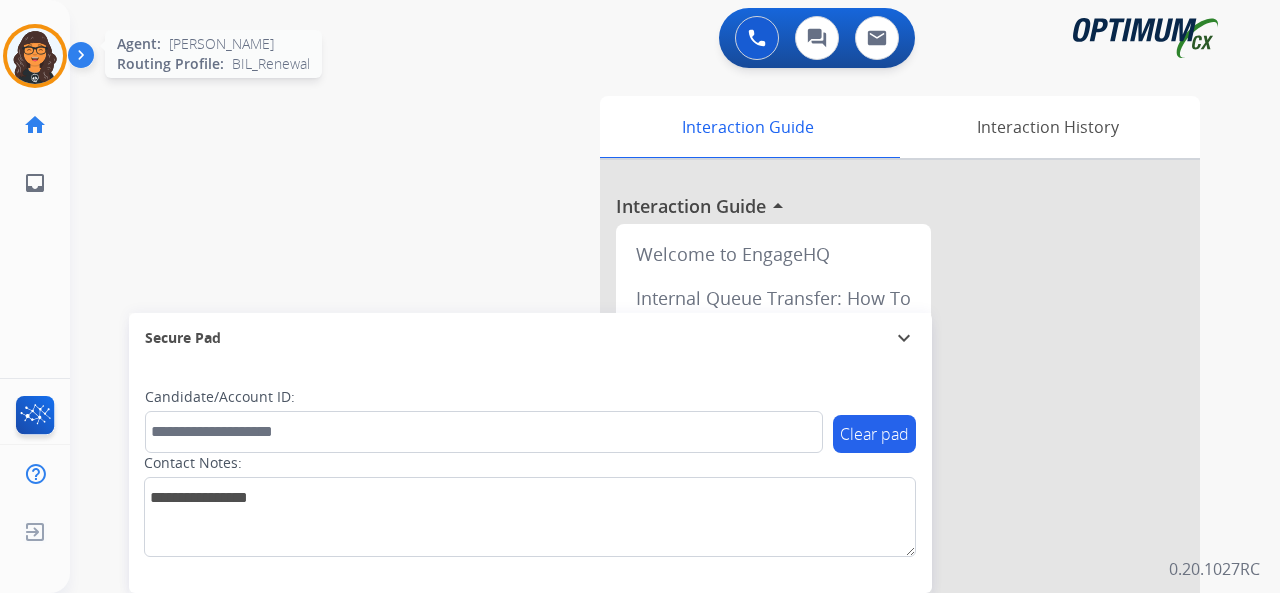 click at bounding box center (35, 56) 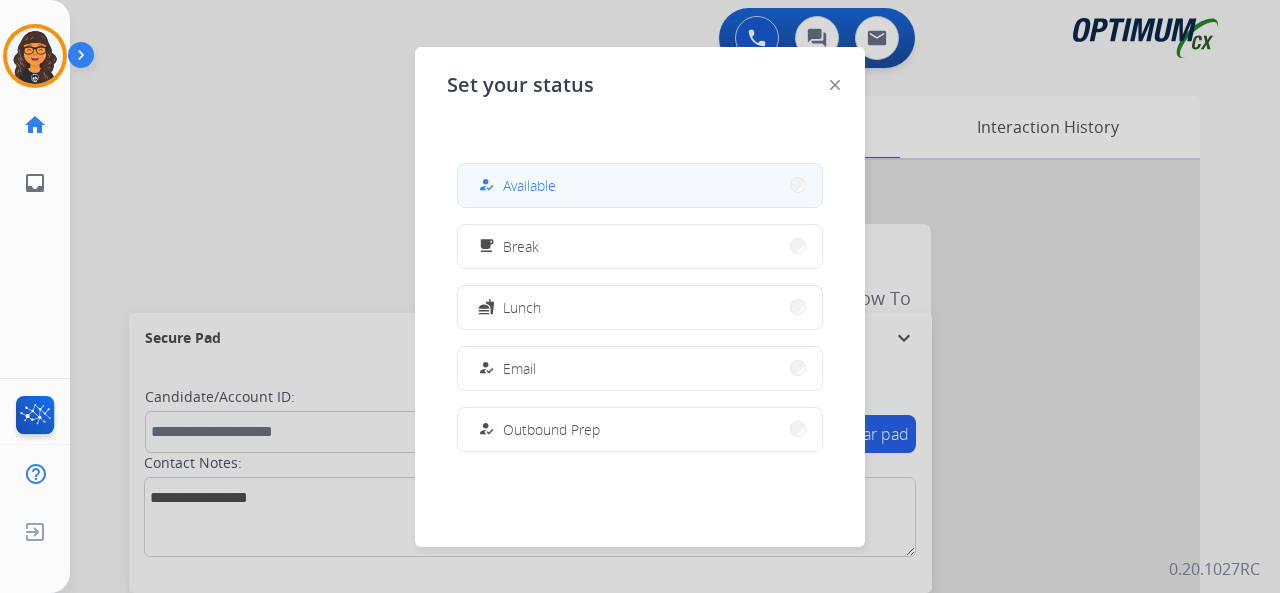click on "how_to_reg Available" at bounding box center (640, 185) 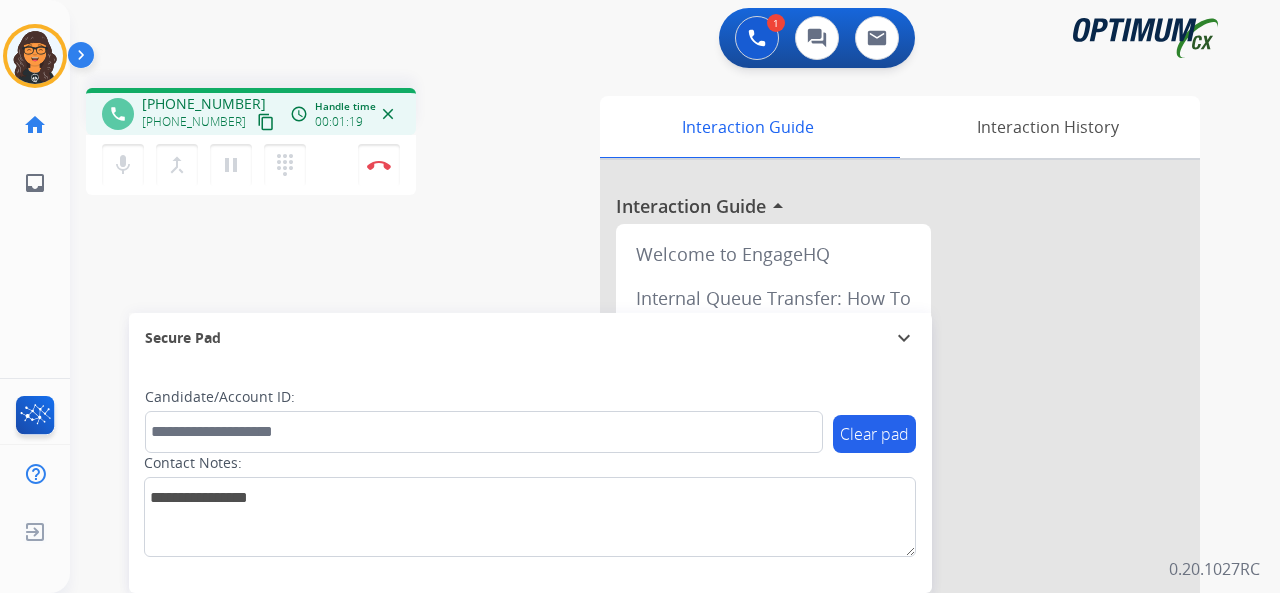 click on "content_copy" at bounding box center [266, 122] 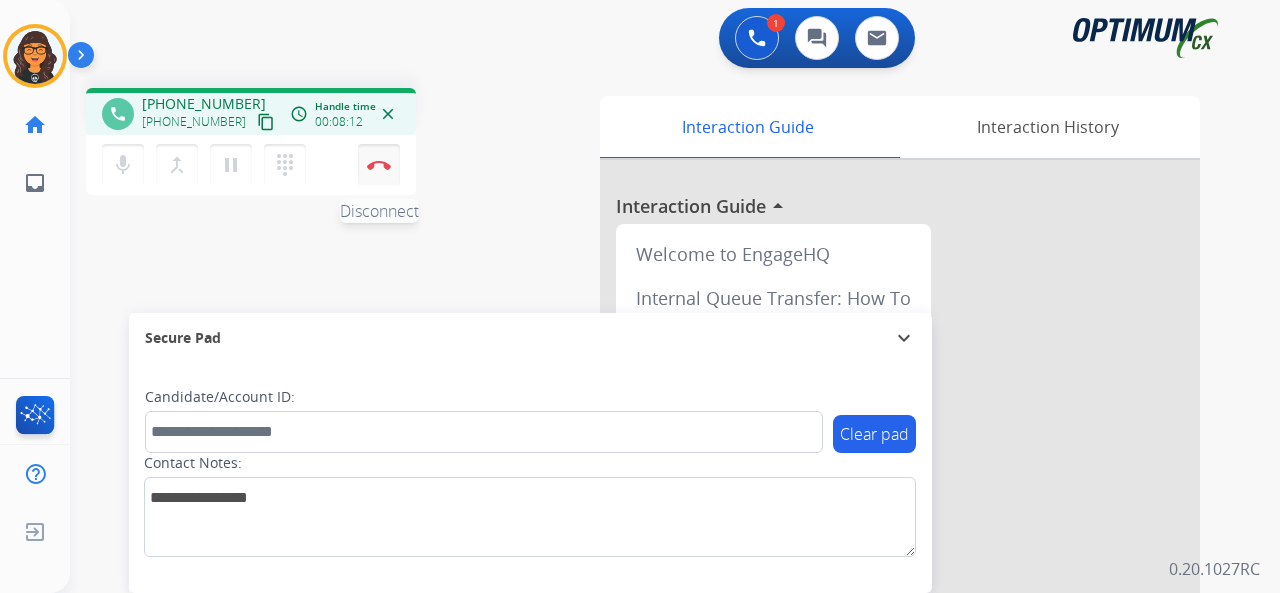 click on "Disconnect" at bounding box center (379, 165) 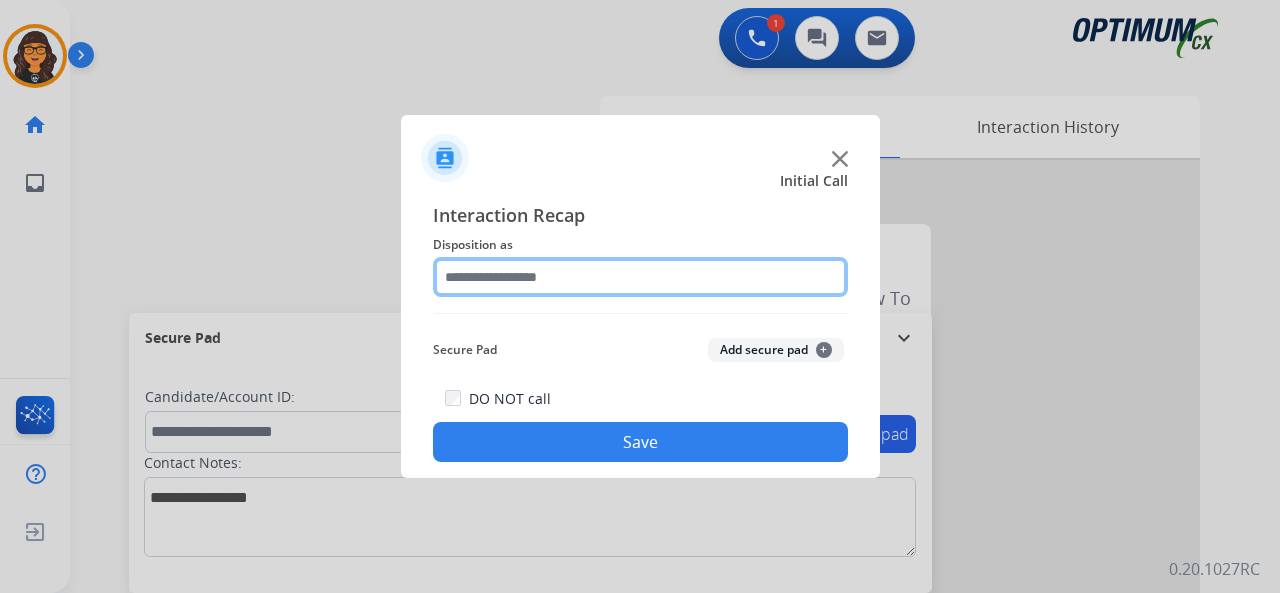 click 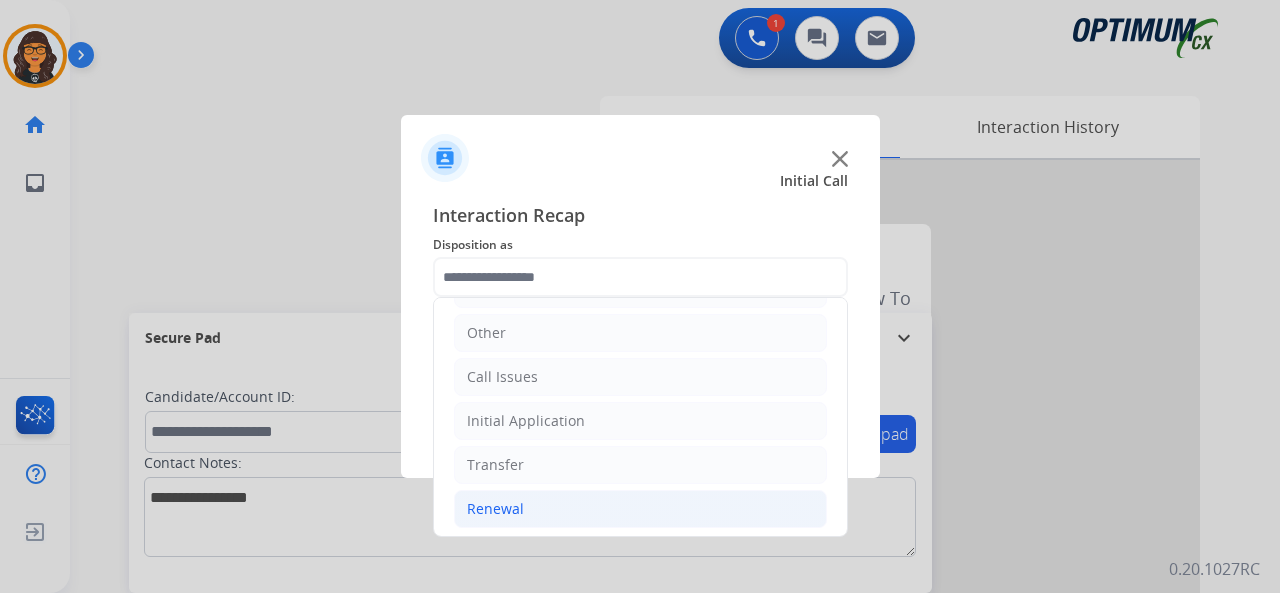 click on "Renewal" 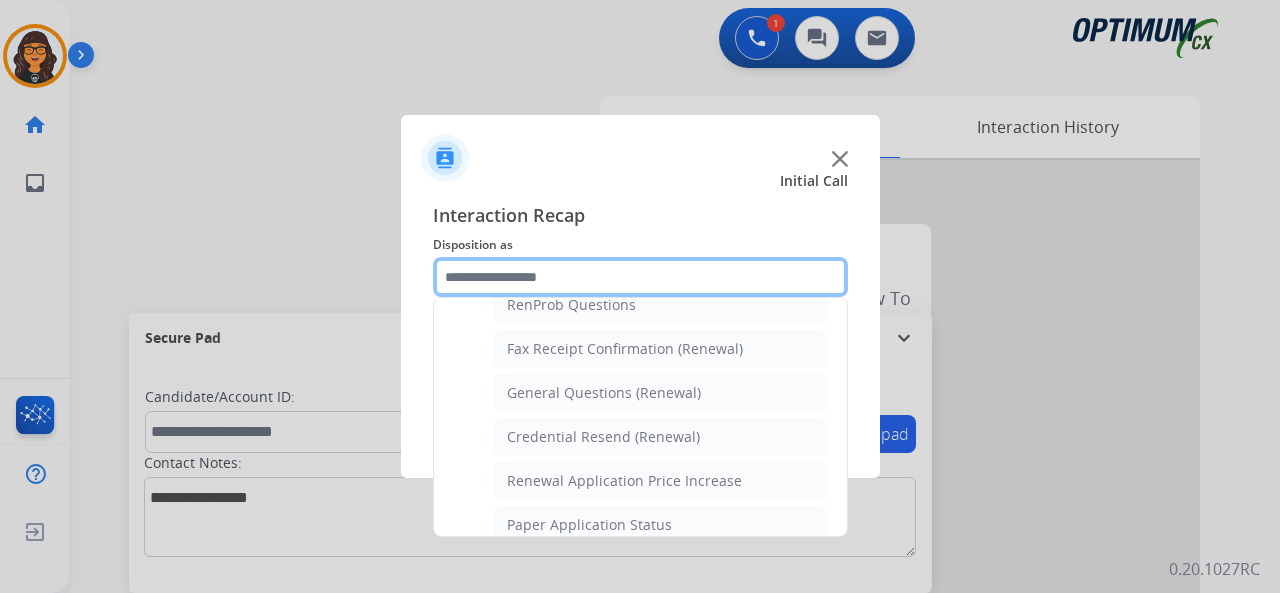 scroll, scrollTop: 630, scrollLeft: 0, axis: vertical 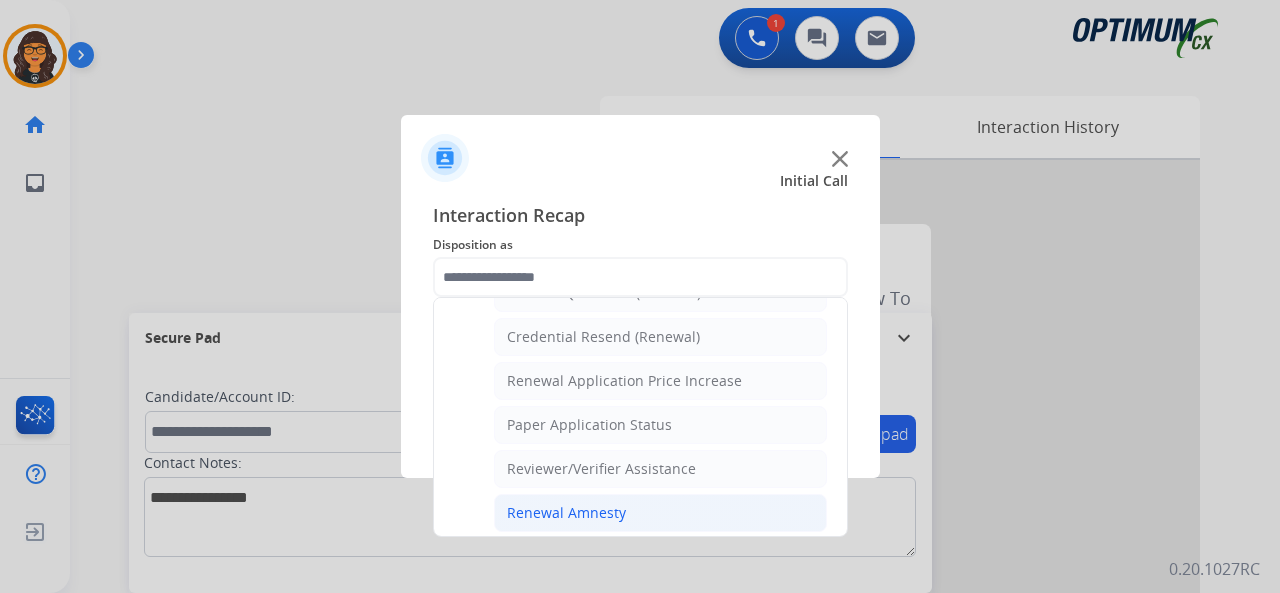 click on "Renewal Amnesty" 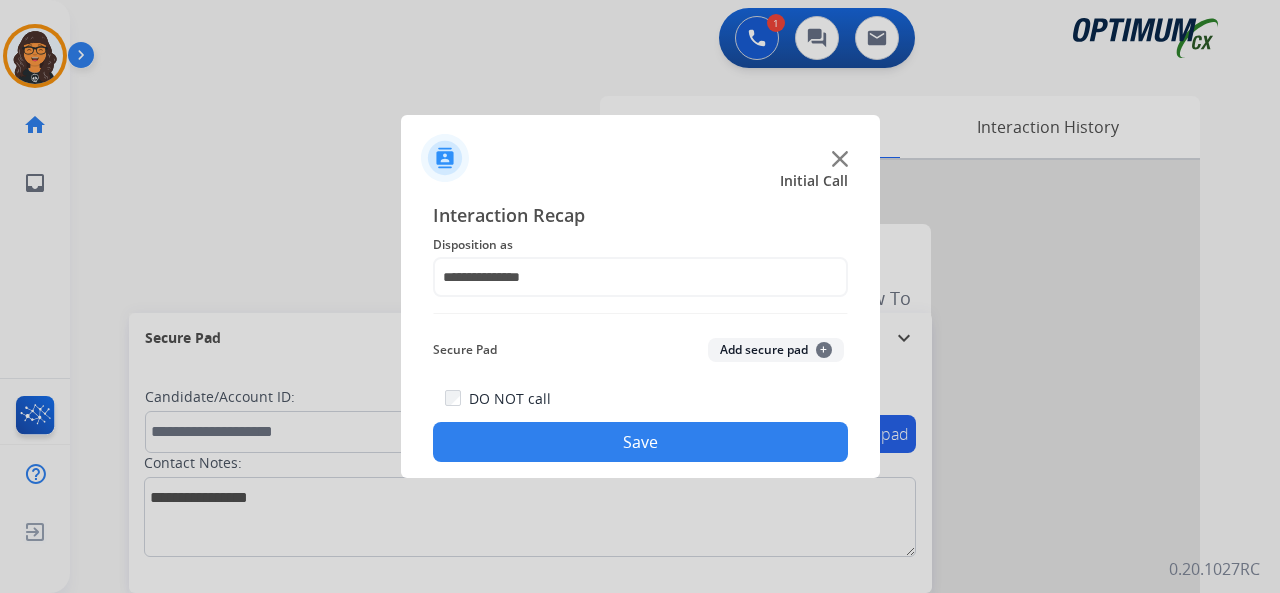 click on "Save" 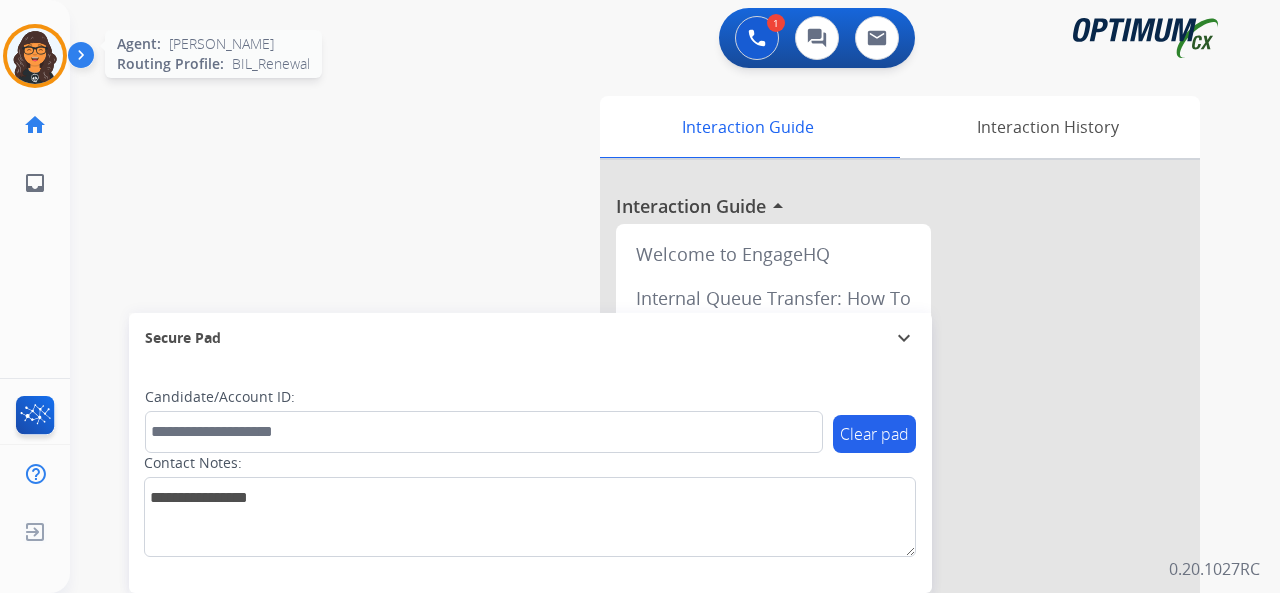 click at bounding box center [35, 56] 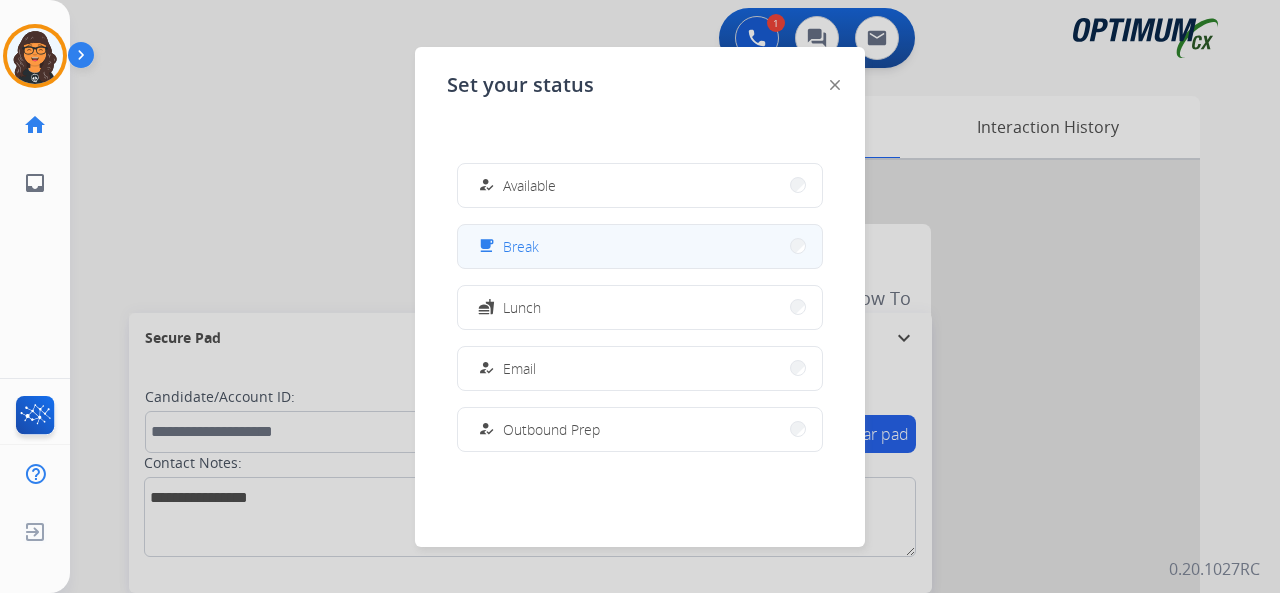 click on "free_breakfast Break" at bounding box center [640, 246] 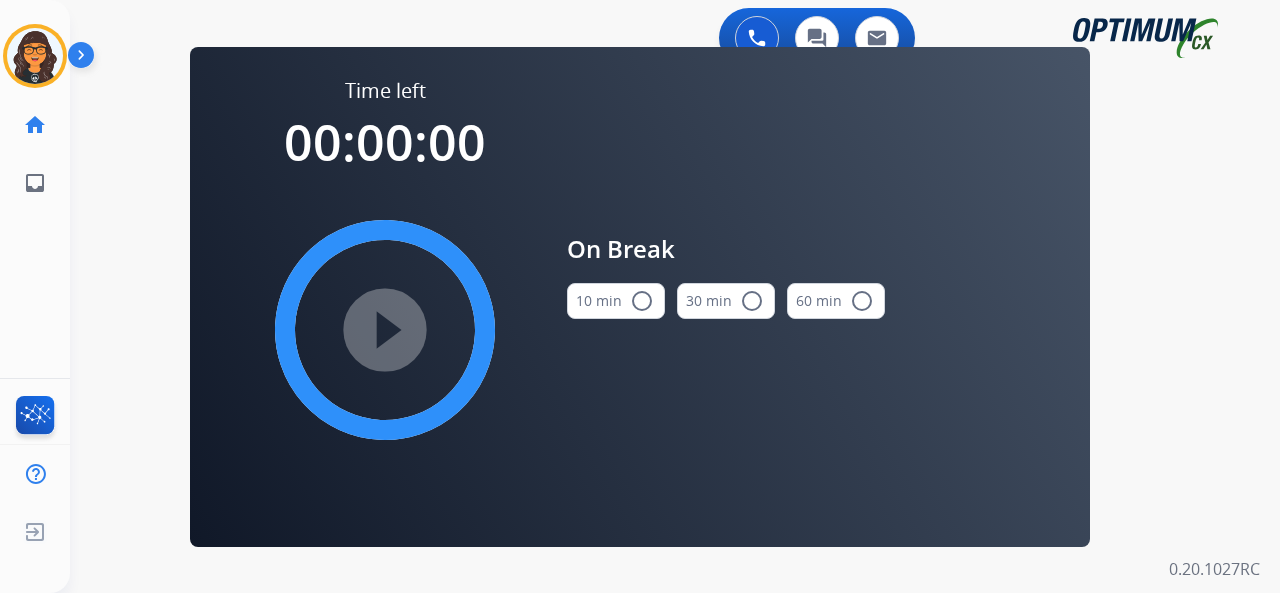 click on "10 min  radio_button_unchecked" at bounding box center (616, 301) 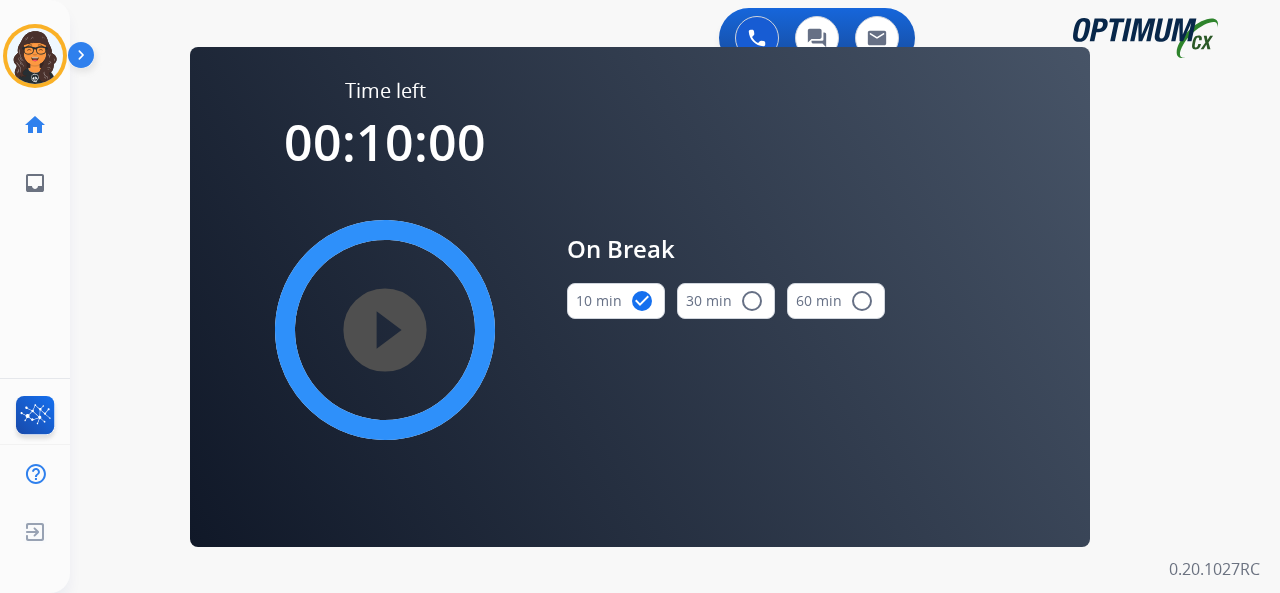 click on "play_circle_filled" at bounding box center [385, 330] 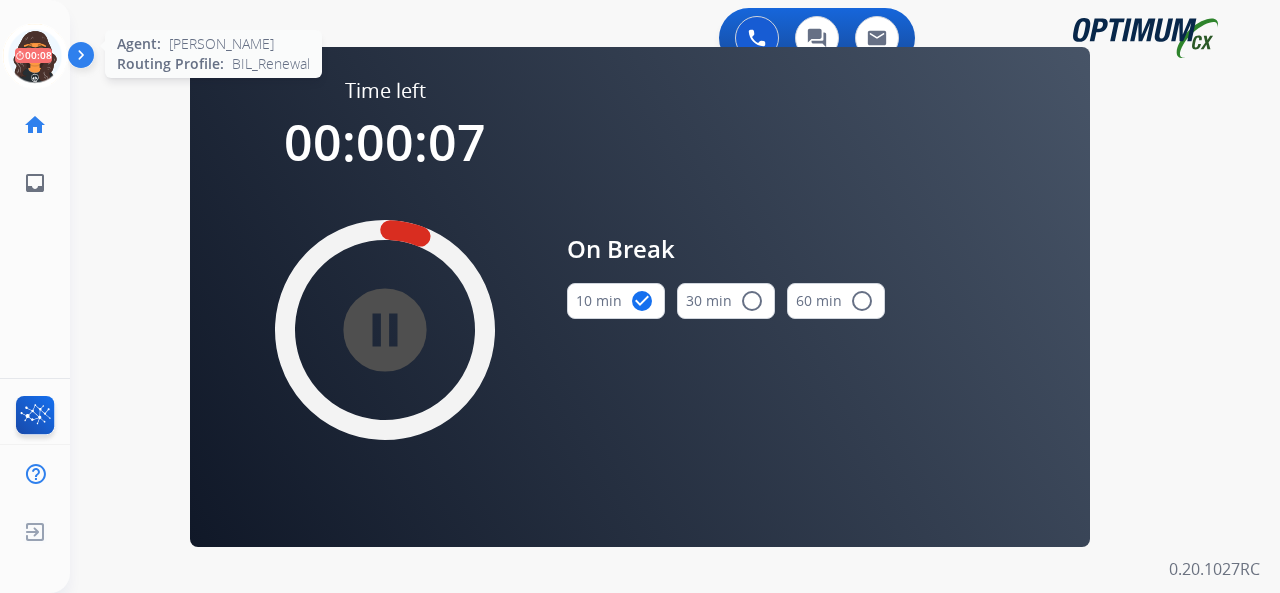 drag, startPoint x: 26, startPoint y: 59, endPoint x: 62, endPoint y: 75, distance: 39.39543 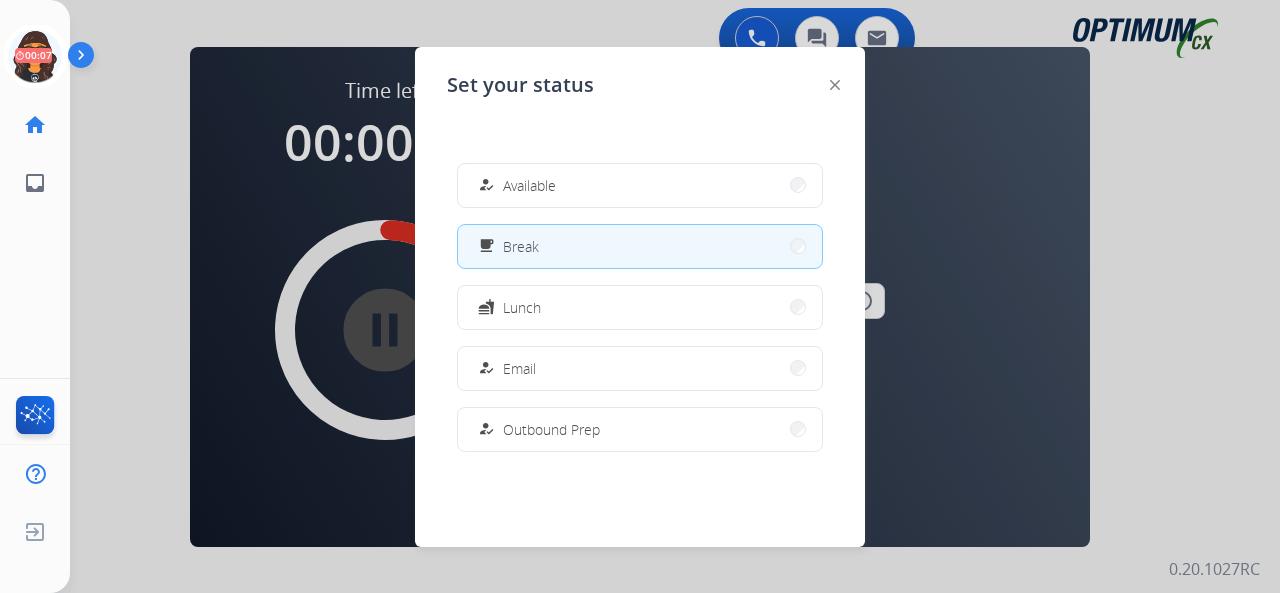 click on "how_to_reg" at bounding box center (486, 185) 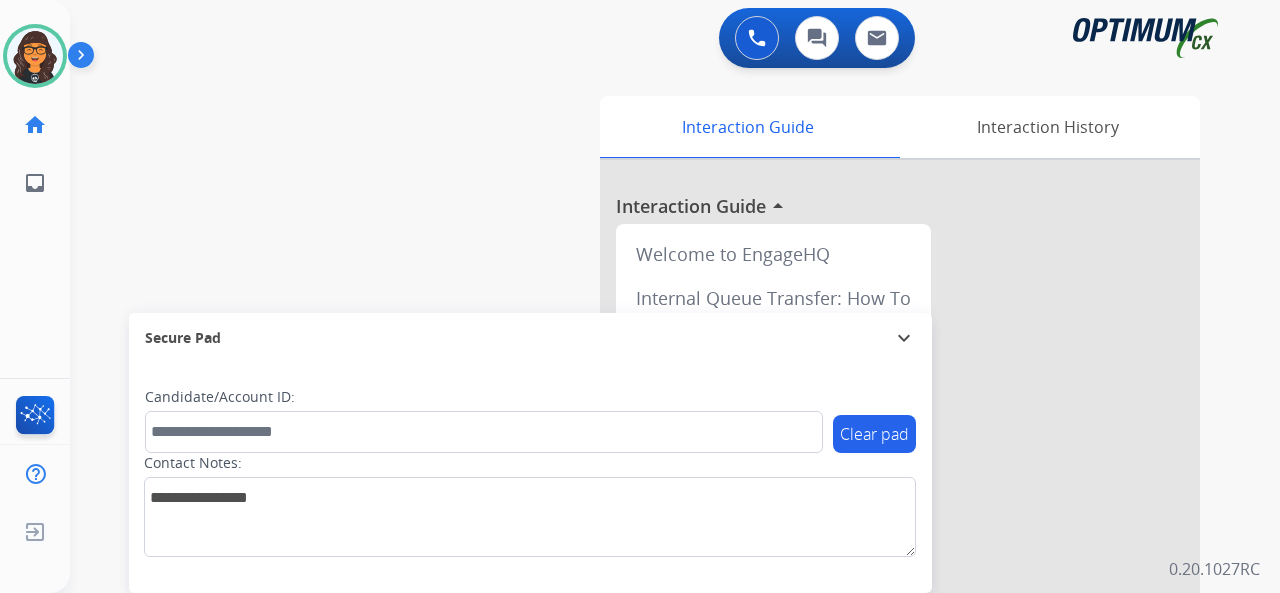 drag, startPoint x: 37, startPoint y: 68, endPoint x: 71, endPoint y: 67, distance: 34.0147 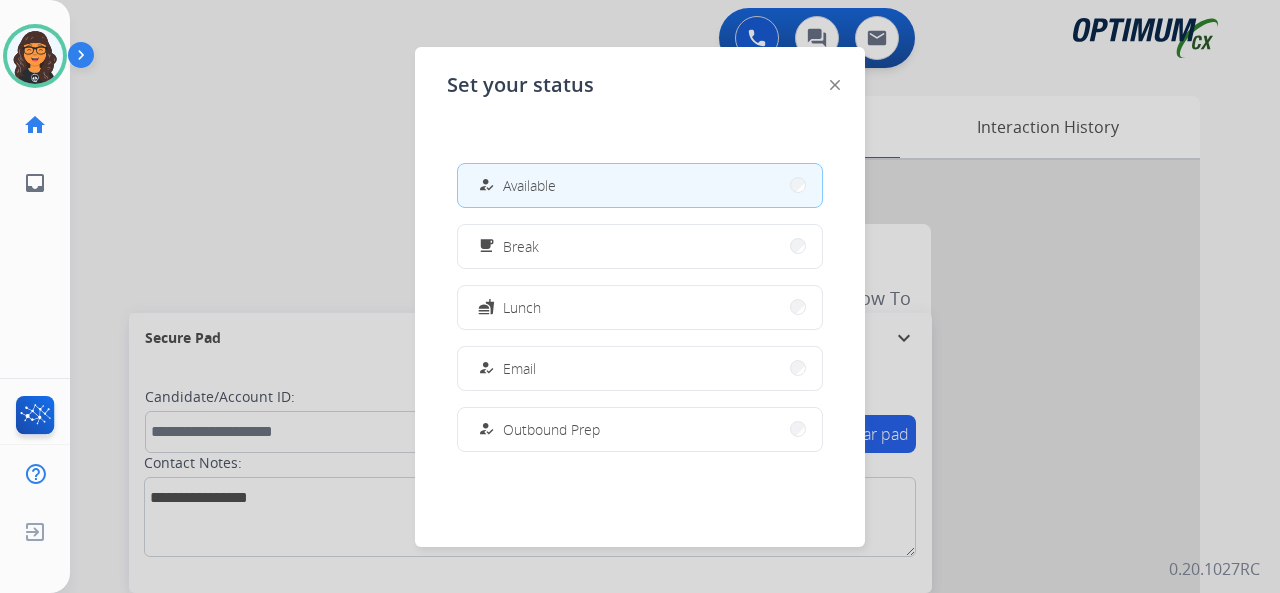 click 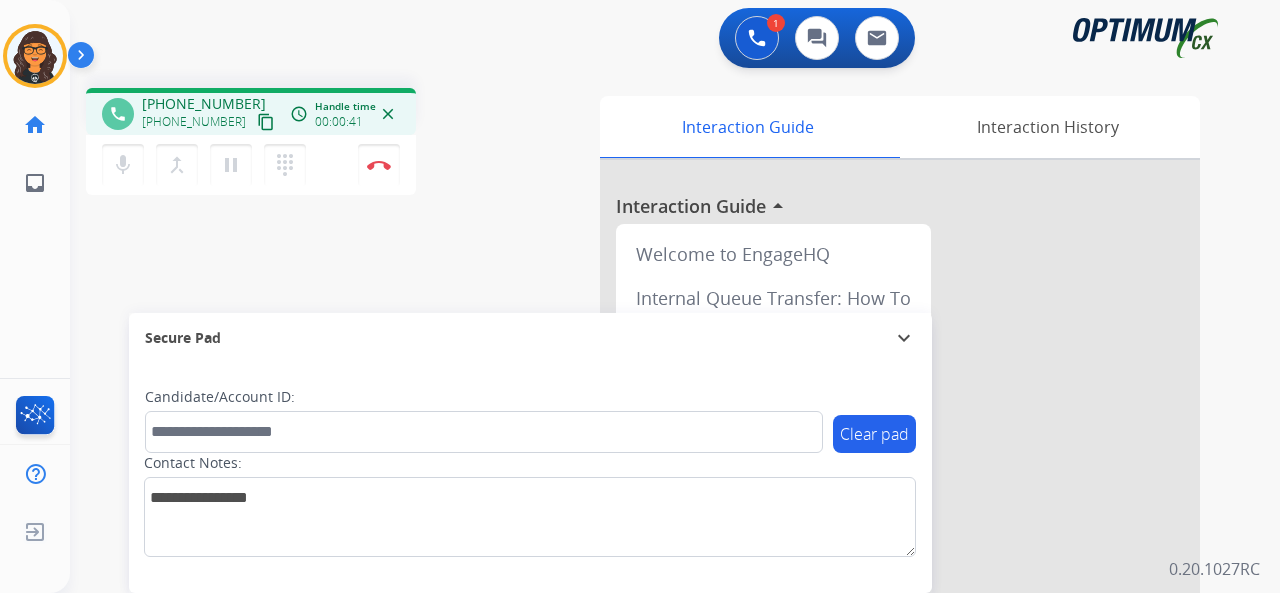 click on "content_copy" at bounding box center [266, 122] 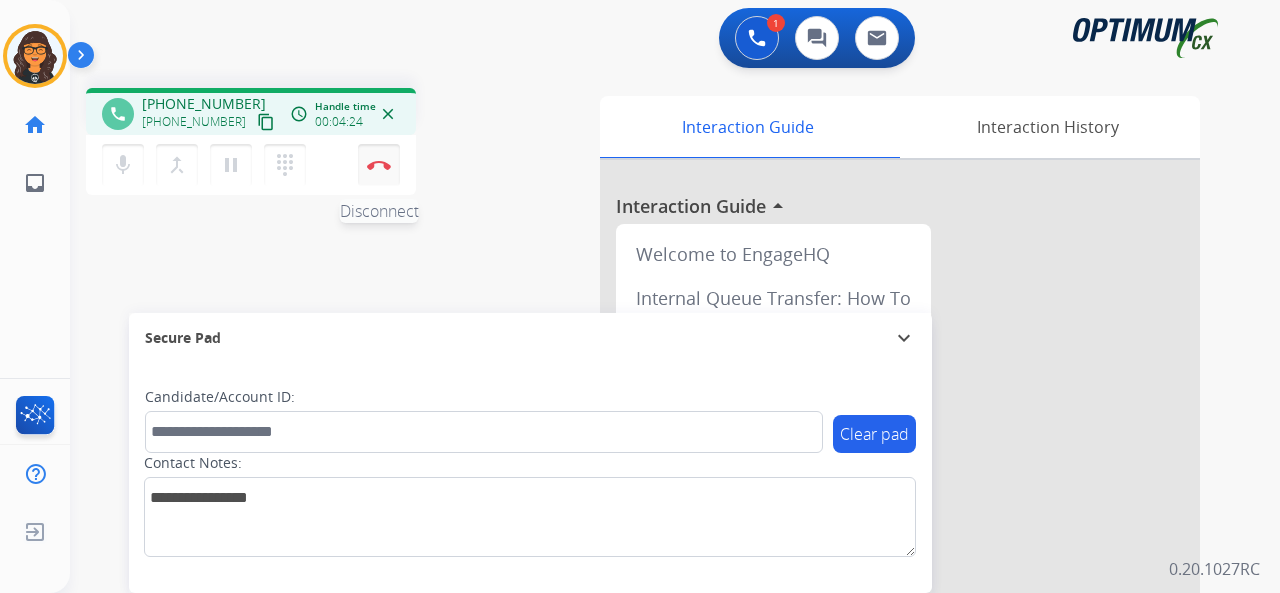 click at bounding box center (379, 165) 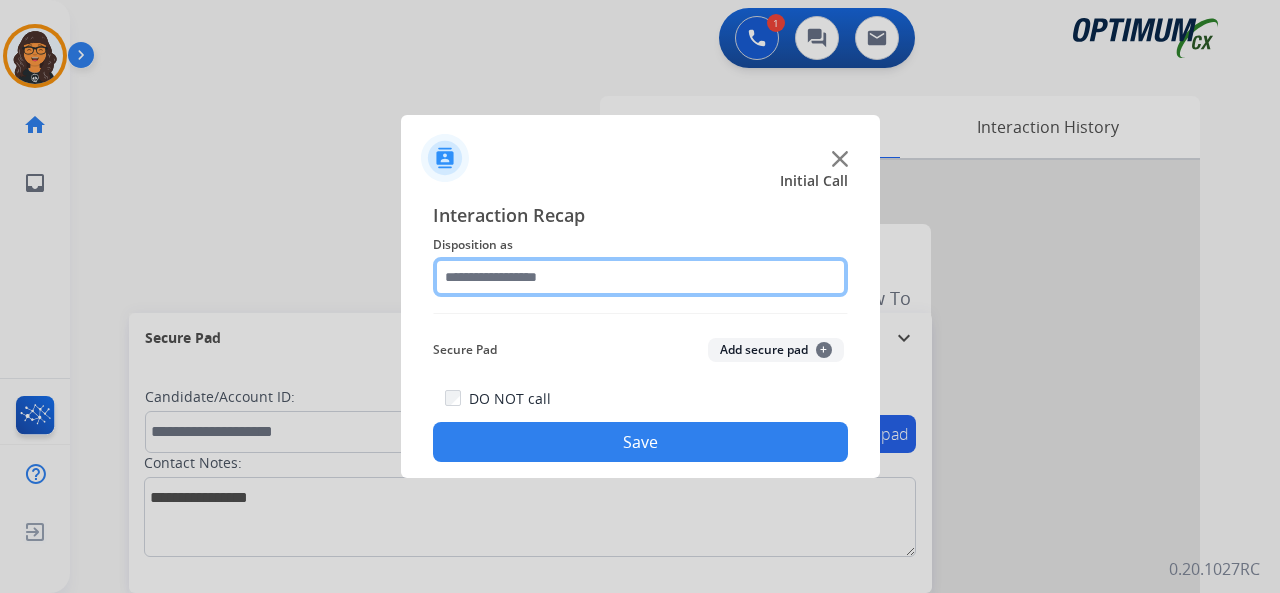 click 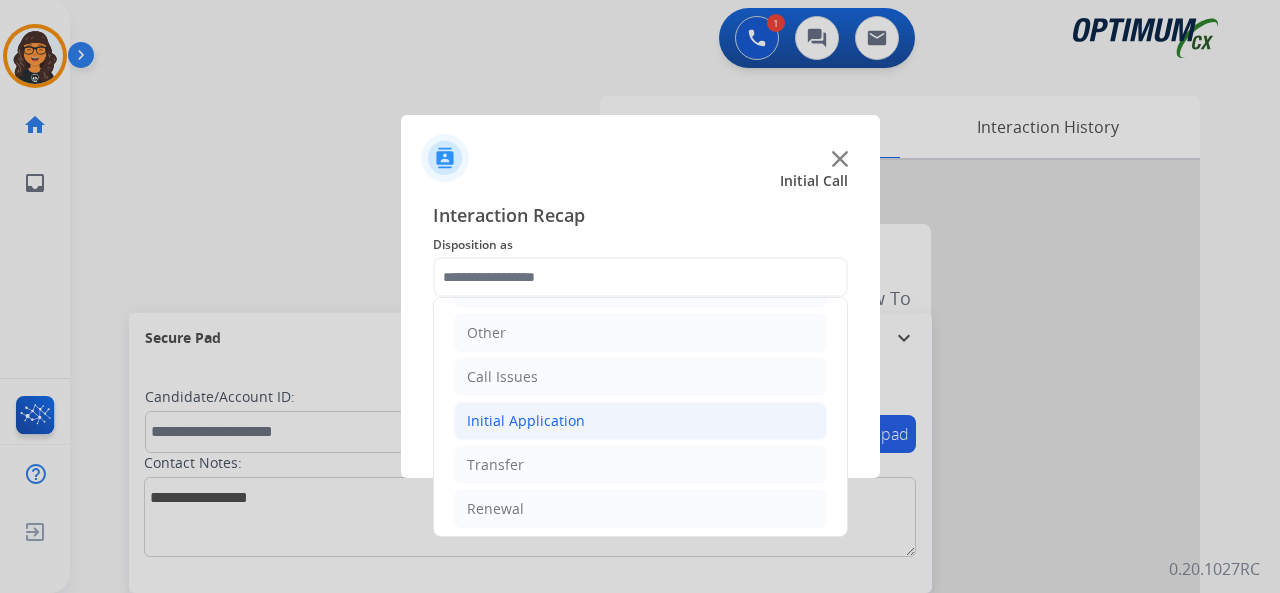 click on "Initial Application" 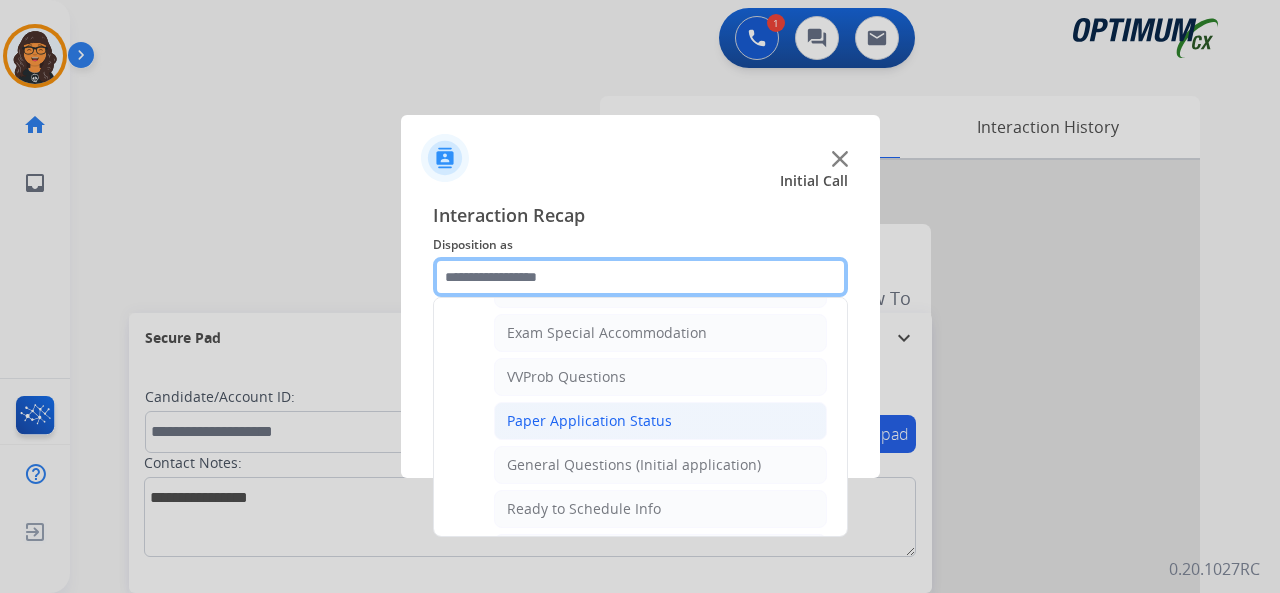scroll, scrollTop: 1130, scrollLeft: 0, axis: vertical 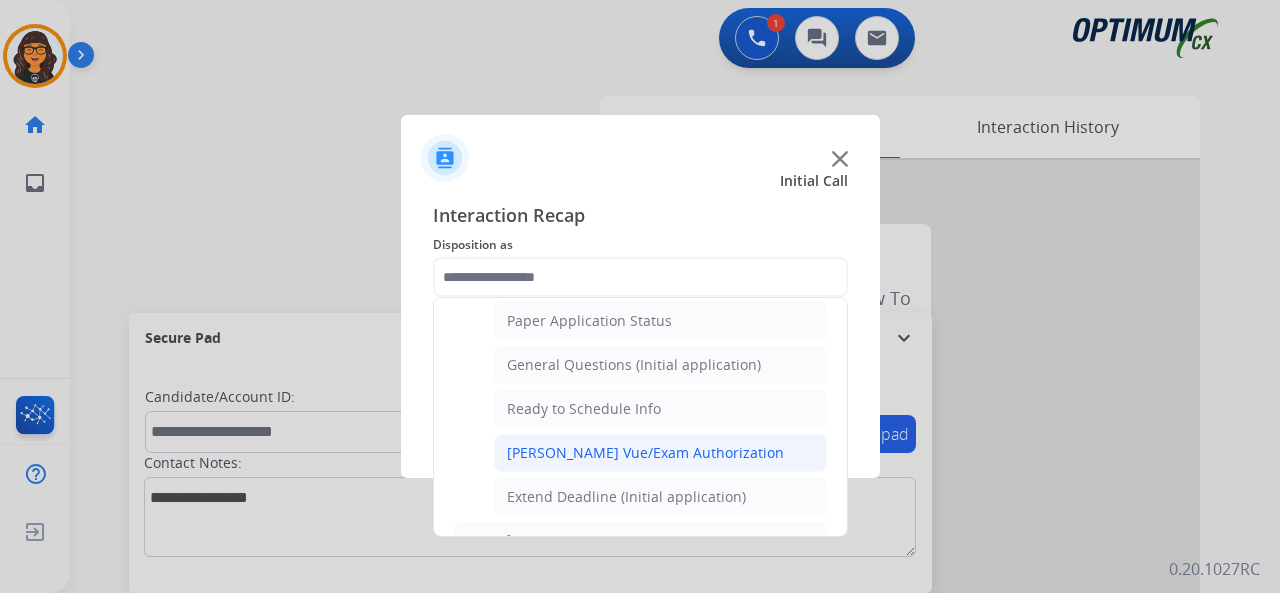 click on "[PERSON_NAME] Vue/Exam Authorization" 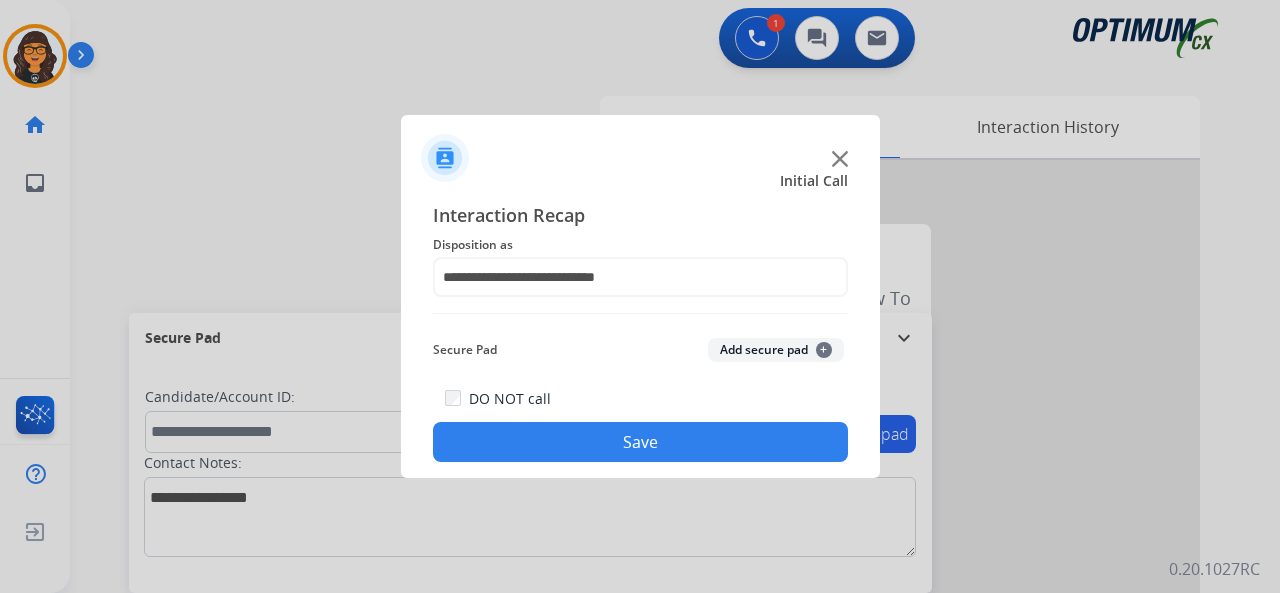 drag, startPoint x: 630, startPoint y: 440, endPoint x: 536, endPoint y: 325, distance: 148.52946 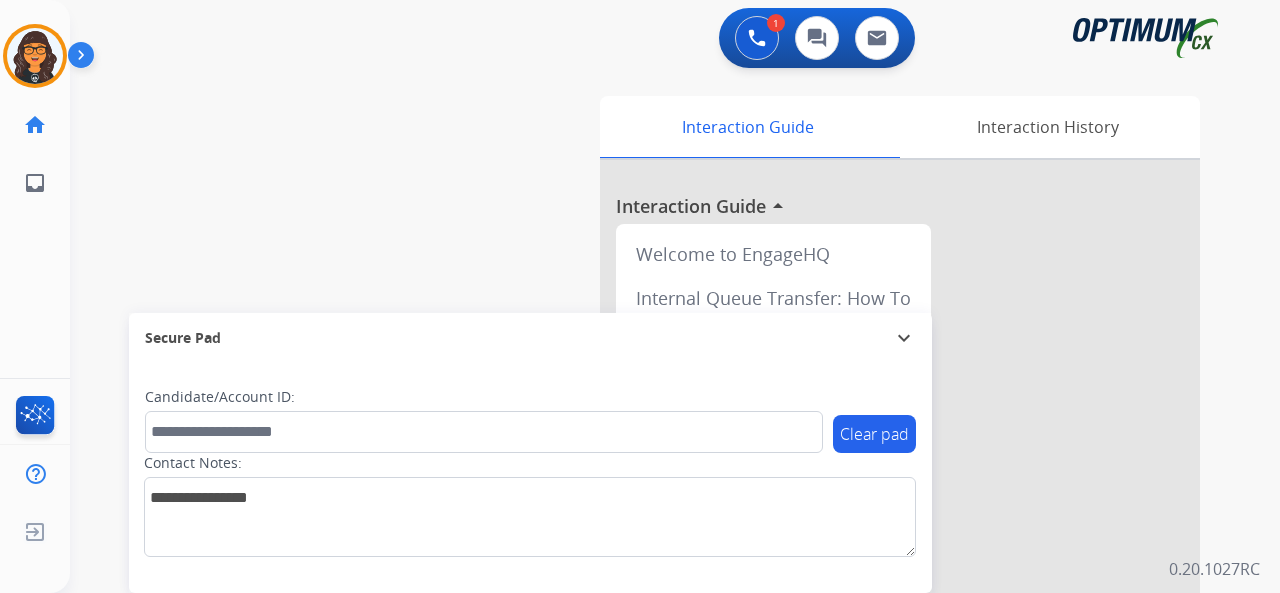 drag, startPoint x: 36, startPoint y: 53, endPoint x: 77, endPoint y: 69, distance: 44.011364 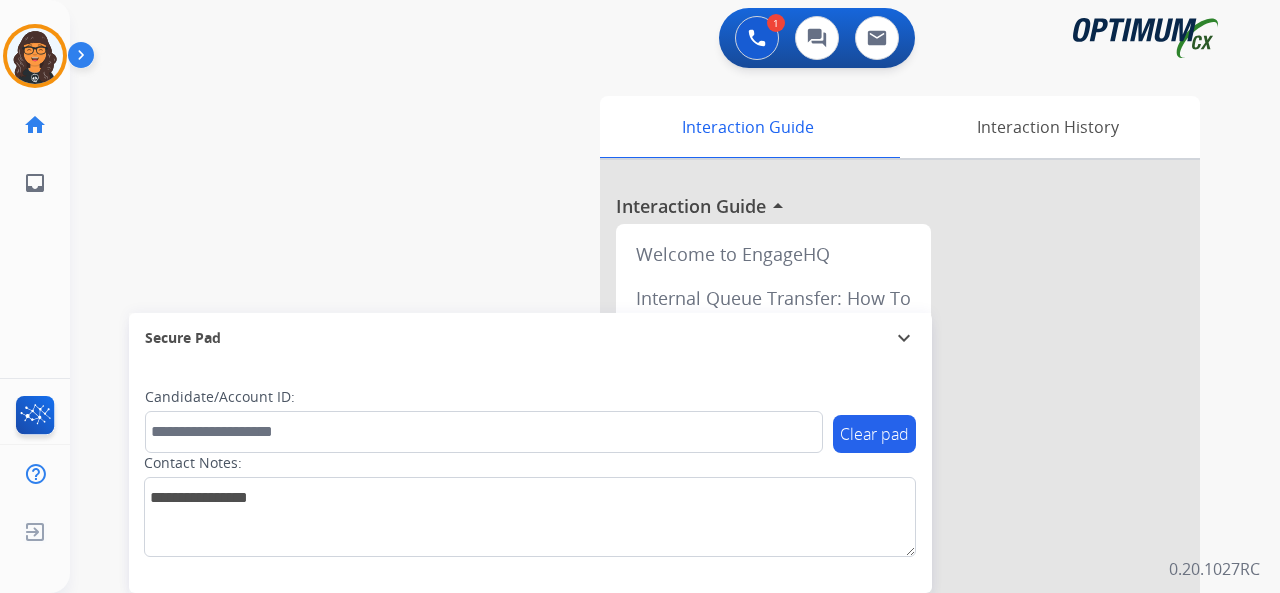 click at bounding box center (35, 56) 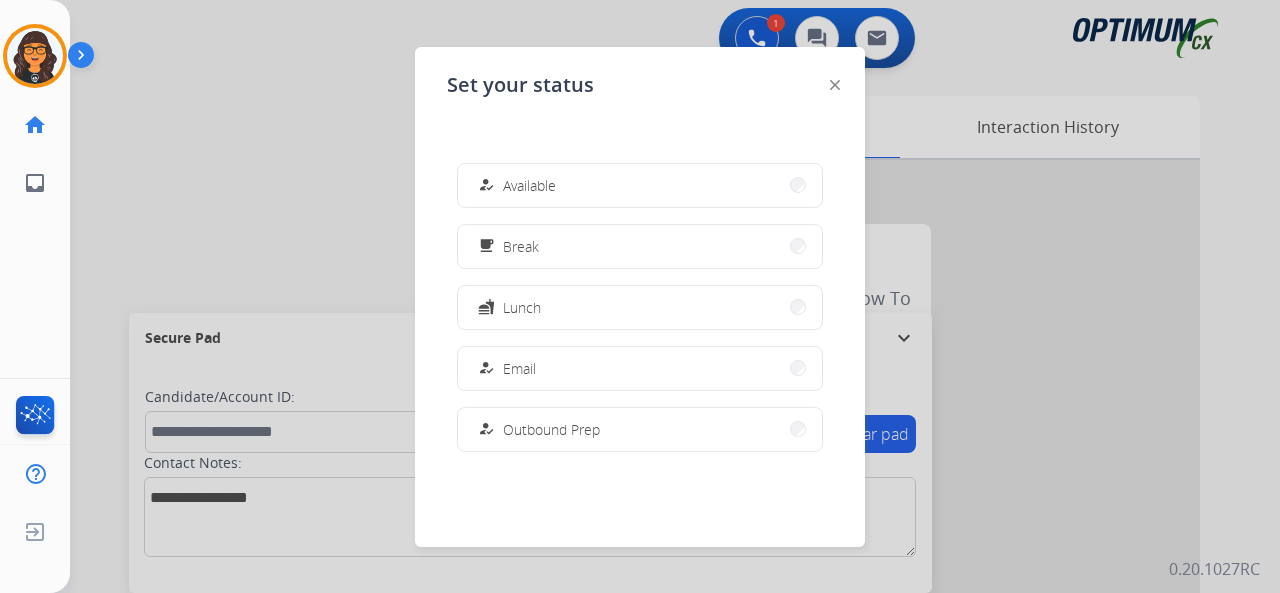 click on "how_to_reg Available" at bounding box center (640, 185) 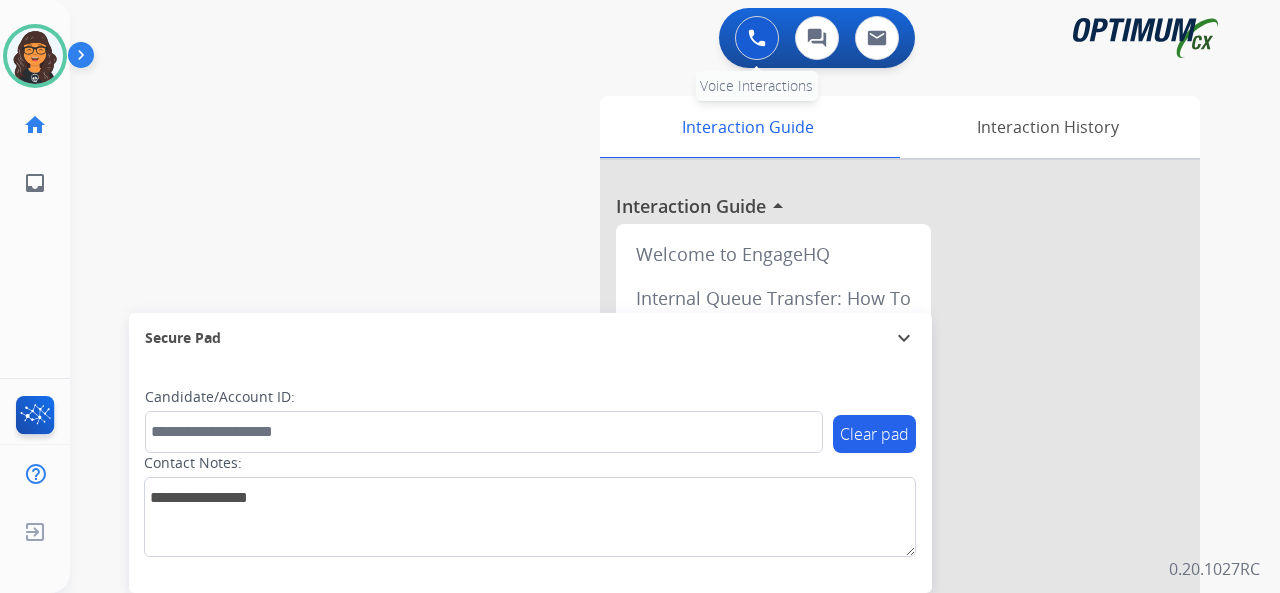 click at bounding box center (757, 38) 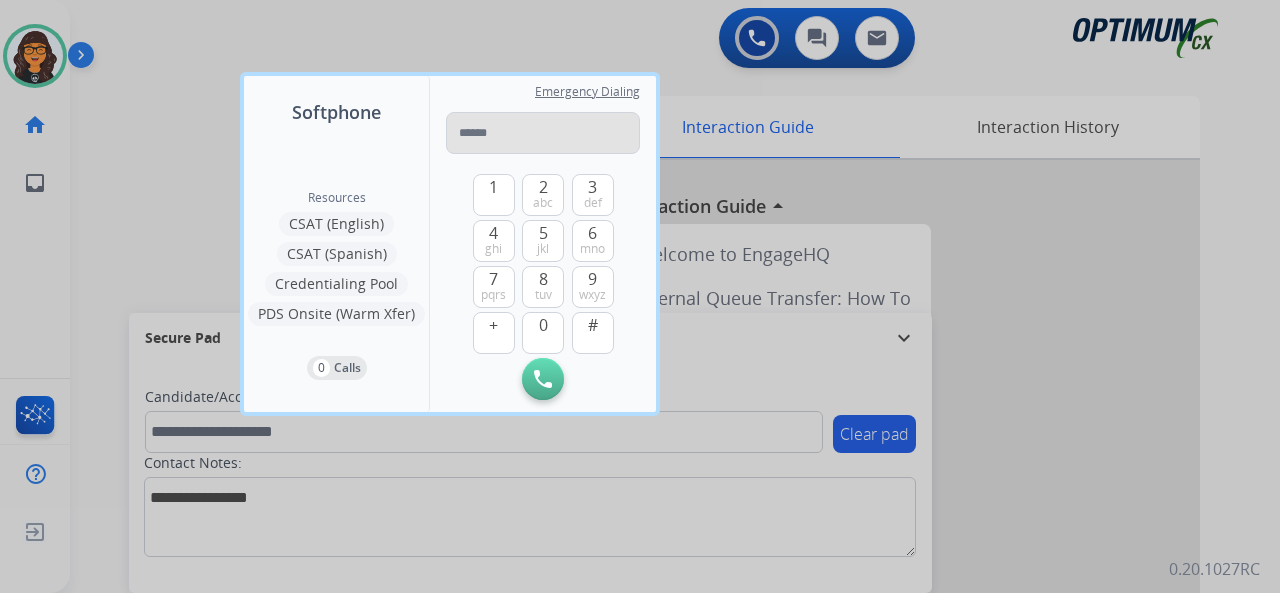 click at bounding box center [543, 133] 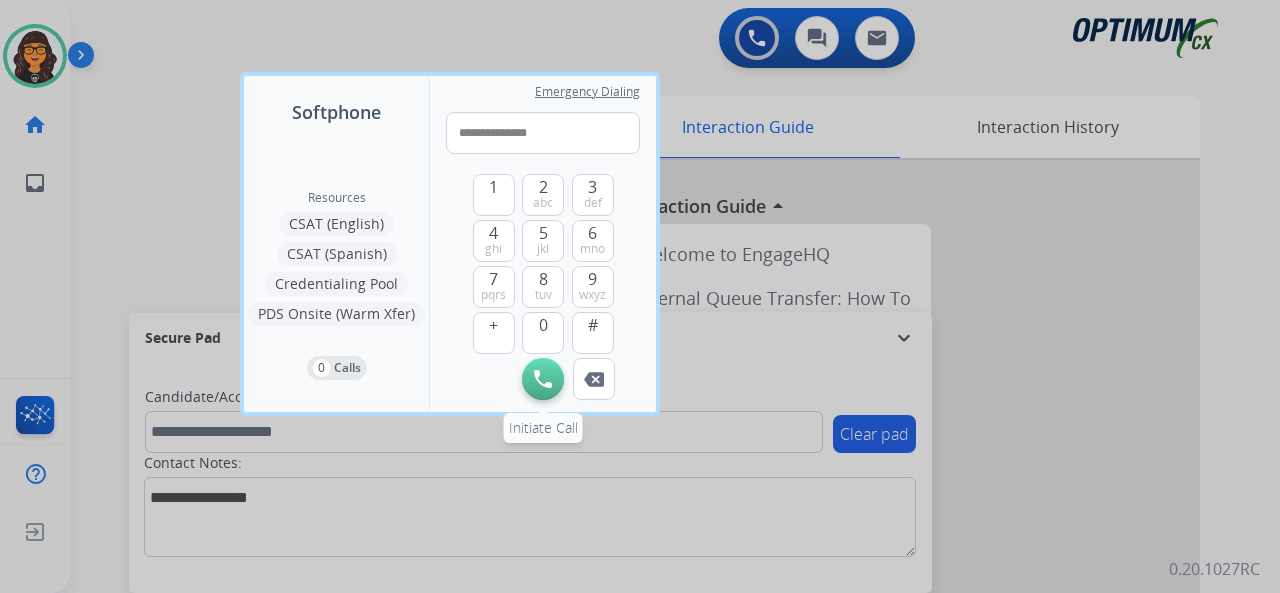 type on "**********" 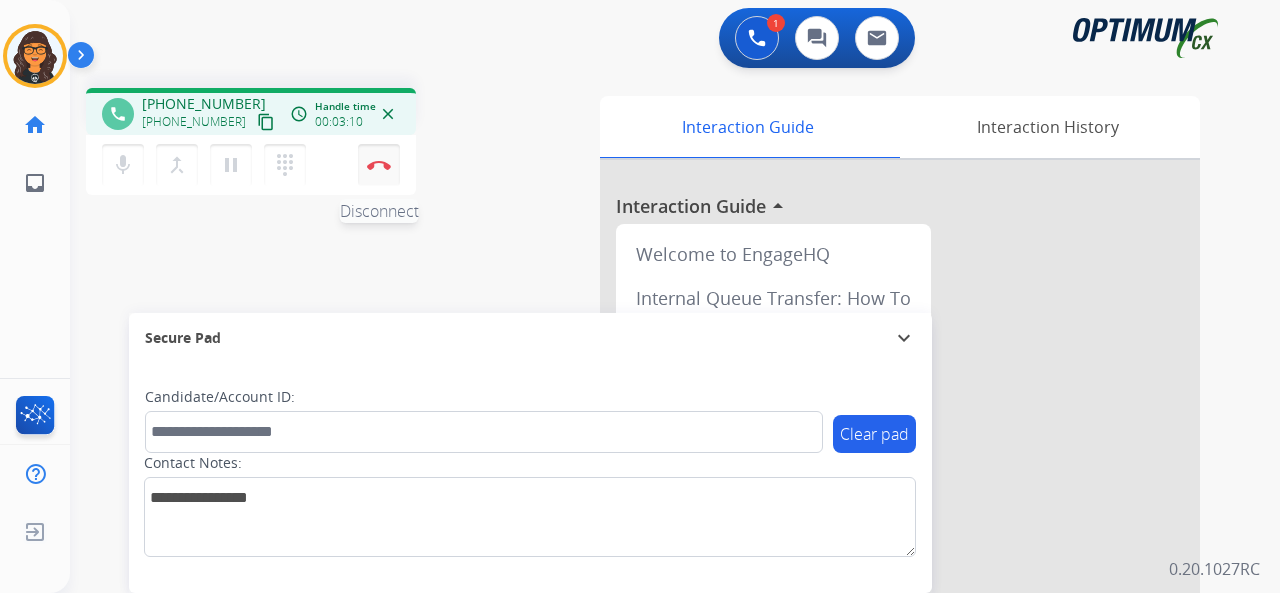 click at bounding box center (379, 165) 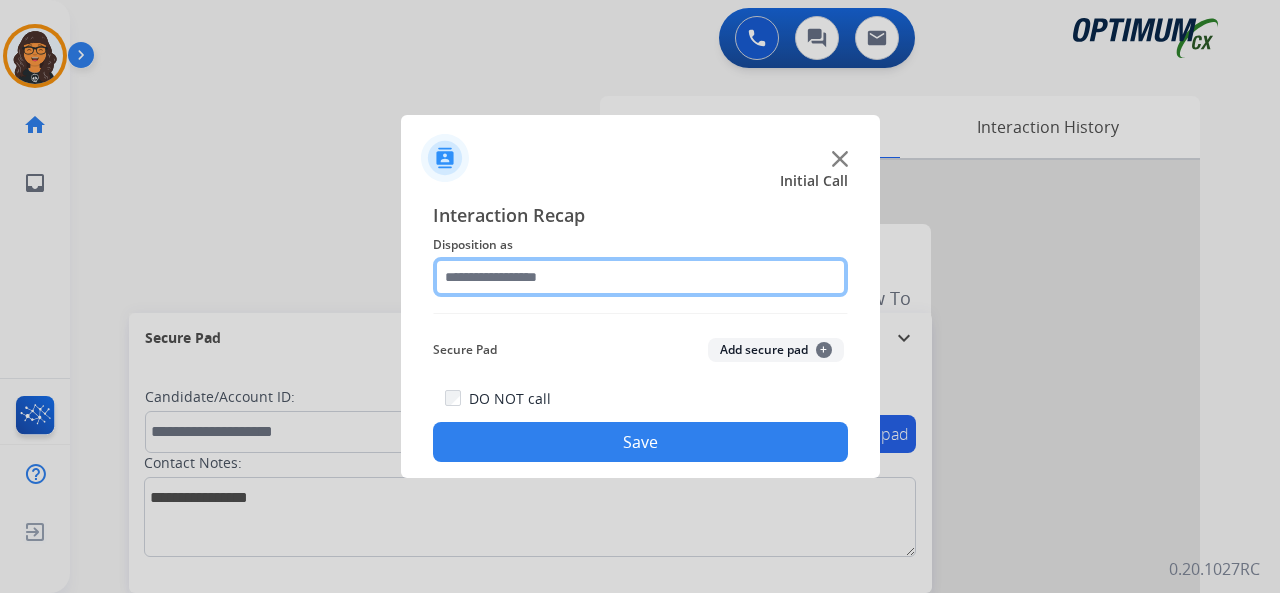 click 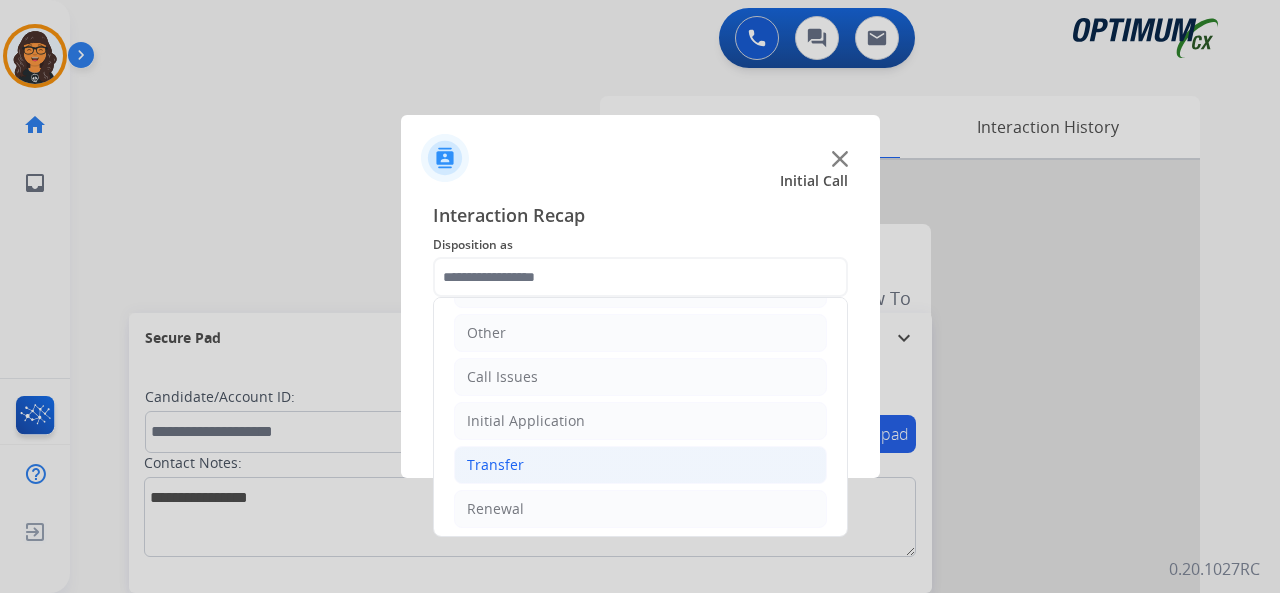 drag, startPoint x: 492, startPoint y: 507, endPoint x: 546, endPoint y: 470, distance: 65.459915 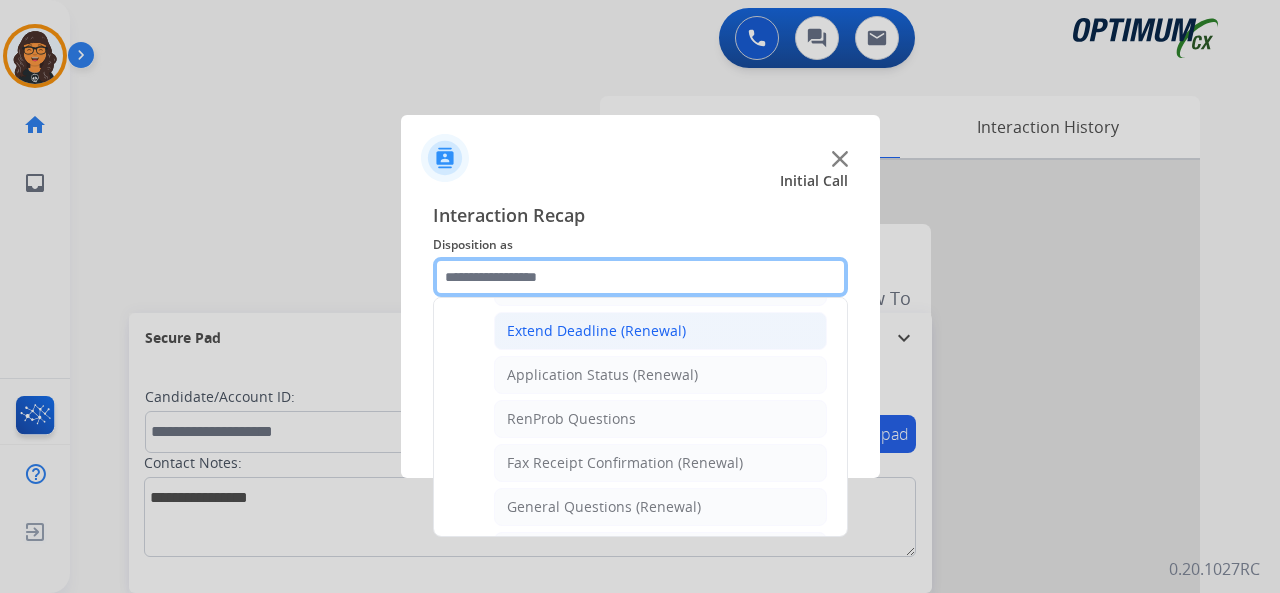 scroll, scrollTop: 530, scrollLeft: 0, axis: vertical 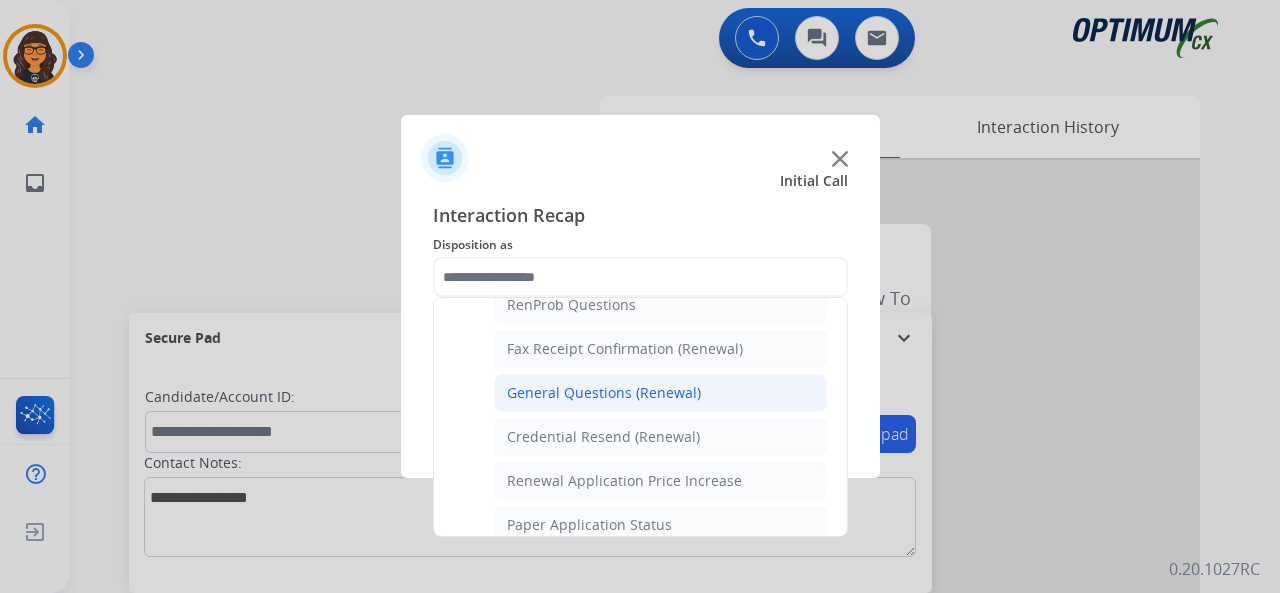 click on "General Questions (Renewal)" 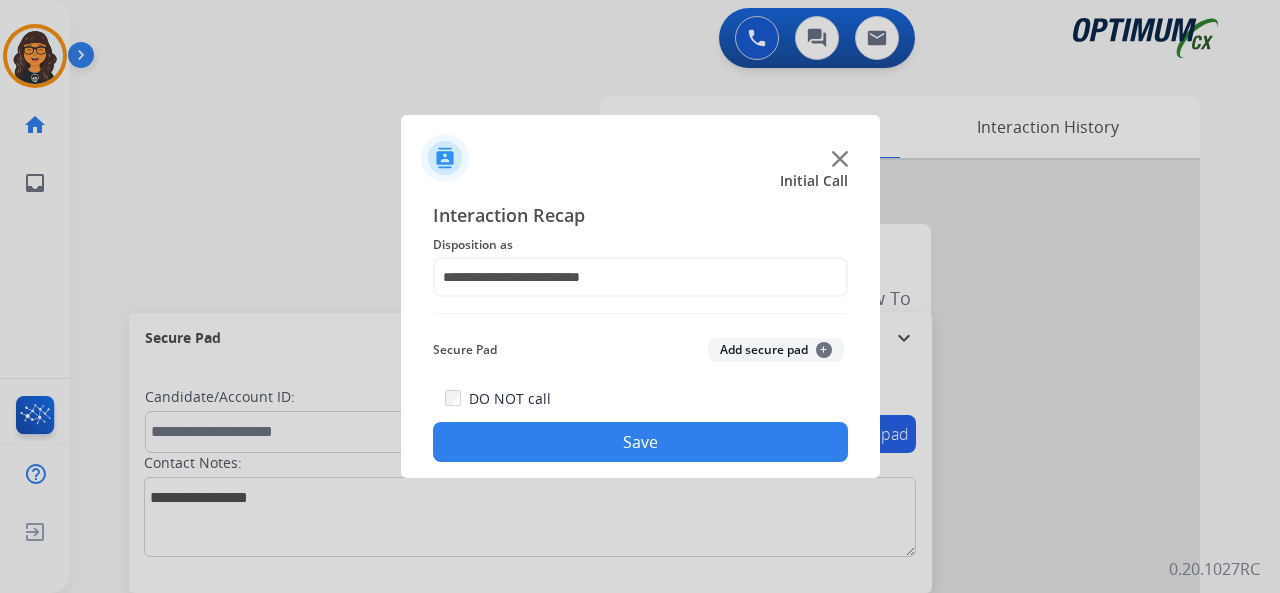click on "Save" 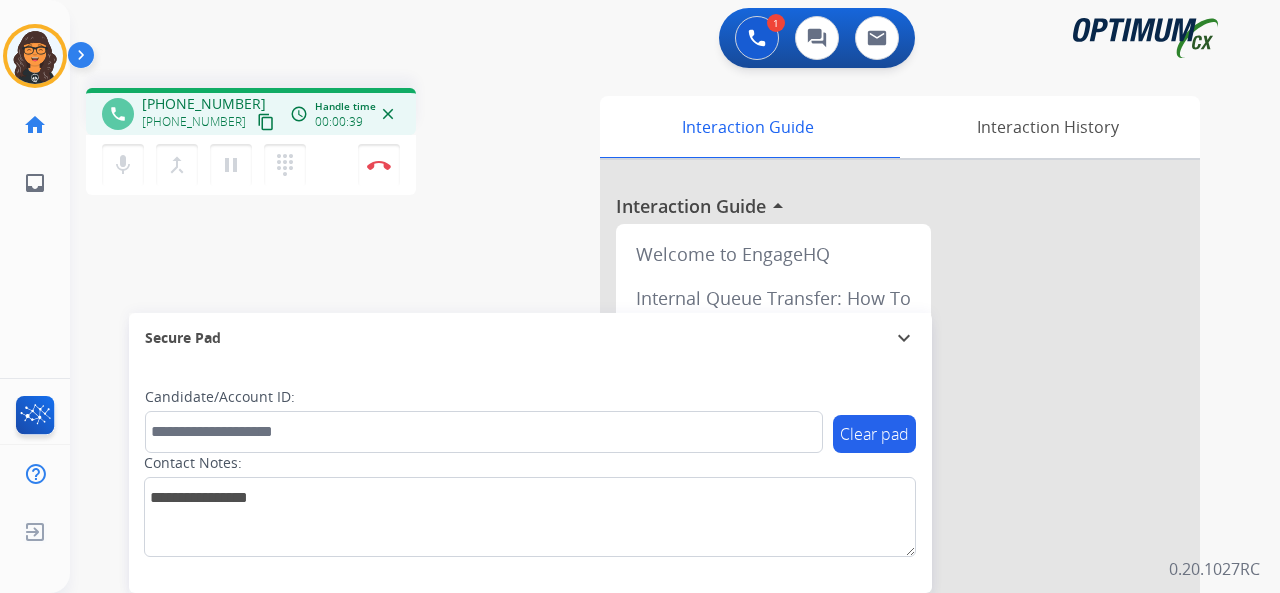 click on "content_copy" at bounding box center [266, 122] 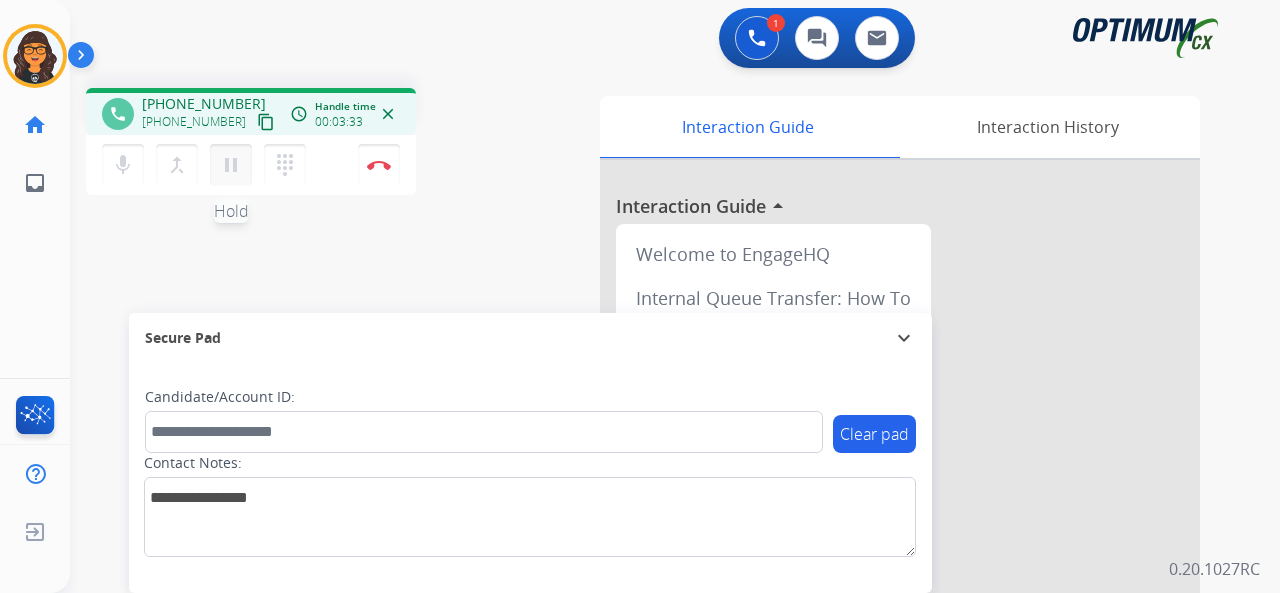 click on "pause" at bounding box center [231, 165] 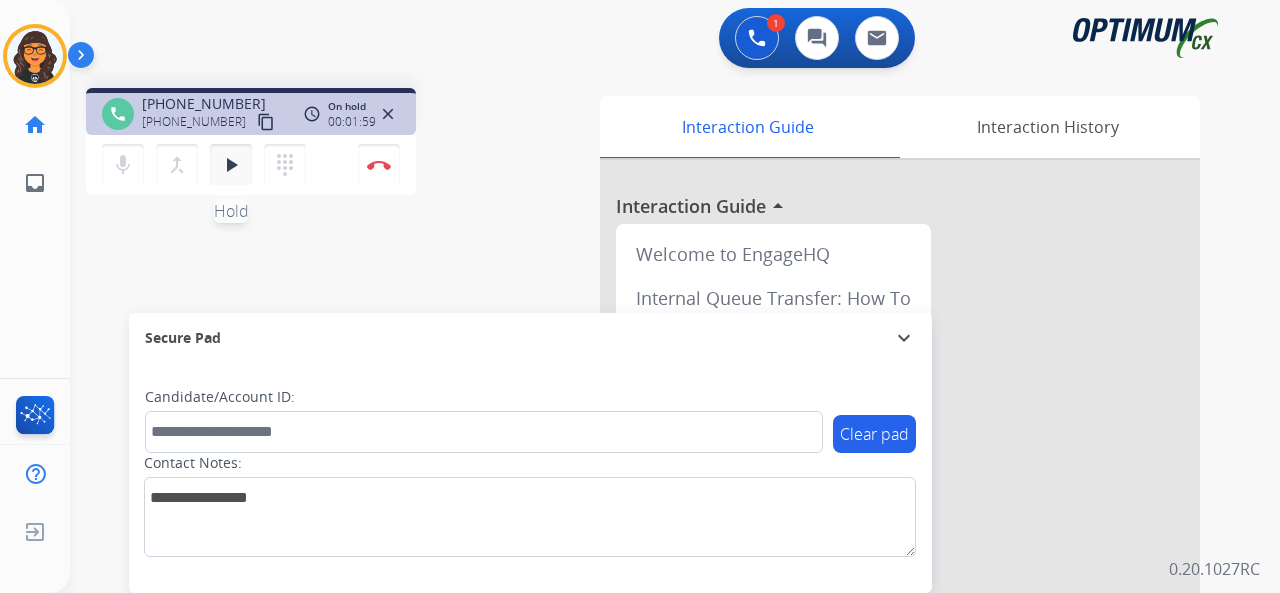 click on "play_arrow" at bounding box center (231, 165) 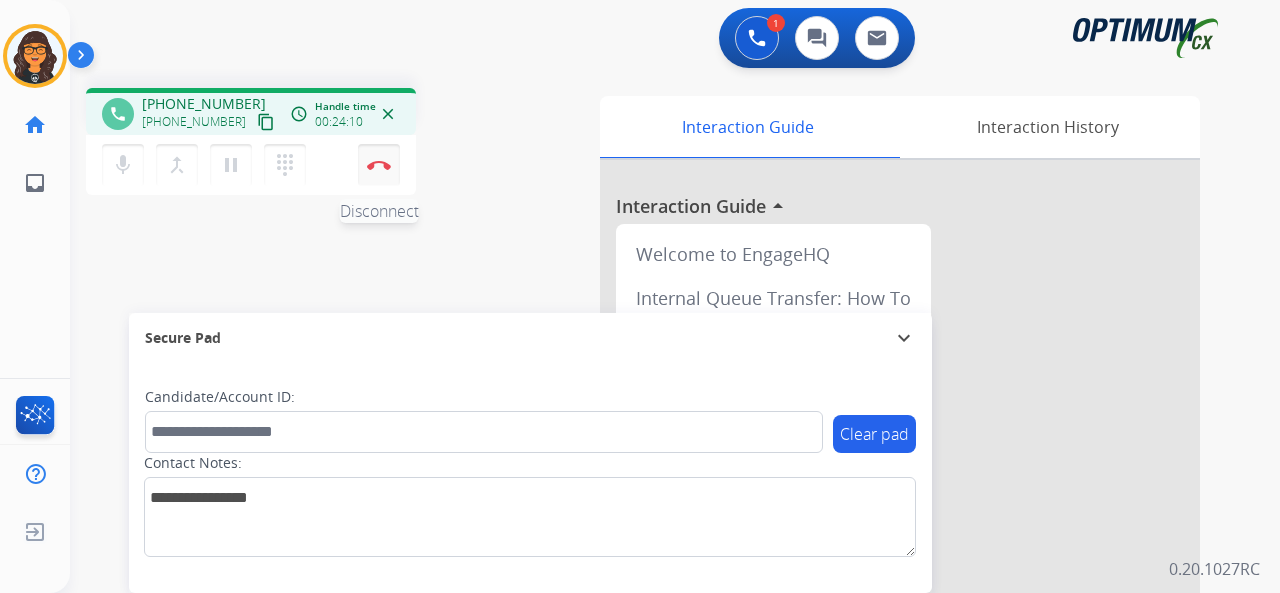 click at bounding box center (379, 165) 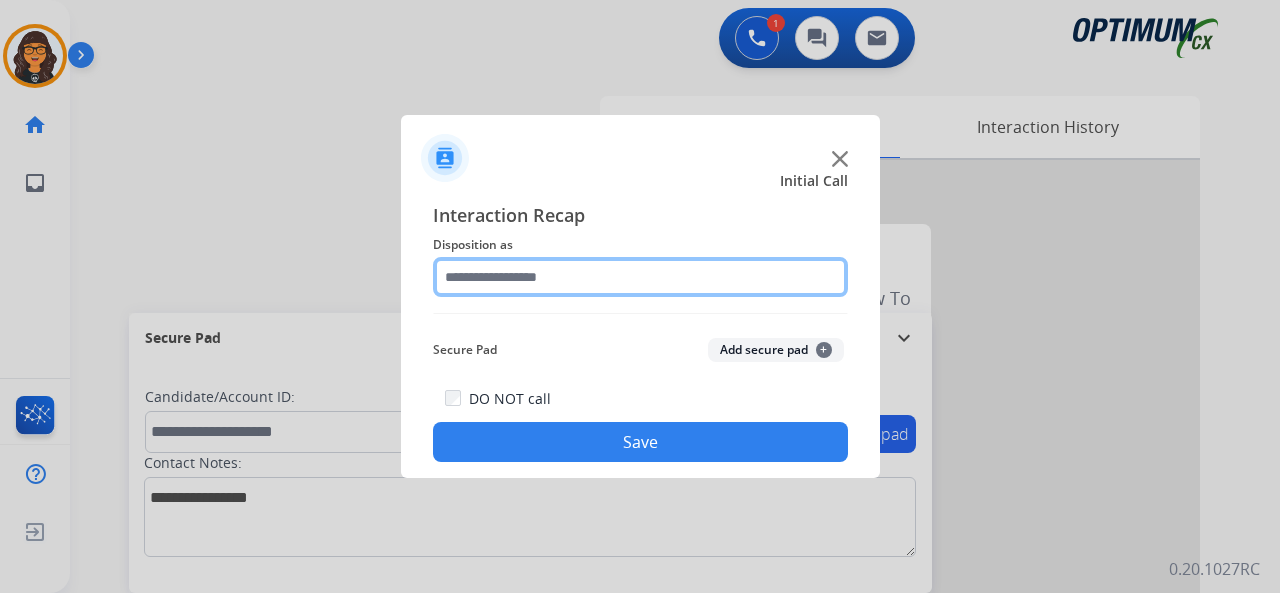 click 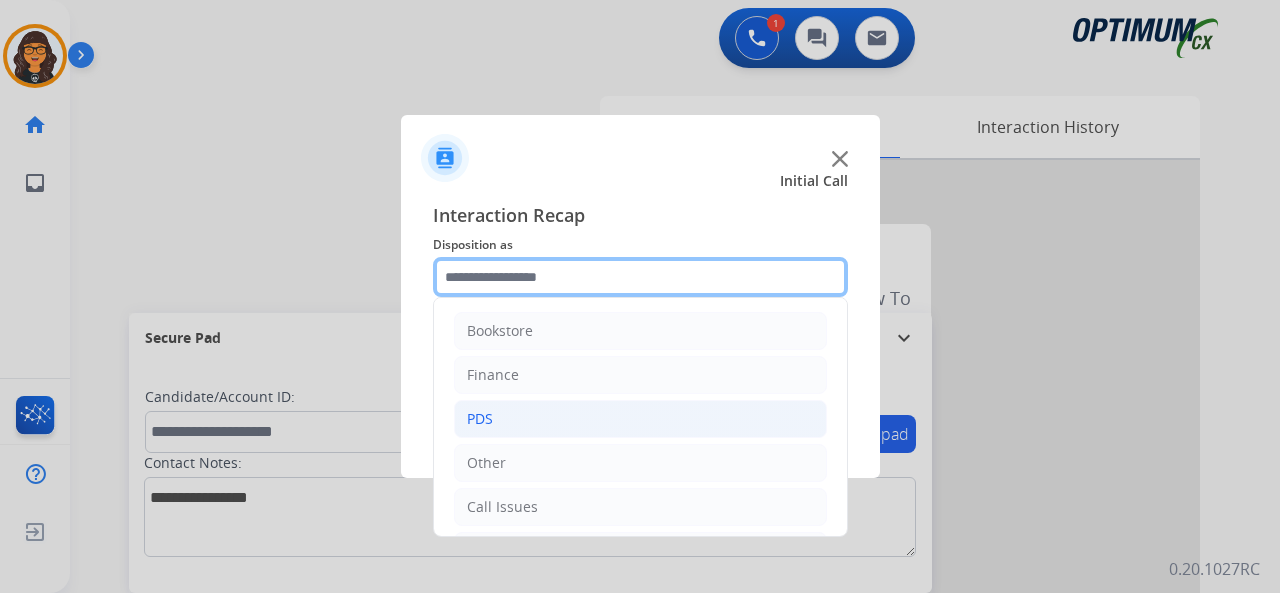 scroll, scrollTop: 100, scrollLeft: 0, axis: vertical 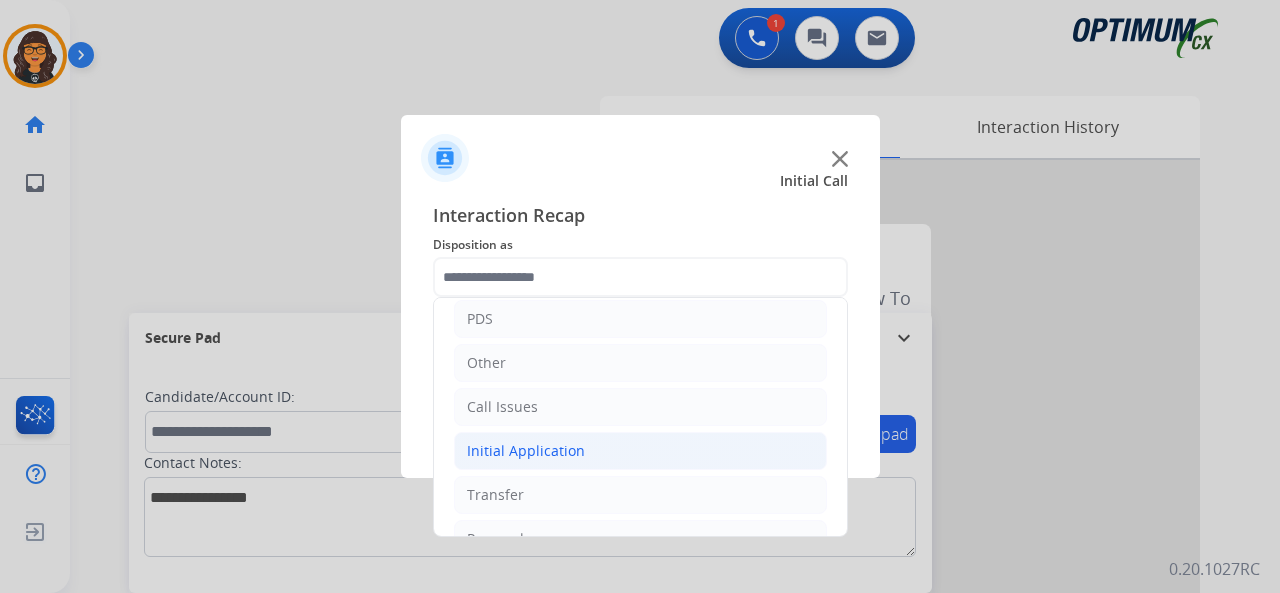 click on "Initial Application" 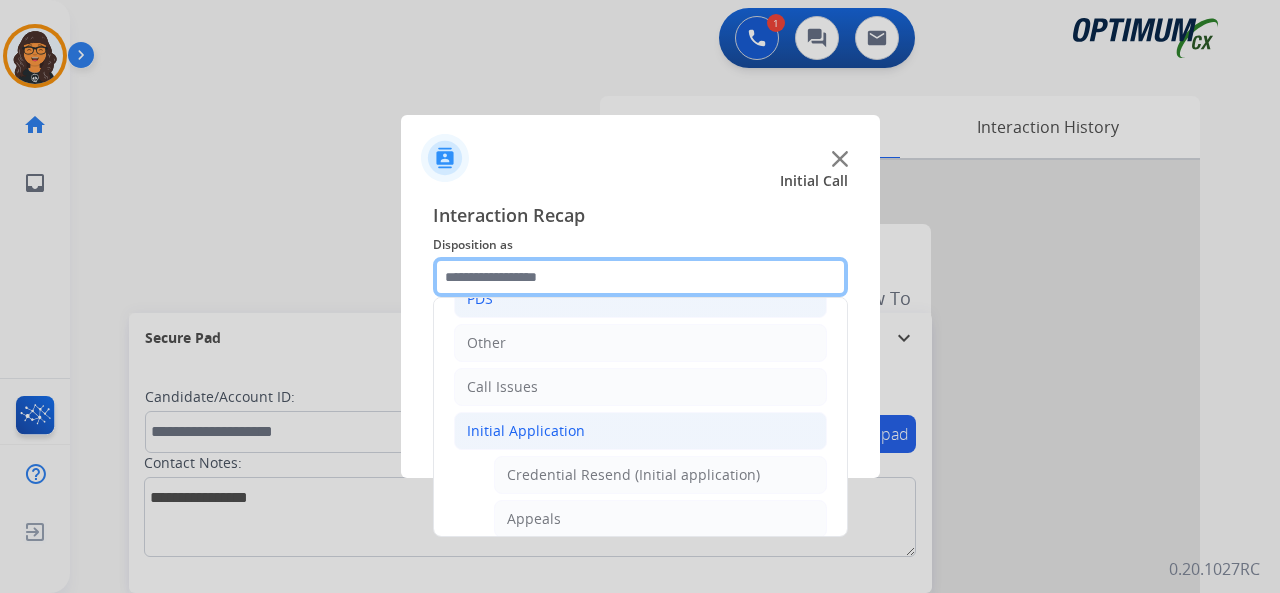 scroll, scrollTop: 0, scrollLeft: 0, axis: both 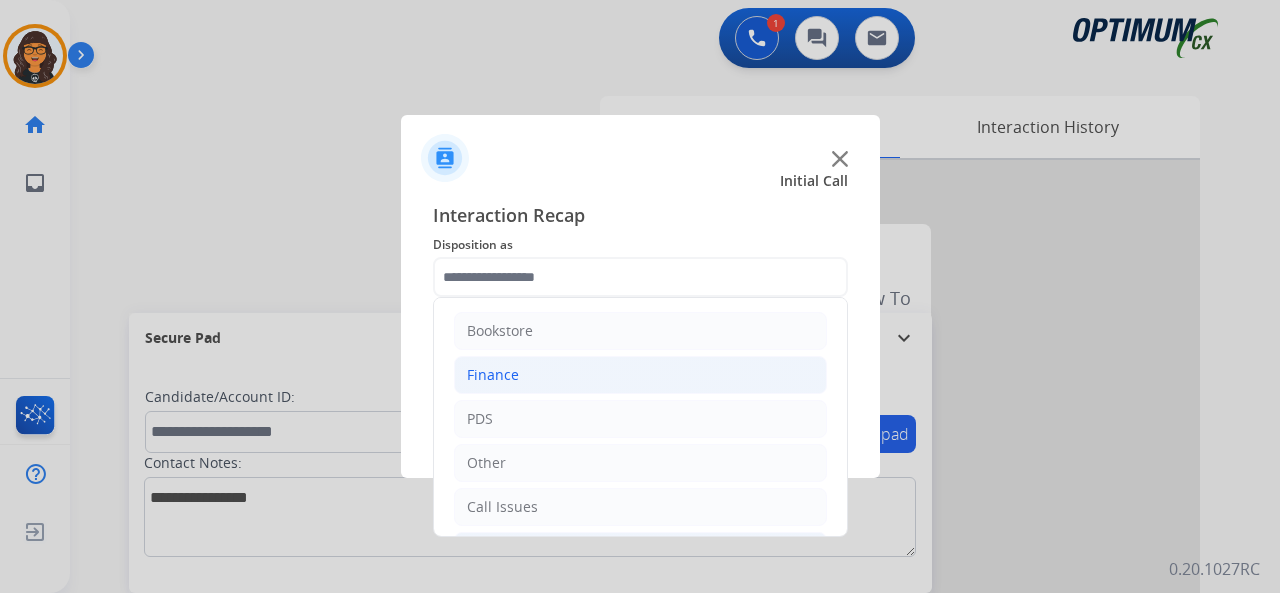 click on "Finance" 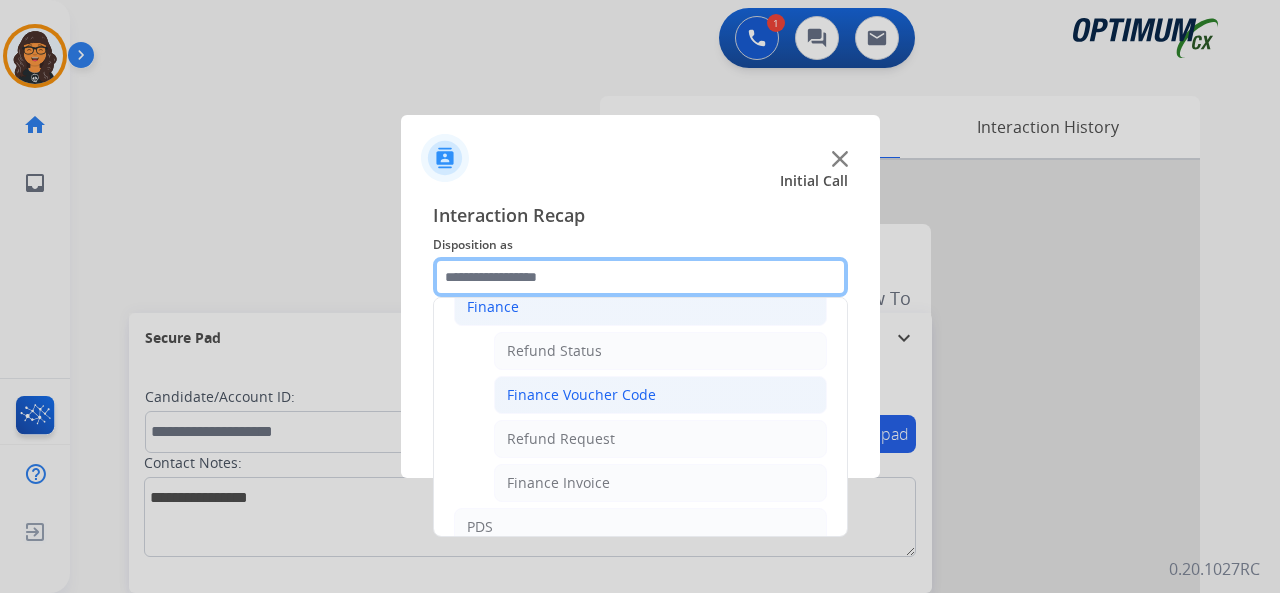 scroll, scrollTop: 100, scrollLeft: 0, axis: vertical 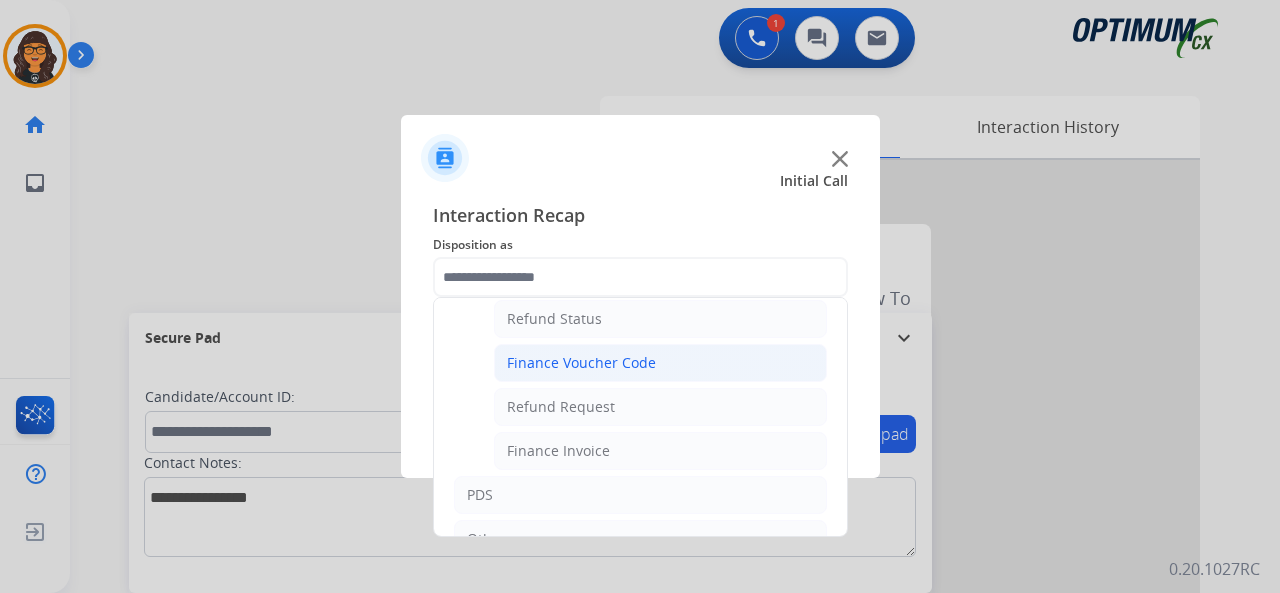 click on "Finance Voucher Code" 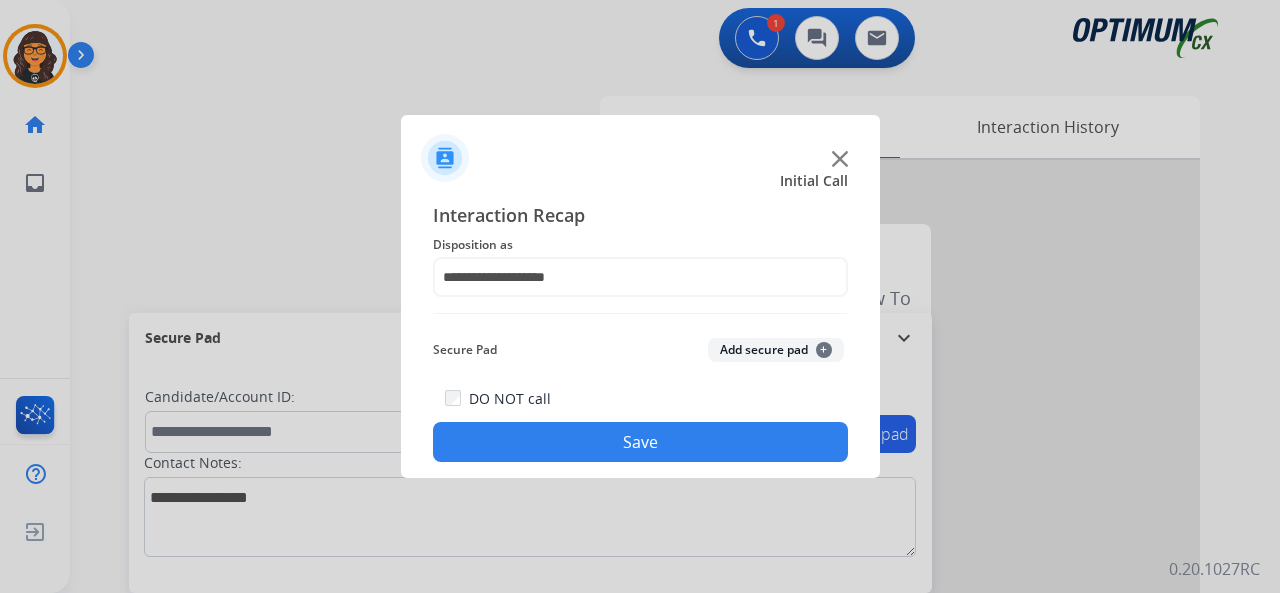 click on "Save" 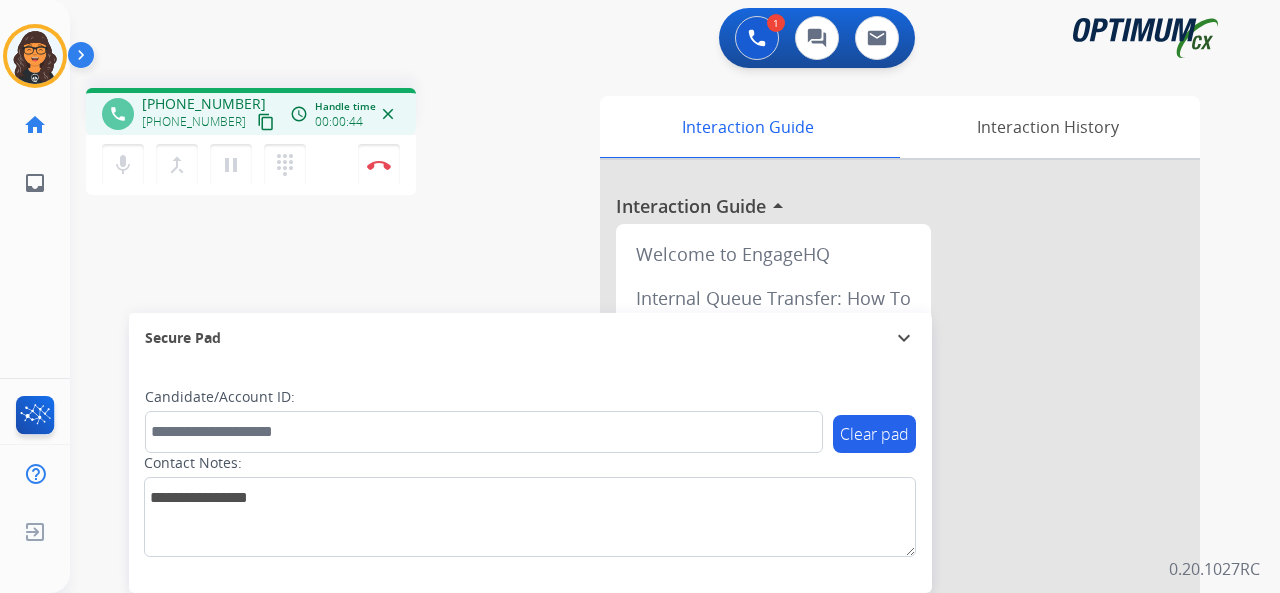 click on "content_copy" at bounding box center [266, 122] 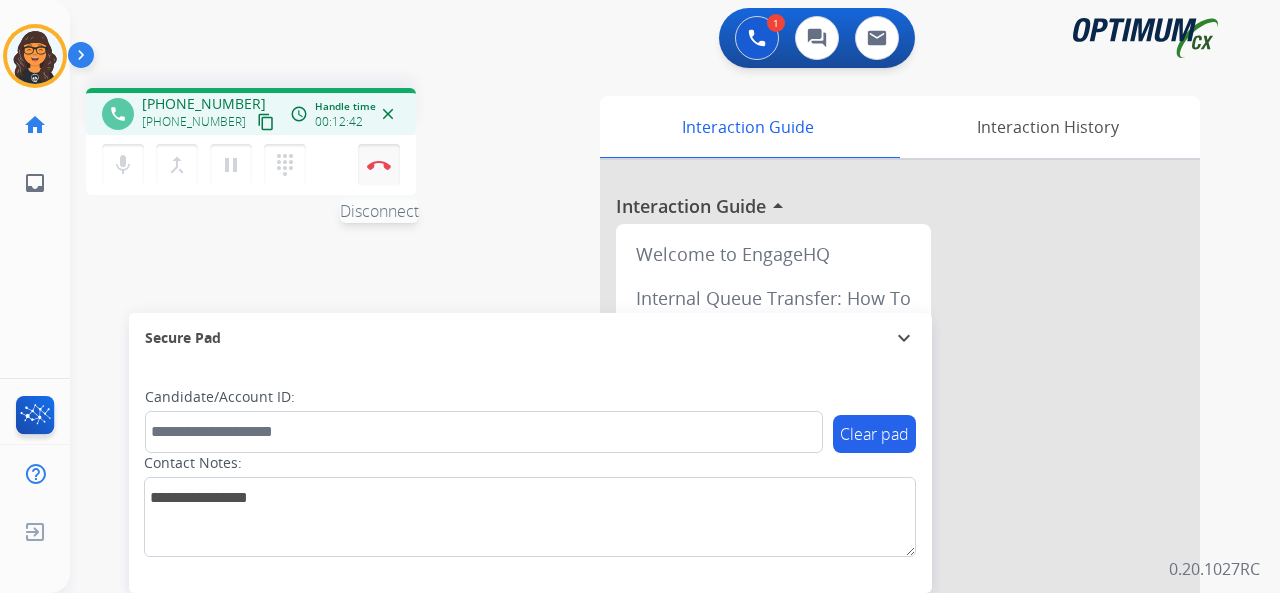 click at bounding box center [379, 165] 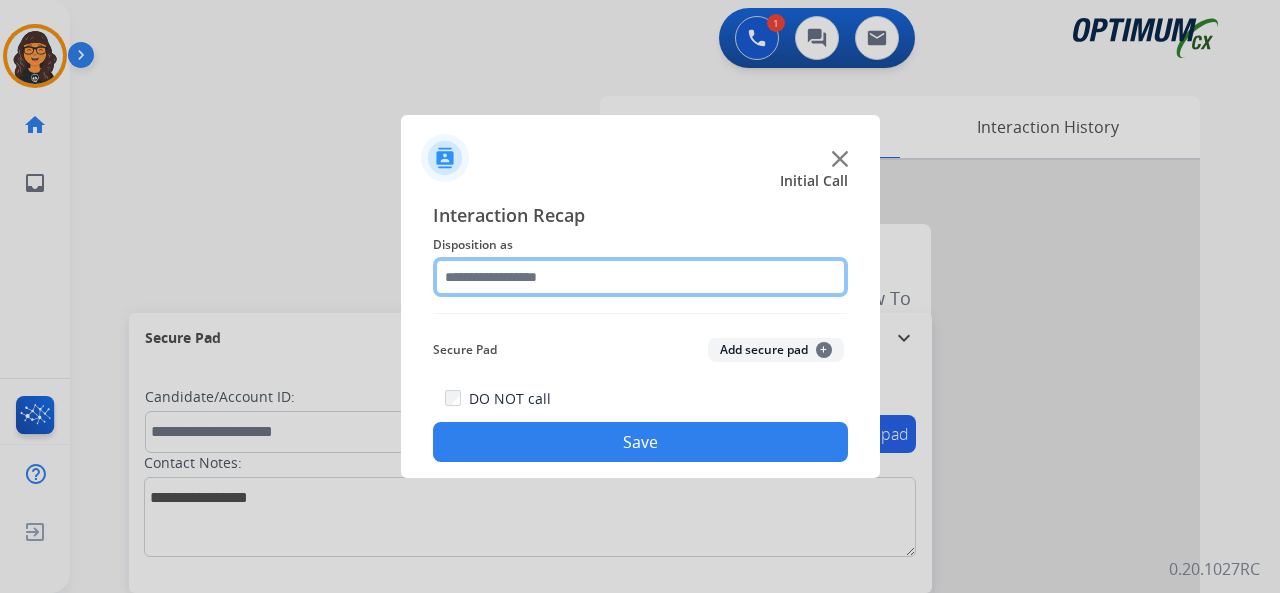 click 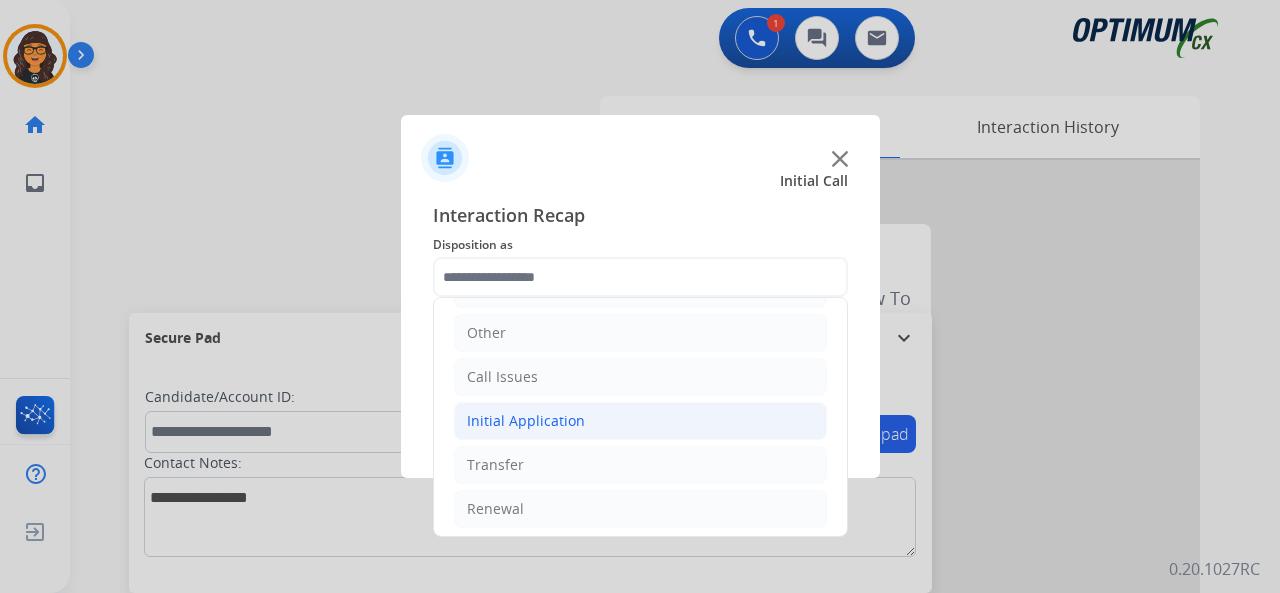 click on "Initial Application" 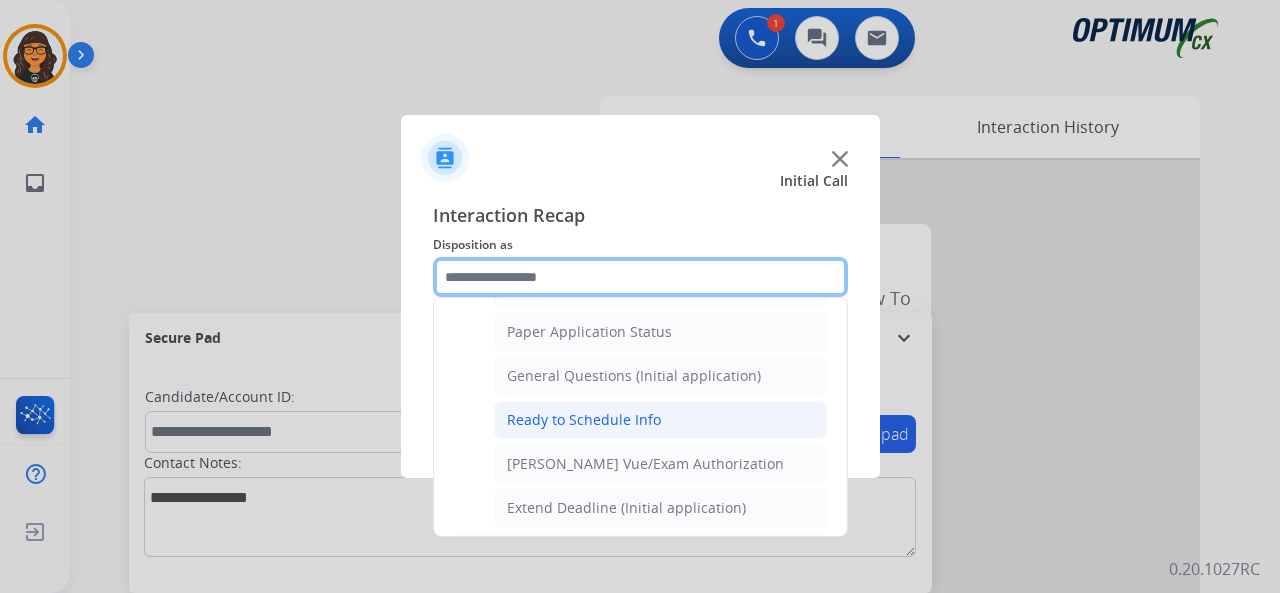 scroll, scrollTop: 1090, scrollLeft: 0, axis: vertical 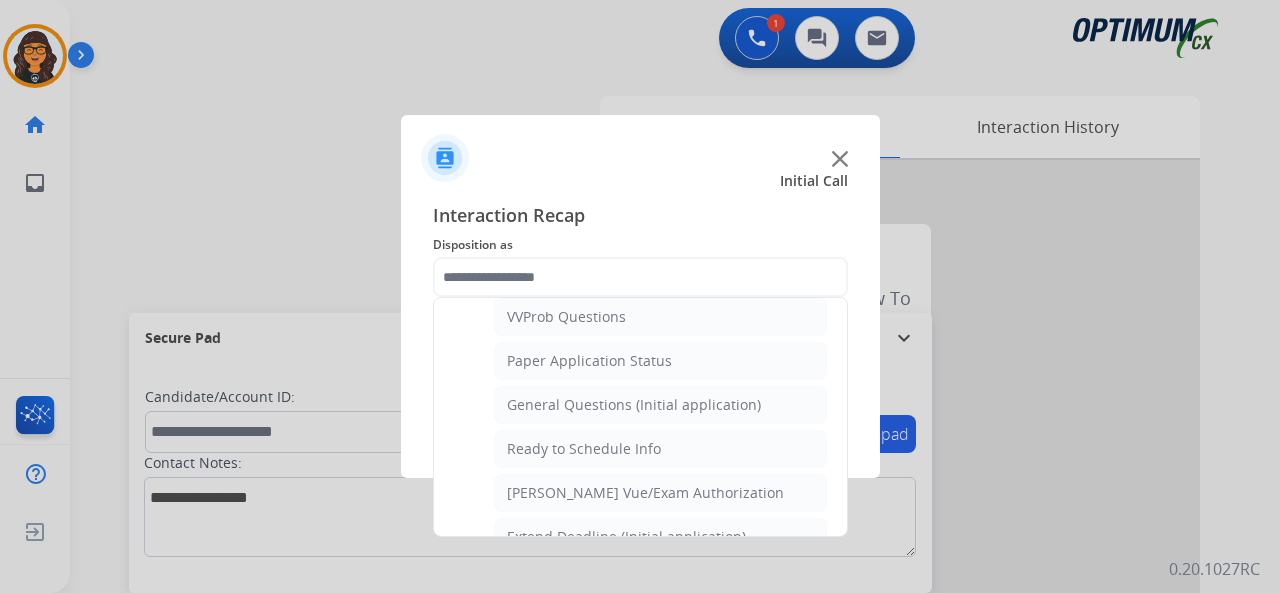 click on "[PERSON_NAME] Vue/Exam Authorization" 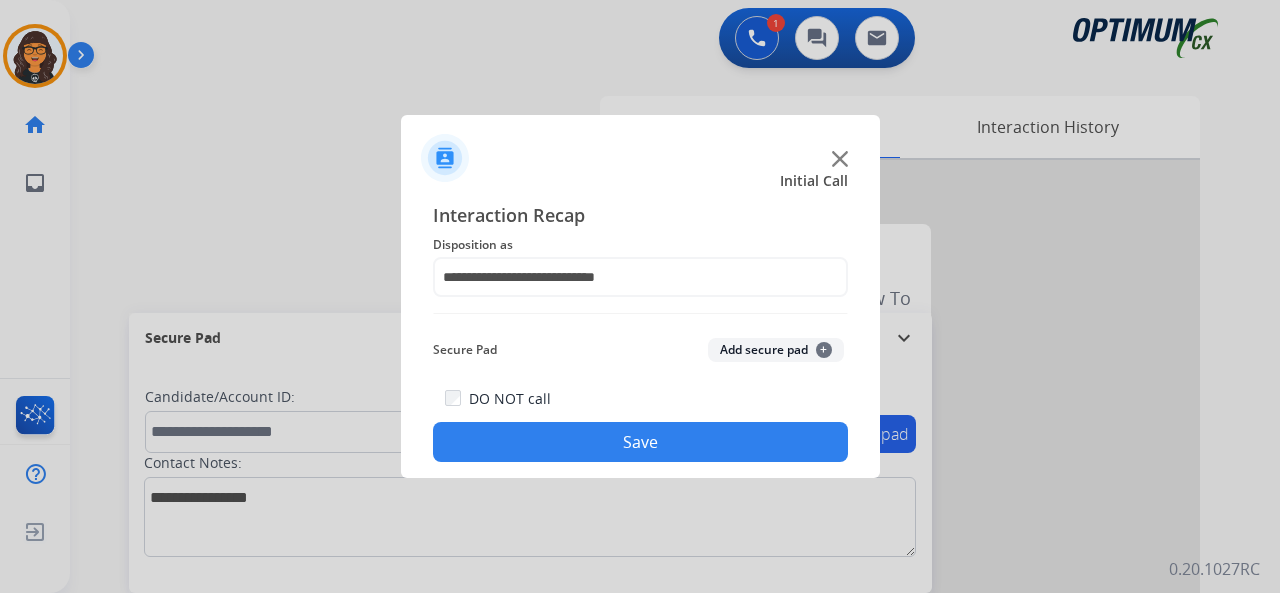 click on "Save" 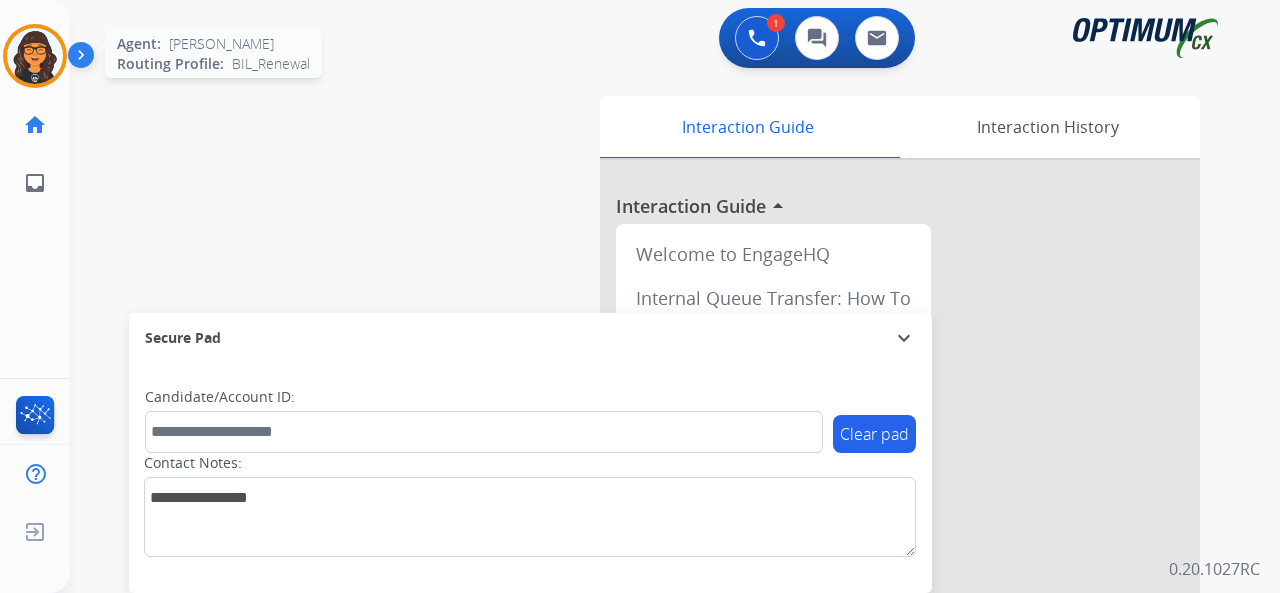 click at bounding box center (35, 56) 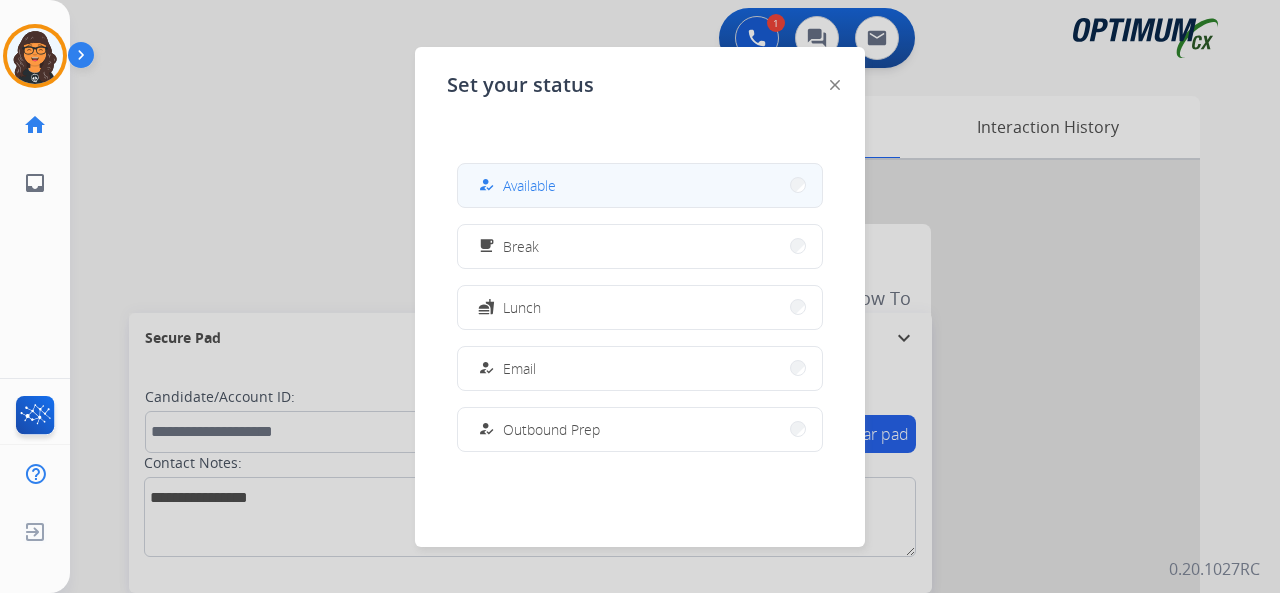 click on "Available" at bounding box center (529, 185) 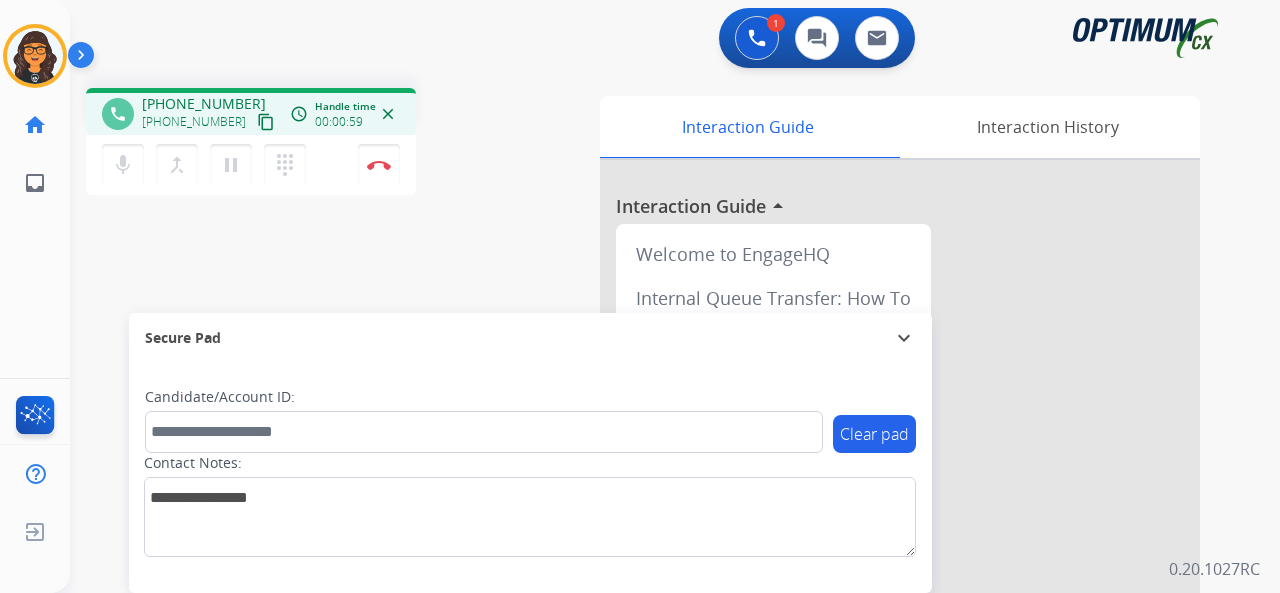 click on "content_copy" at bounding box center (266, 122) 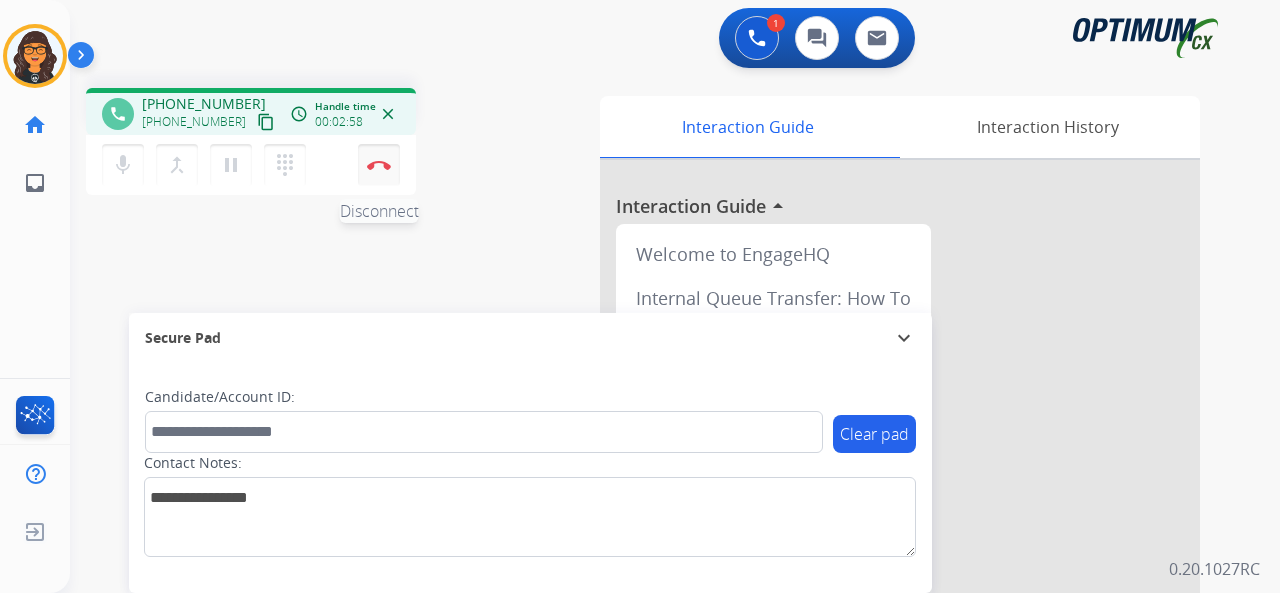 click at bounding box center [379, 165] 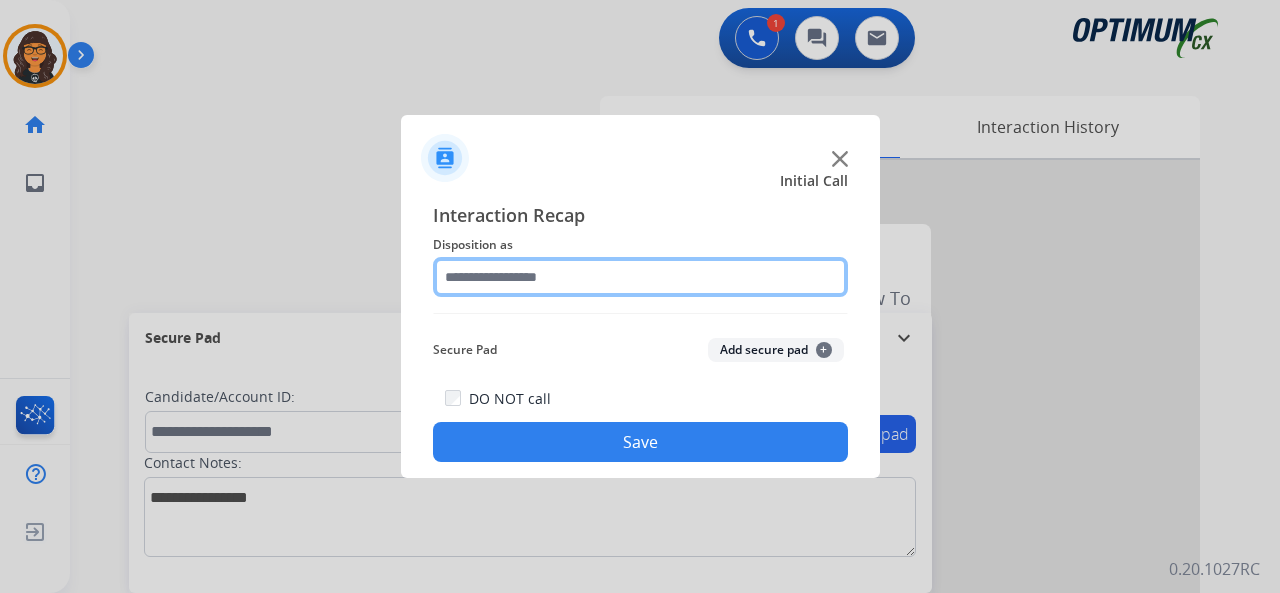 click 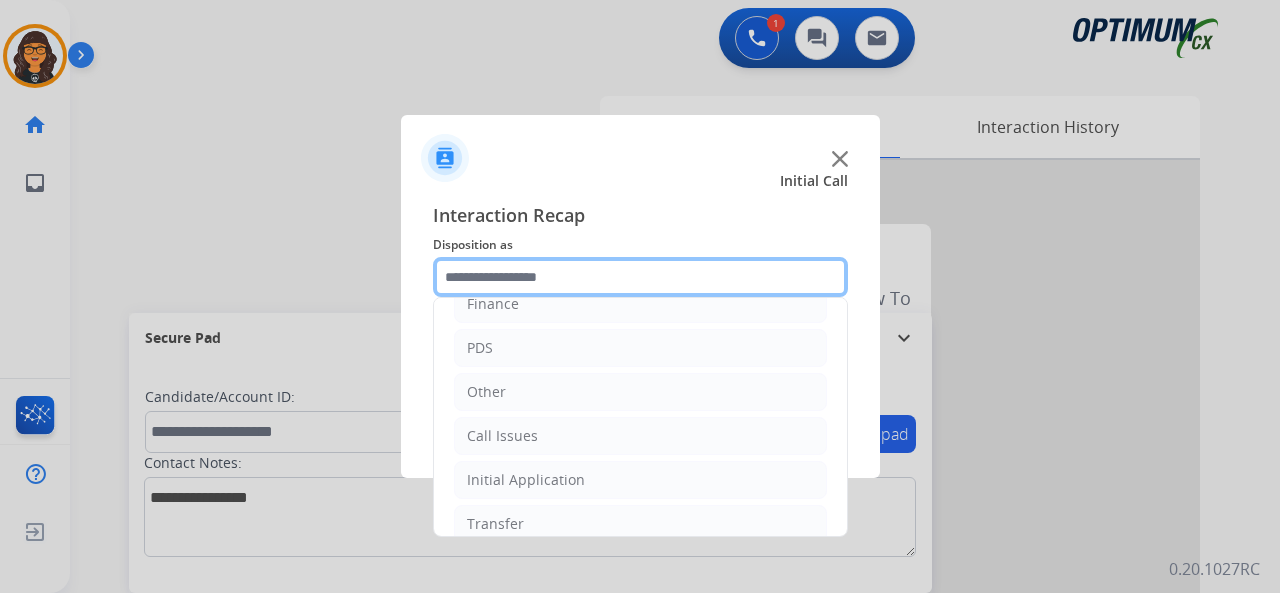 scroll, scrollTop: 130, scrollLeft: 0, axis: vertical 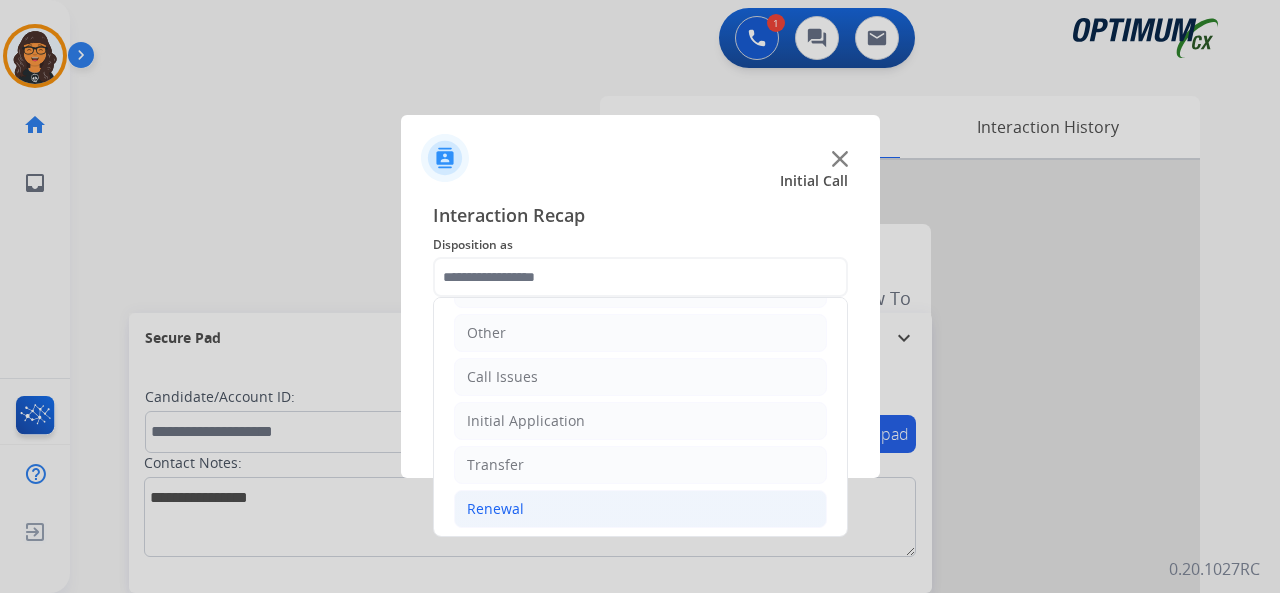 drag, startPoint x: 488, startPoint y: 497, endPoint x: 616, endPoint y: 459, distance: 133.52153 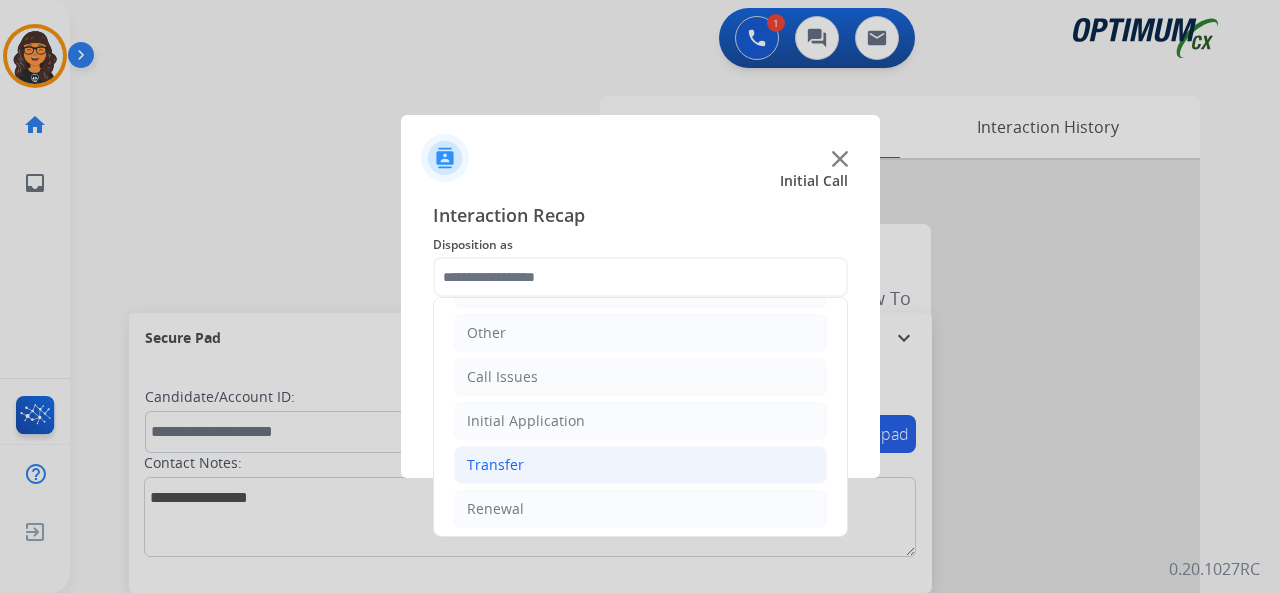 click on "Renewal" 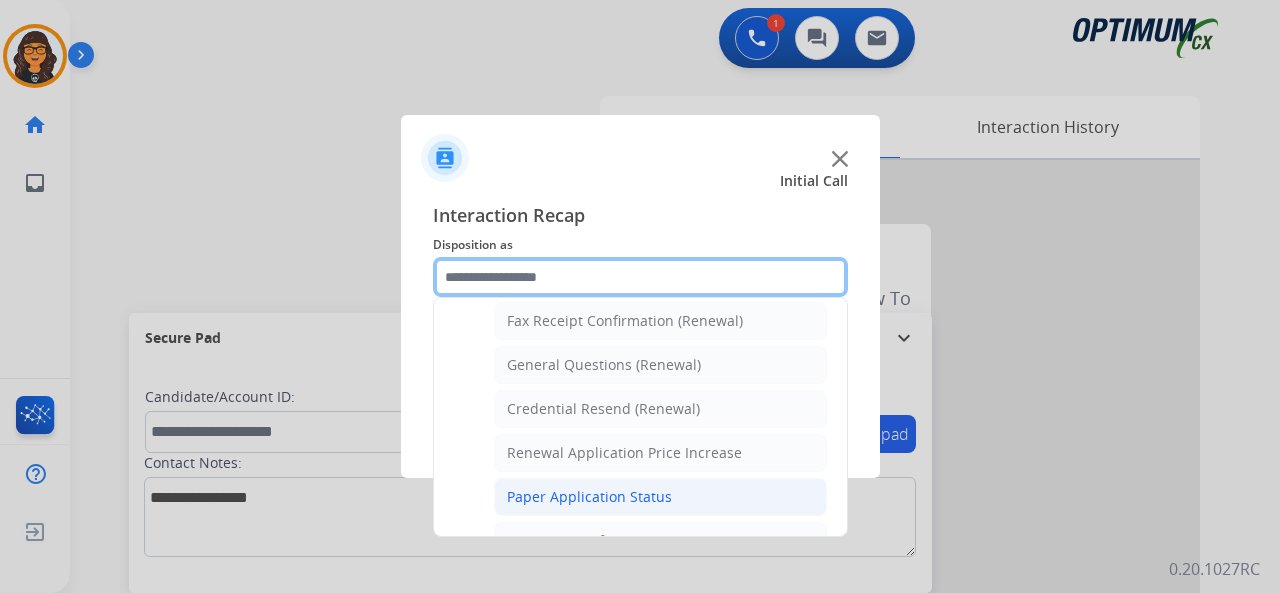 scroll, scrollTop: 530, scrollLeft: 0, axis: vertical 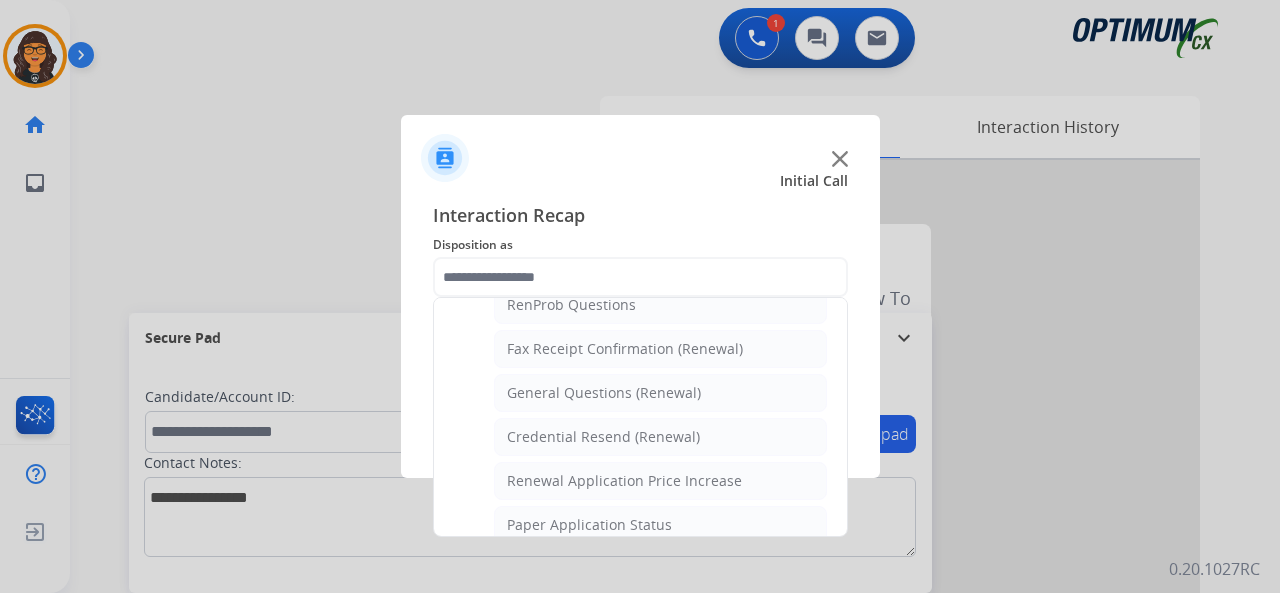 click on "General Questions (Renewal)" 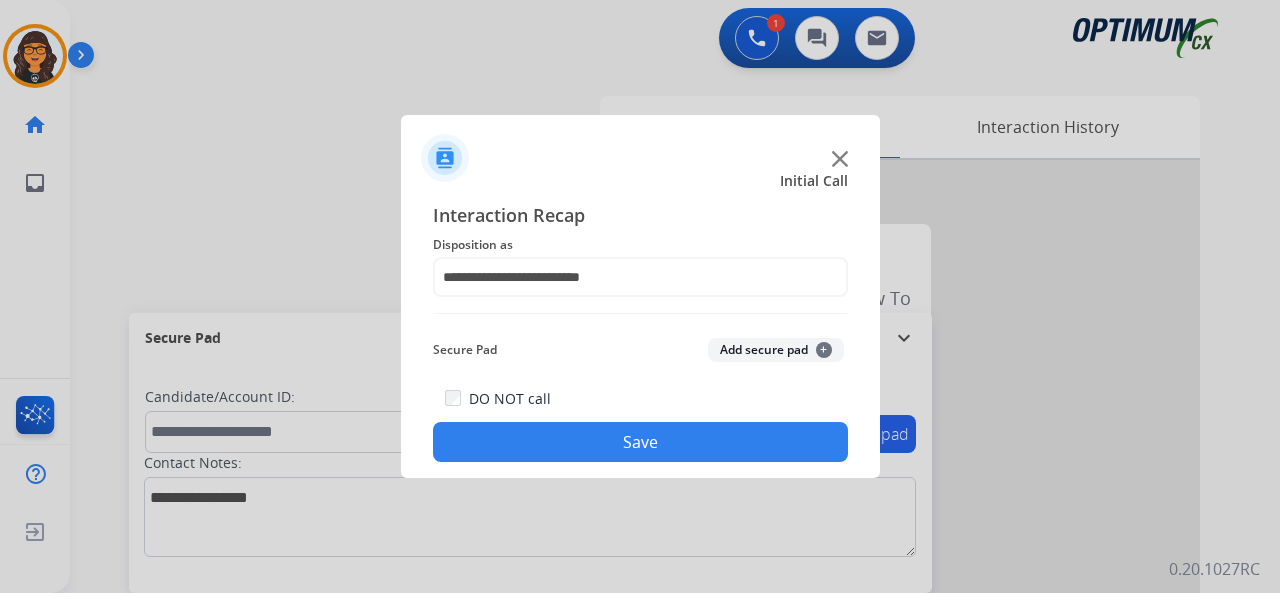 click on "Save" 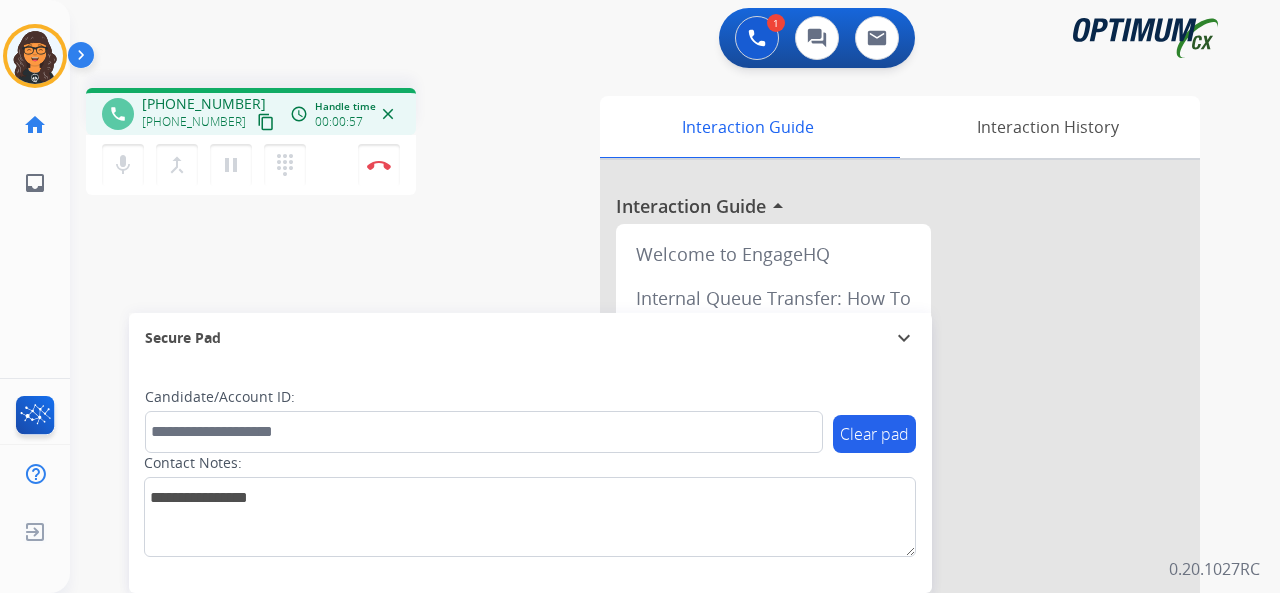 click on "content_copy" at bounding box center (266, 122) 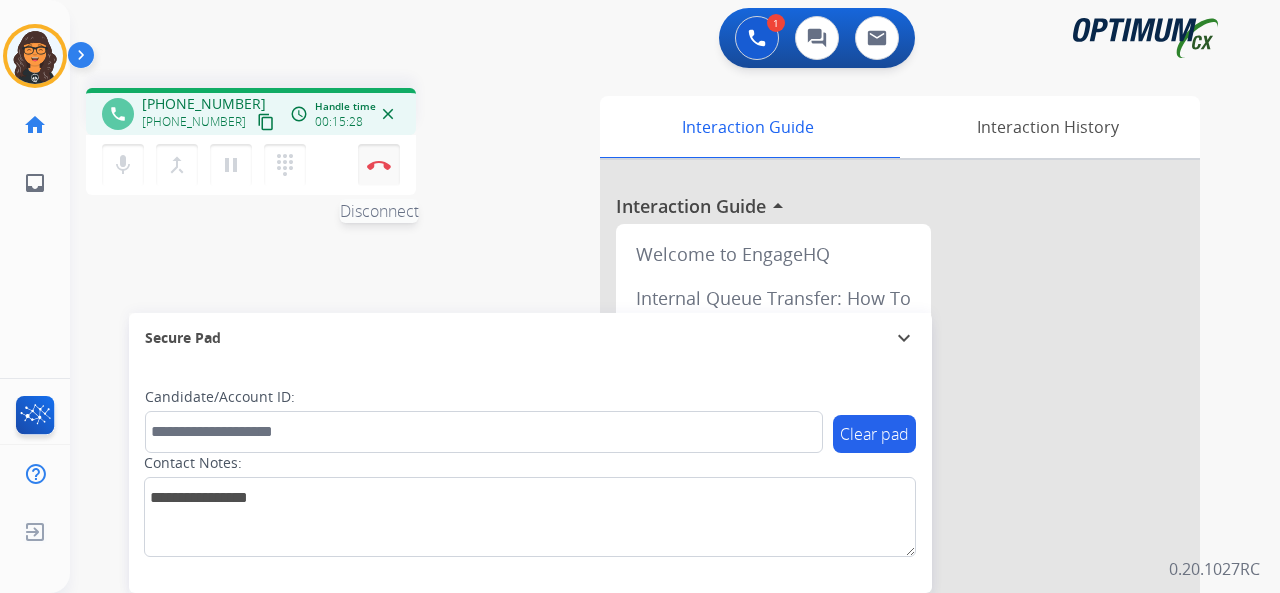 click on "Disconnect" at bounding box center [379, 165] 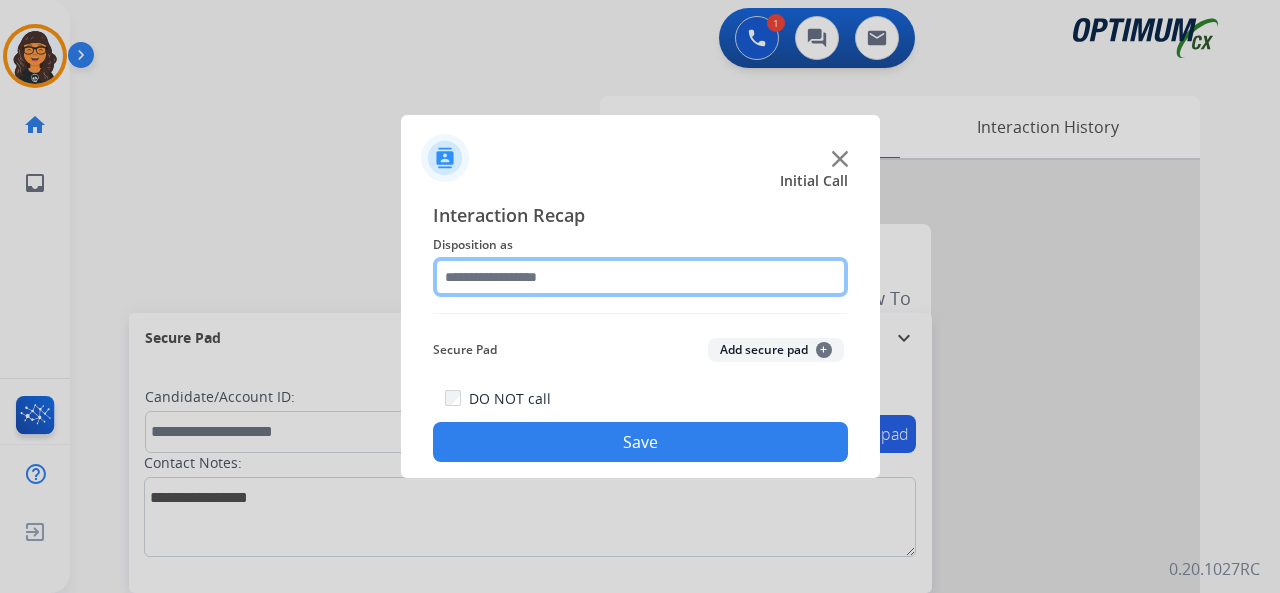 click 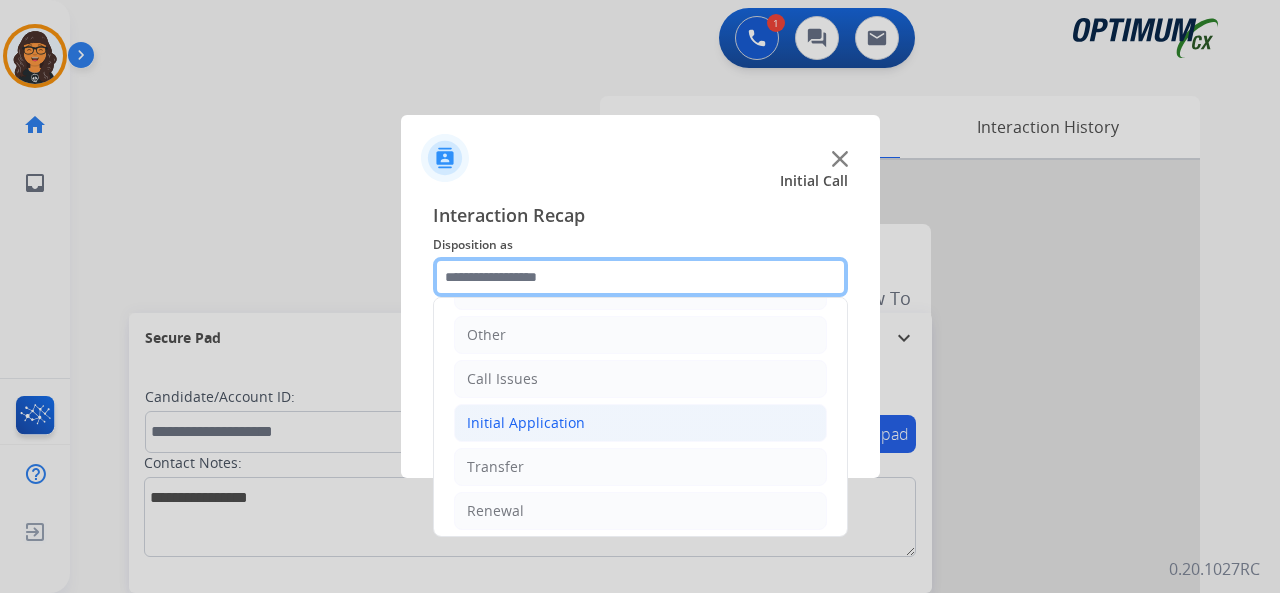 scroll, scrollTop: 130, scrollLeft: 0, axis: vertical 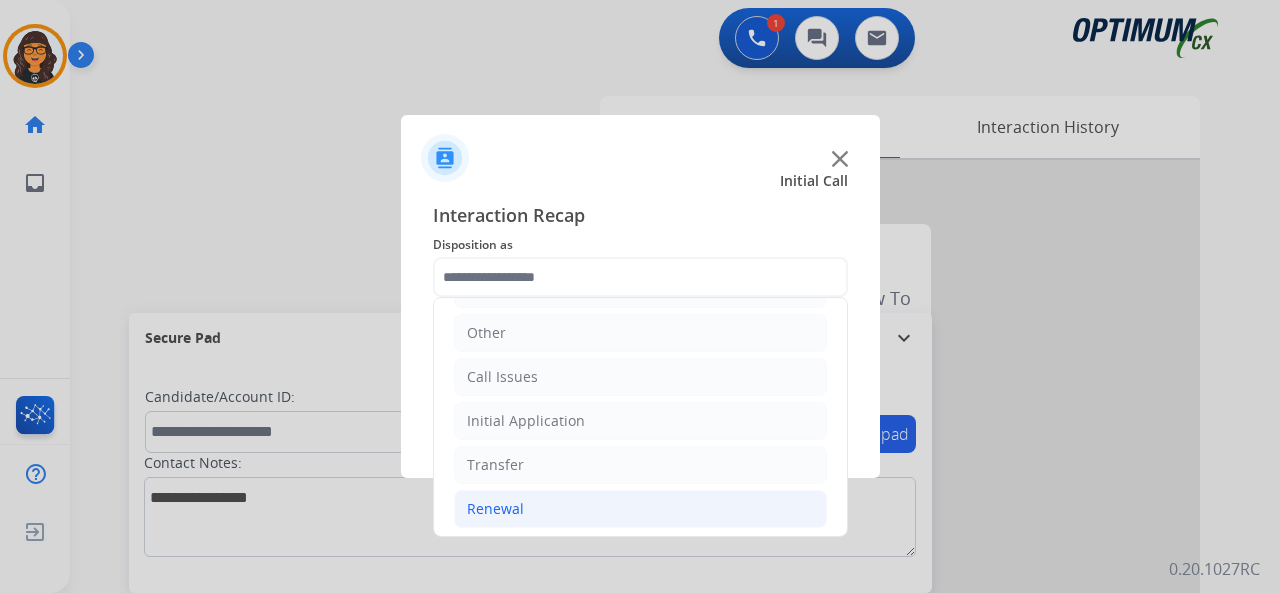 drag, startPoint x: 501, startPoint y: 499, endPoint x: 512, endPoint y: 495, distance: 11.7046995 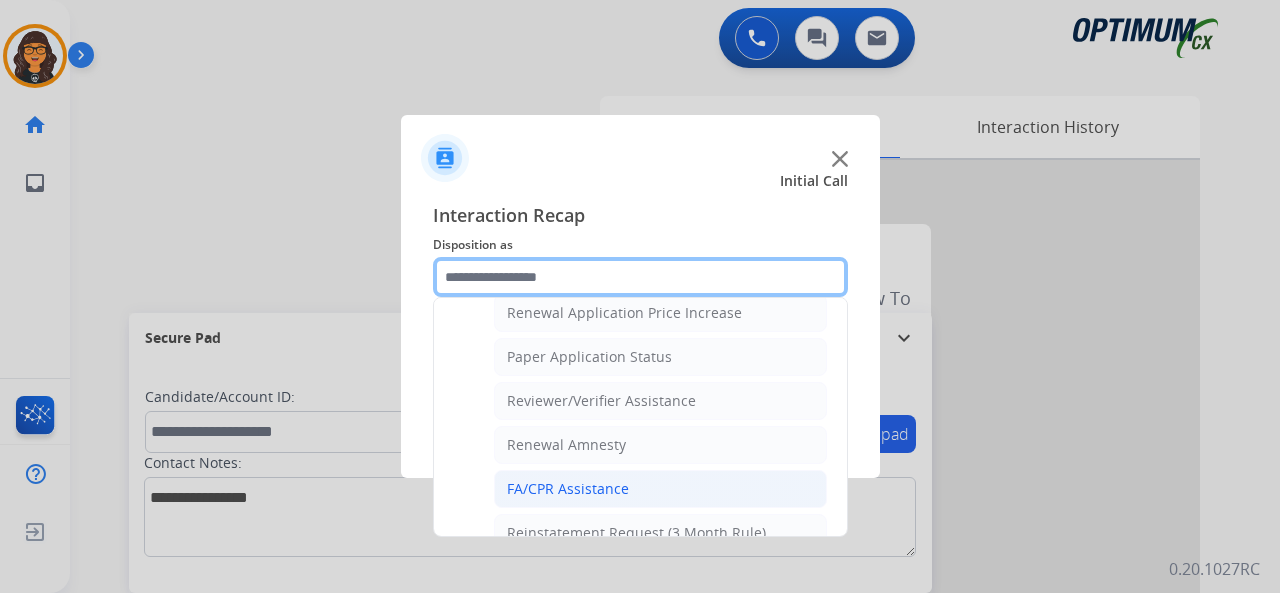 scroll, scrollTop: 730, scrollLeft: 0, axis: vertical 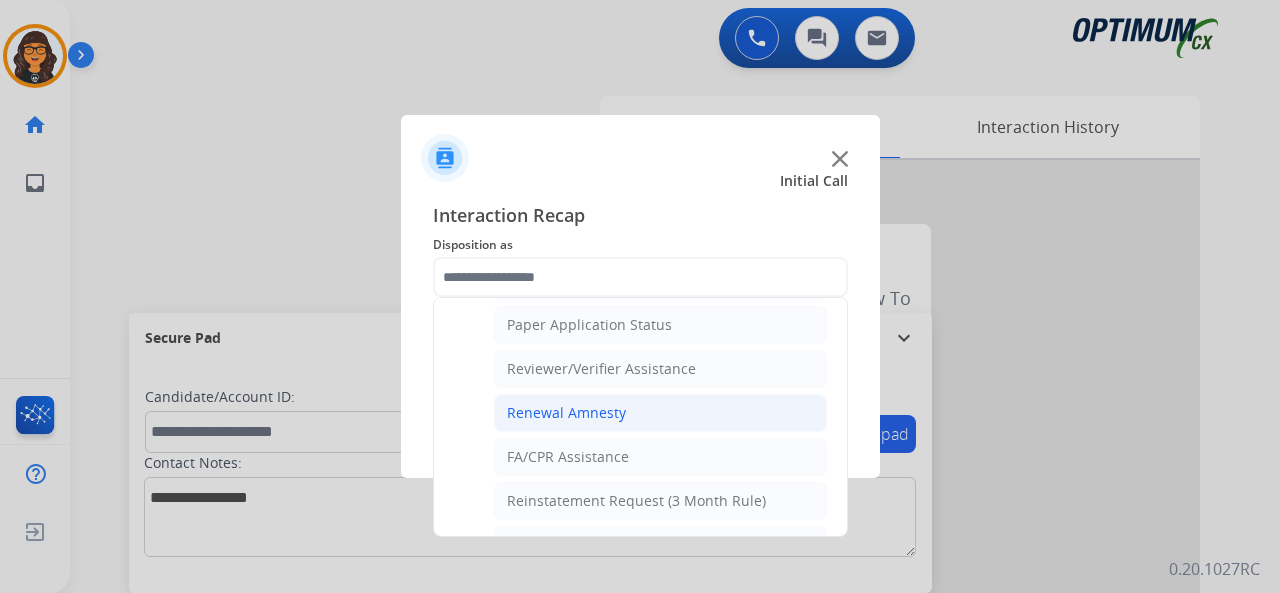 click on "Renewal Amnesty" 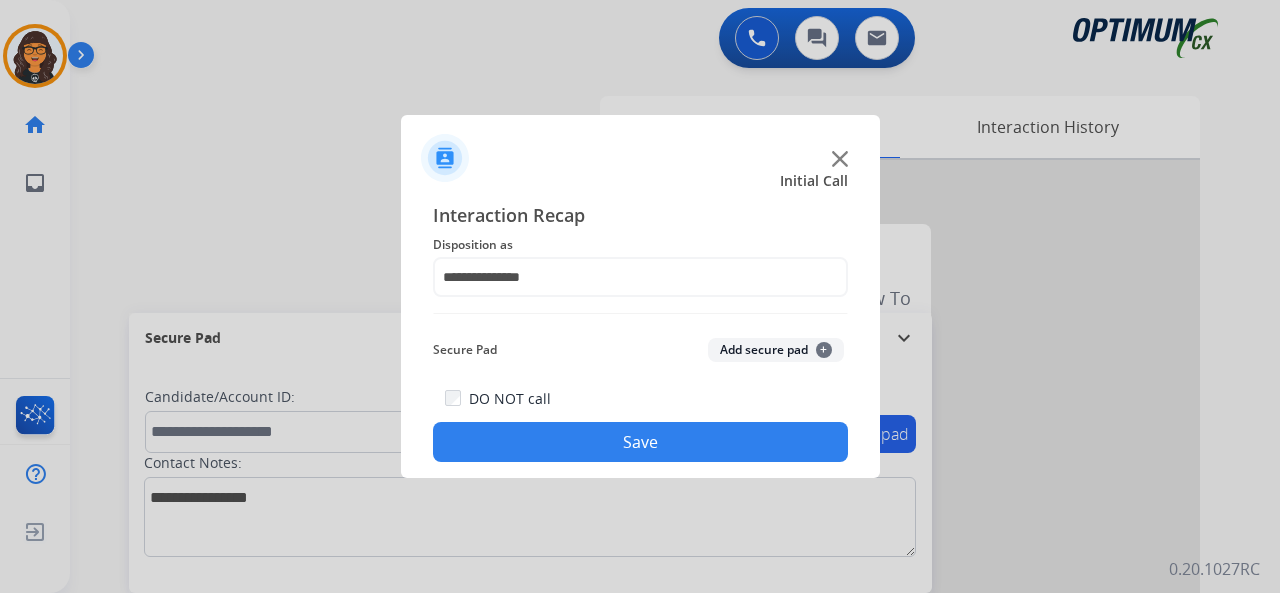 drag, startPoint x: 599, startPoint y: 457, endPoint x: 603, endPoint y: 443, distance: 14.56022 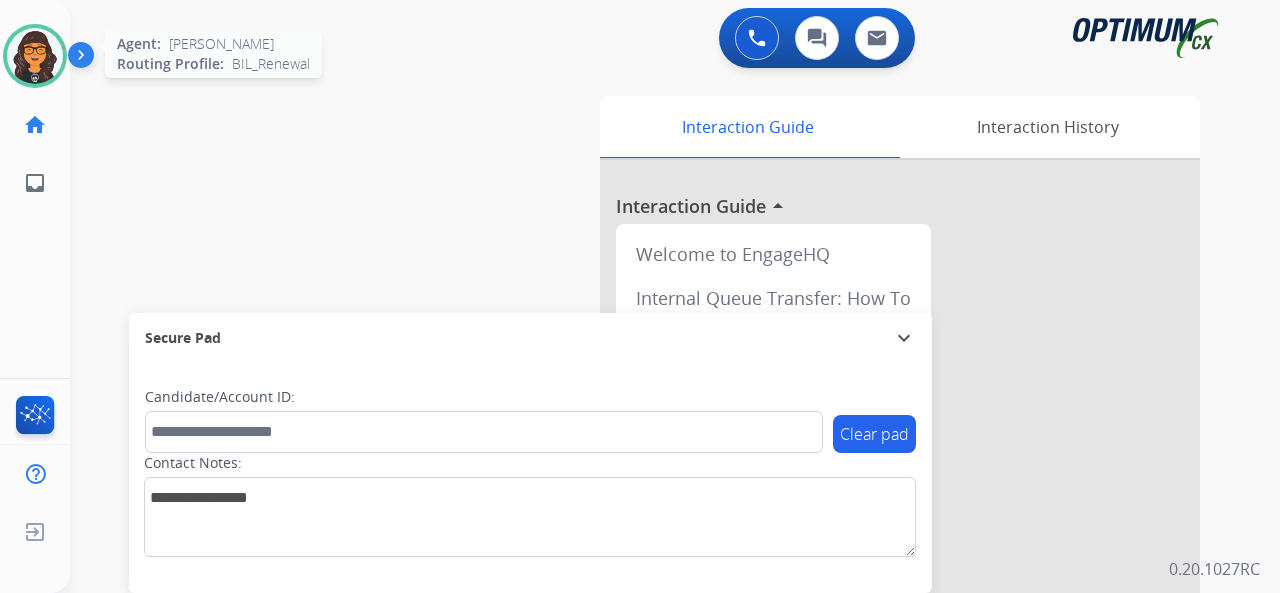 click at bounding box center [35, 56] 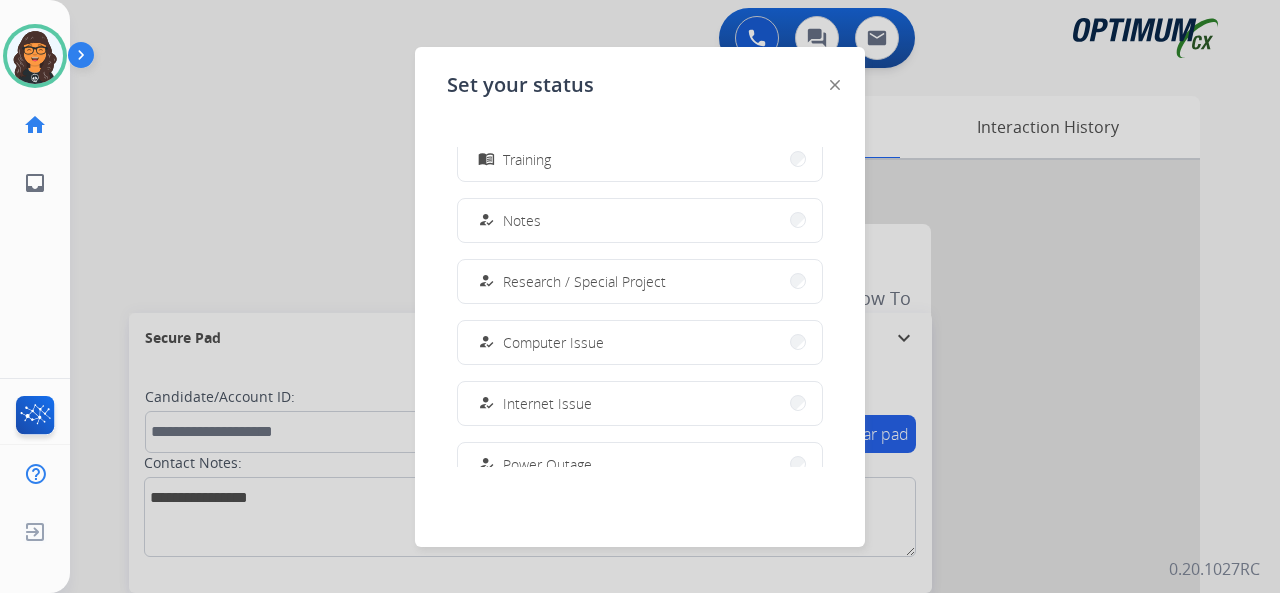 scroll, scrollTop: 499, scrollLeft: 0, axis: vertical 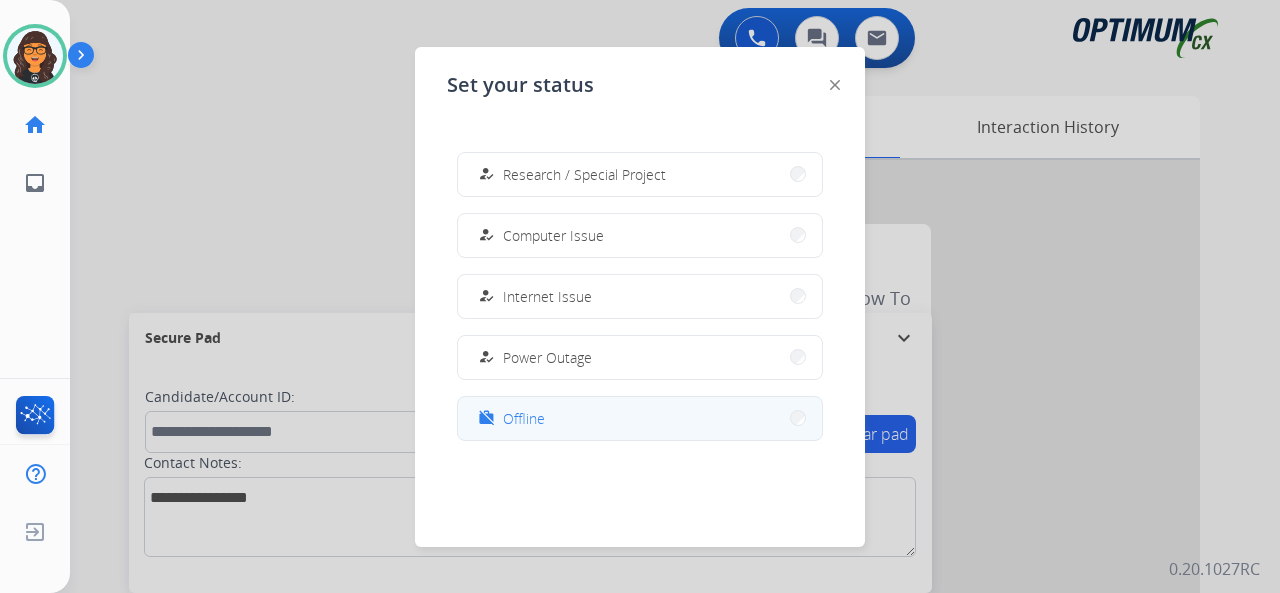 click on "work_off" at bounding box center [488, 418] 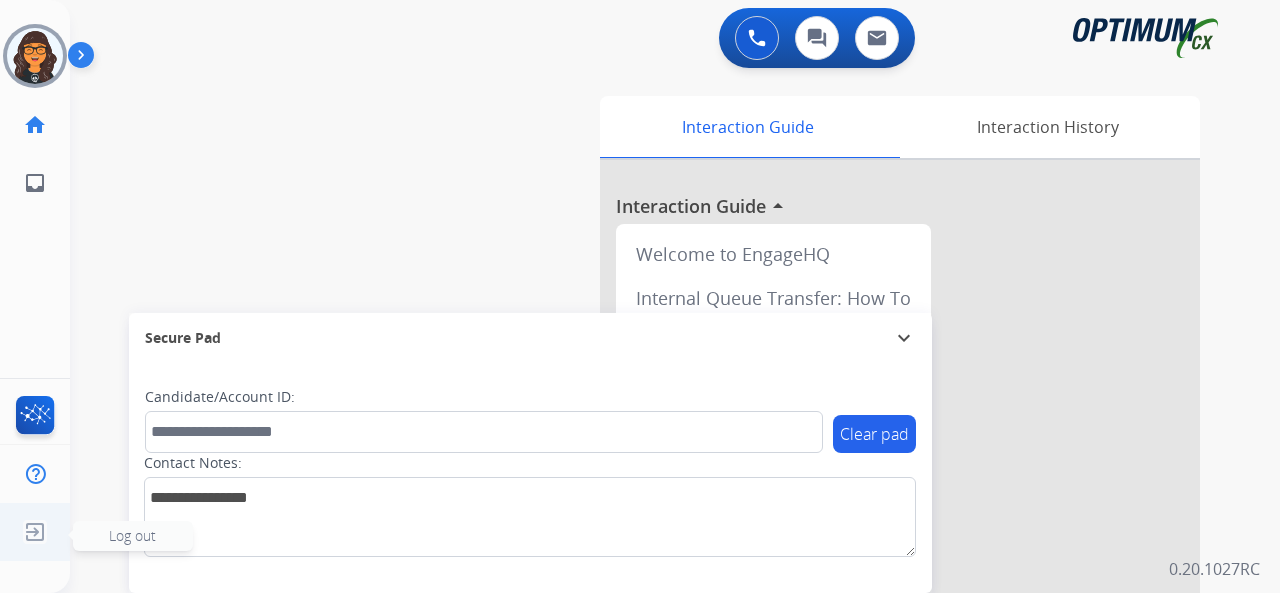 click 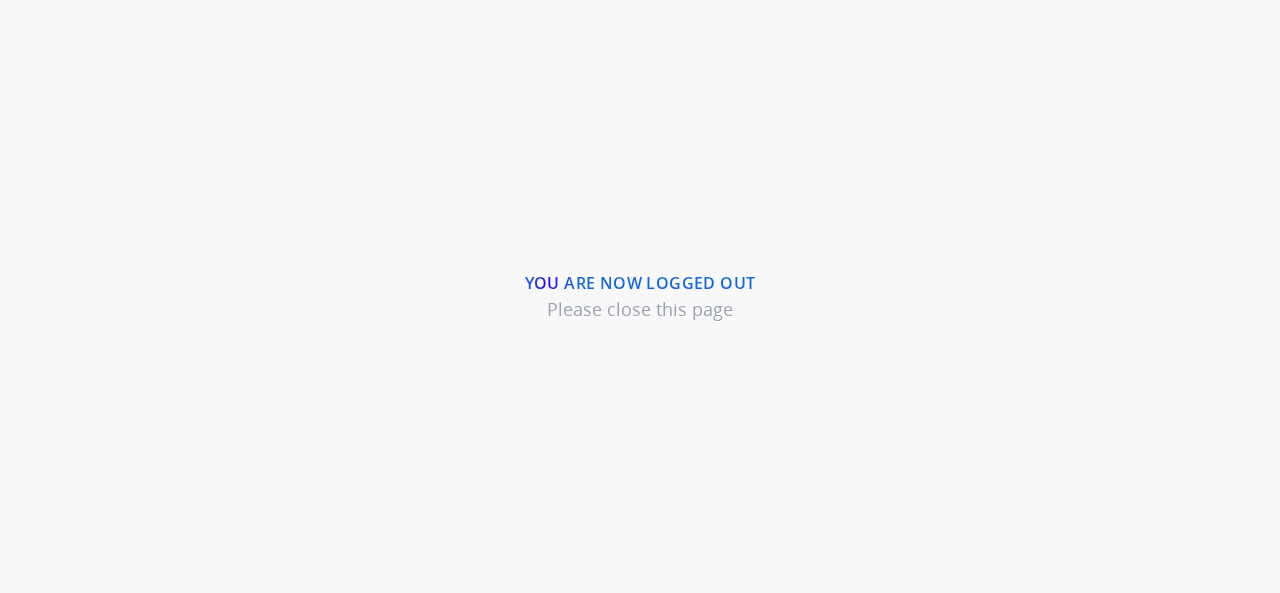 scroll, scrollTop: 0, scrollLeft: 0, axis: both 